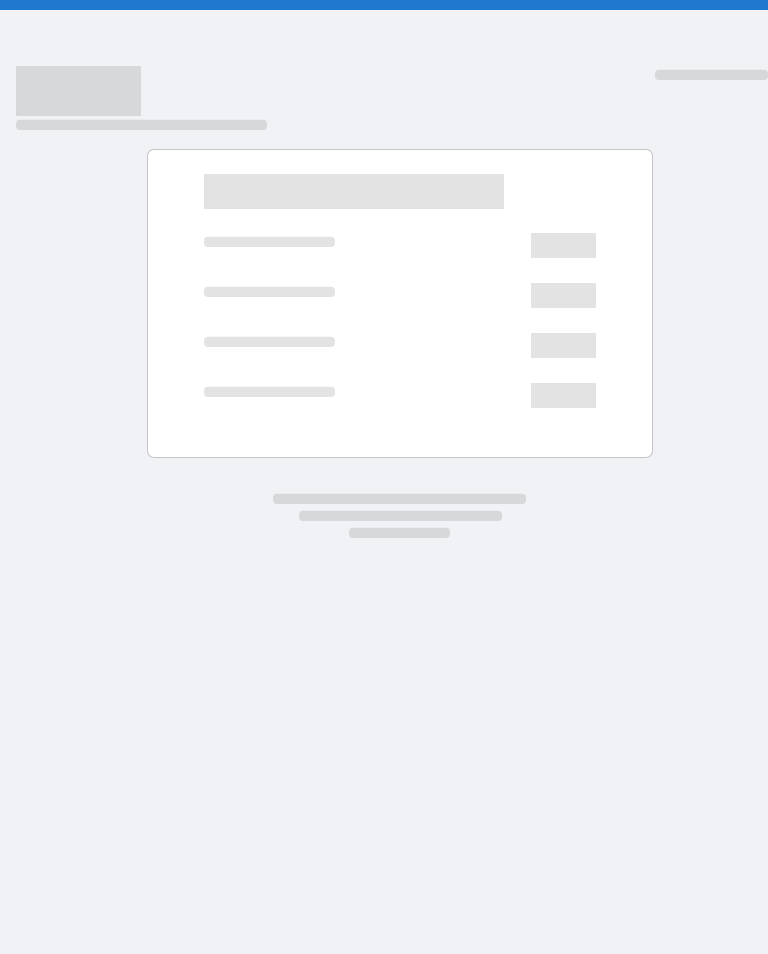 scroll, scrollTop: 0, scrollLeft: 0, axis: both 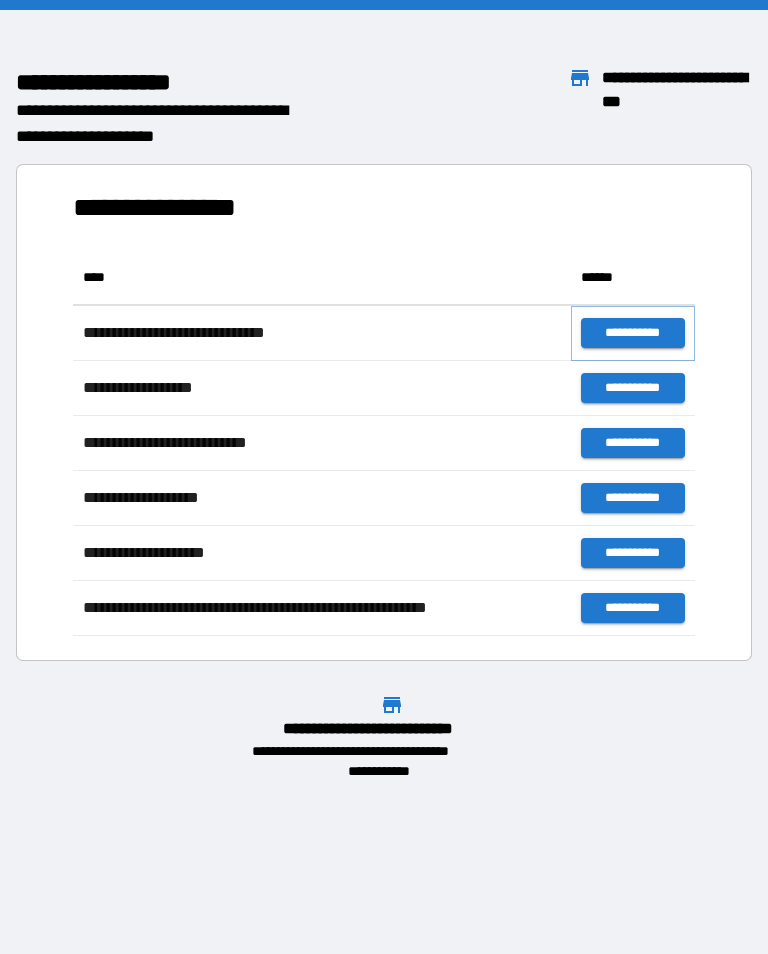 click on "**********" at bounding box center (633, 333) 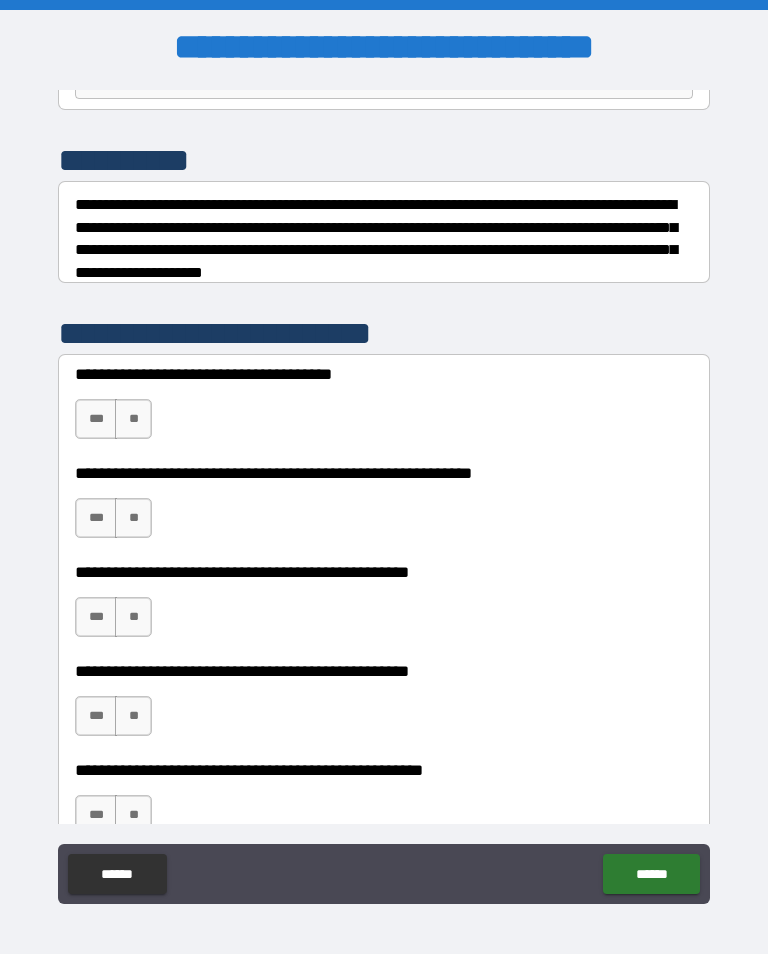 scroll, scrollTop: 271, scrollLeft: 0, axis: vertical 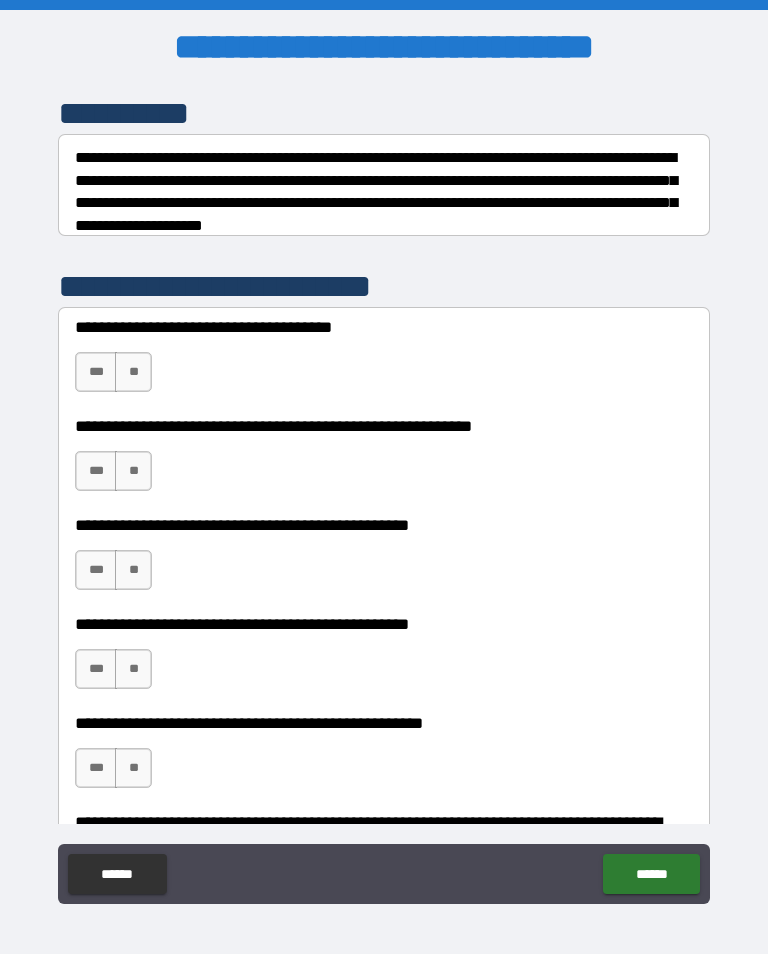click on "**" at bounding box center (133, 372) 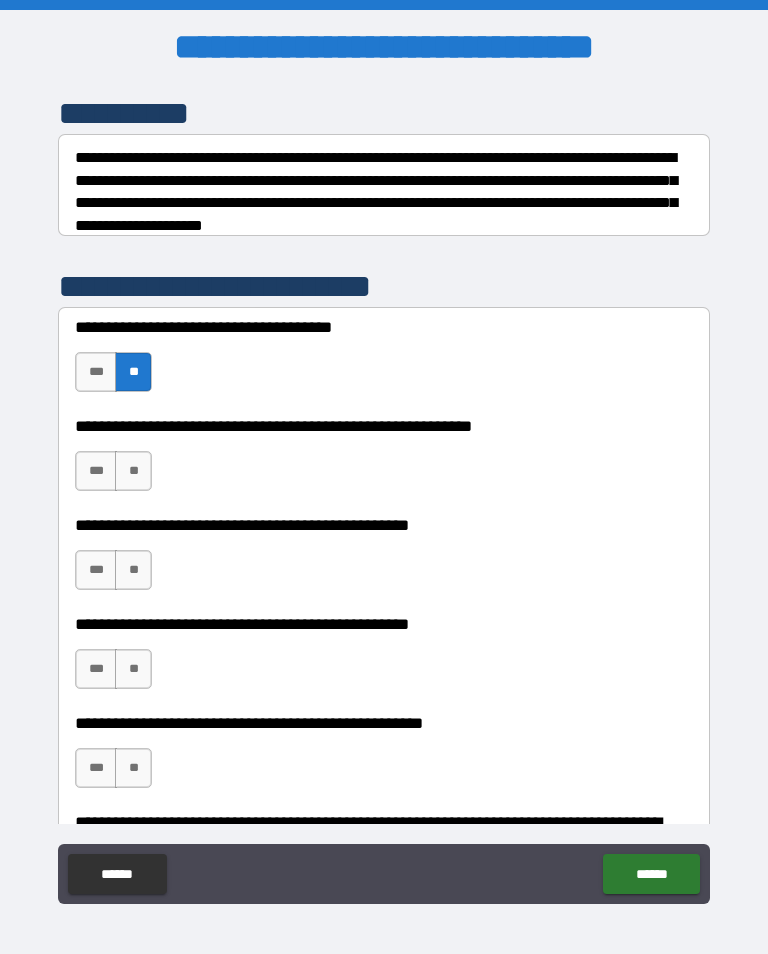 scroll, scrollTop: 367, scrollLeft: 0, axis: vertical 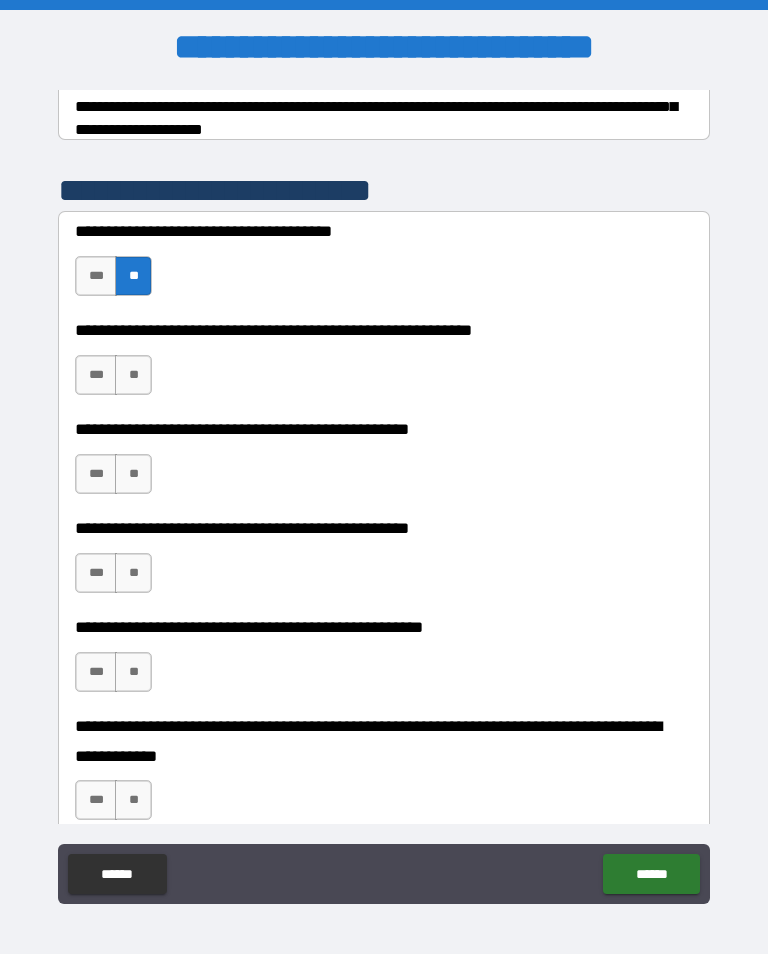 click on "**" at bounding box center [133, 375] 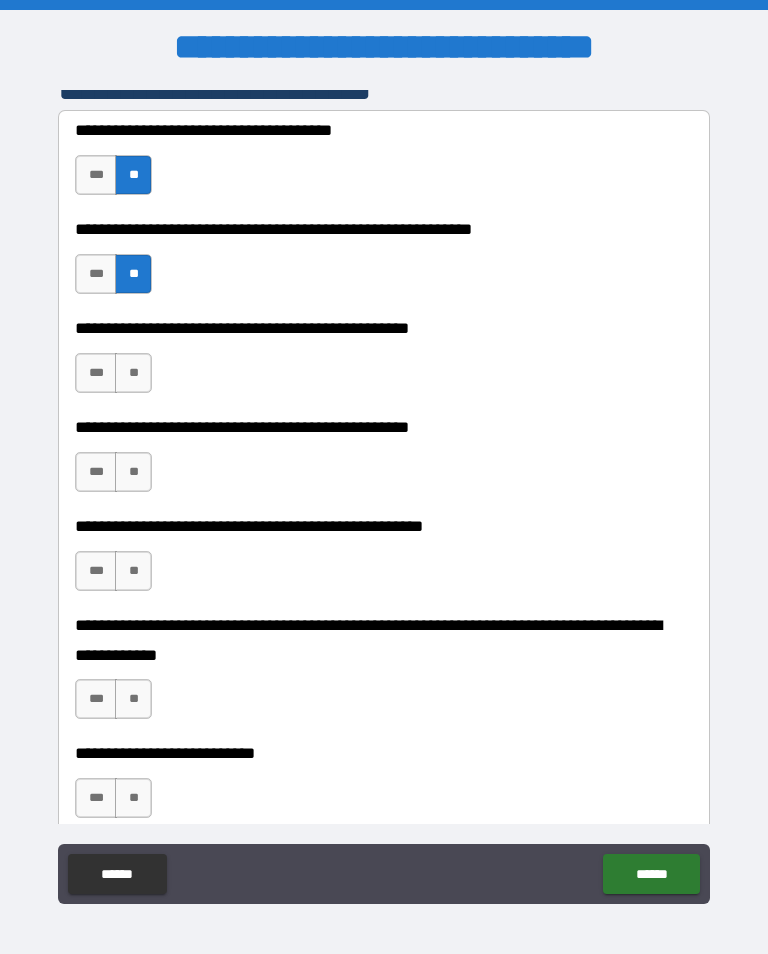 scroll, scrollTop: 481, scrollLeft: 0, axis: vertical 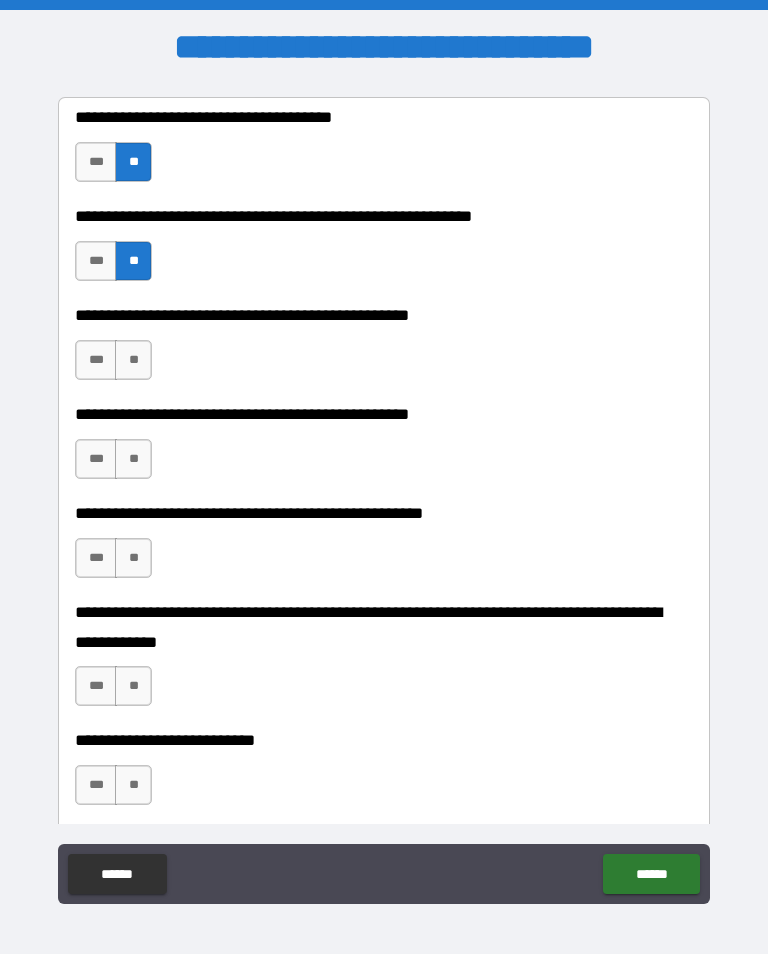 click on "**" at bounding box center (133, 360) 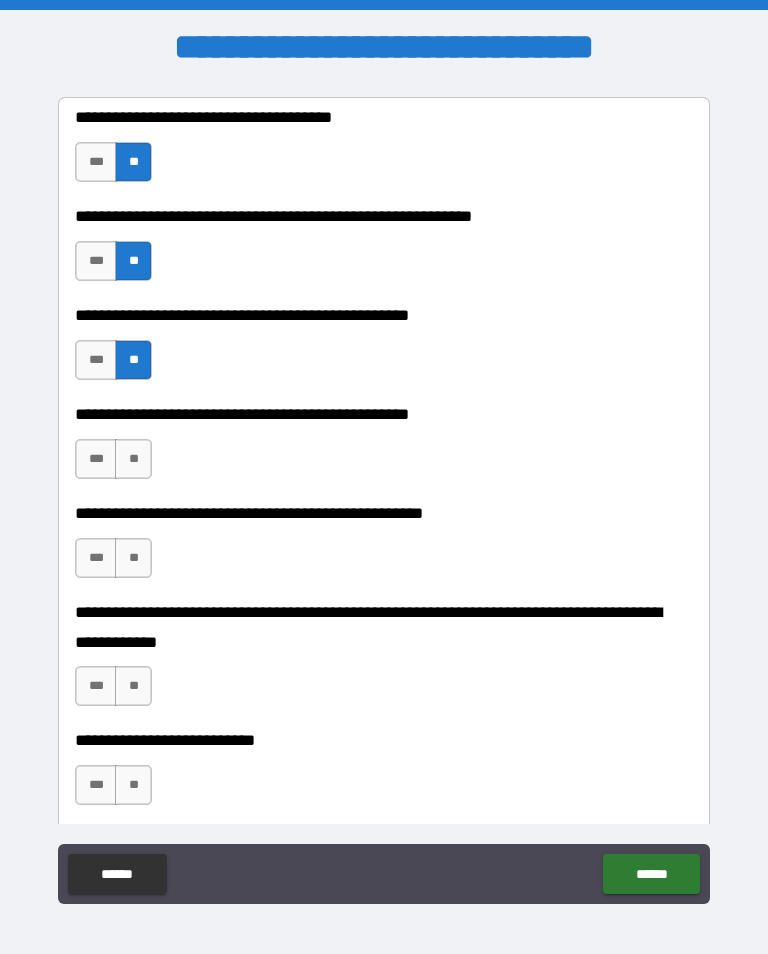 click on "**" at bounding box center [133, 459] 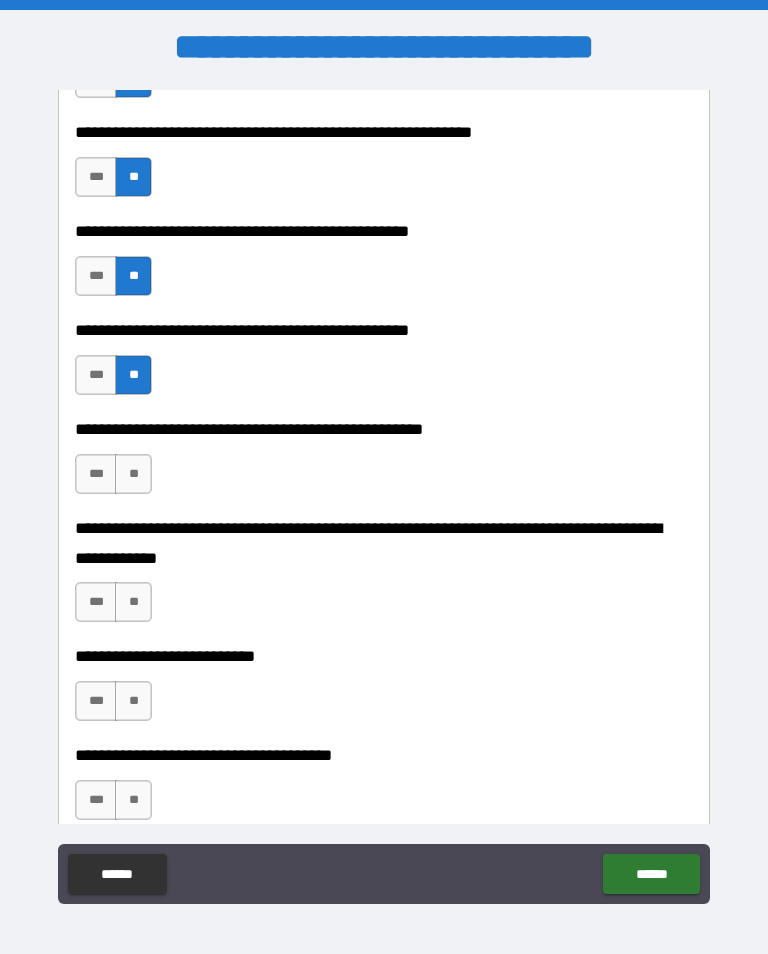 scroll, scrollTop: 572, scrollLeft: 0, axis: vertical 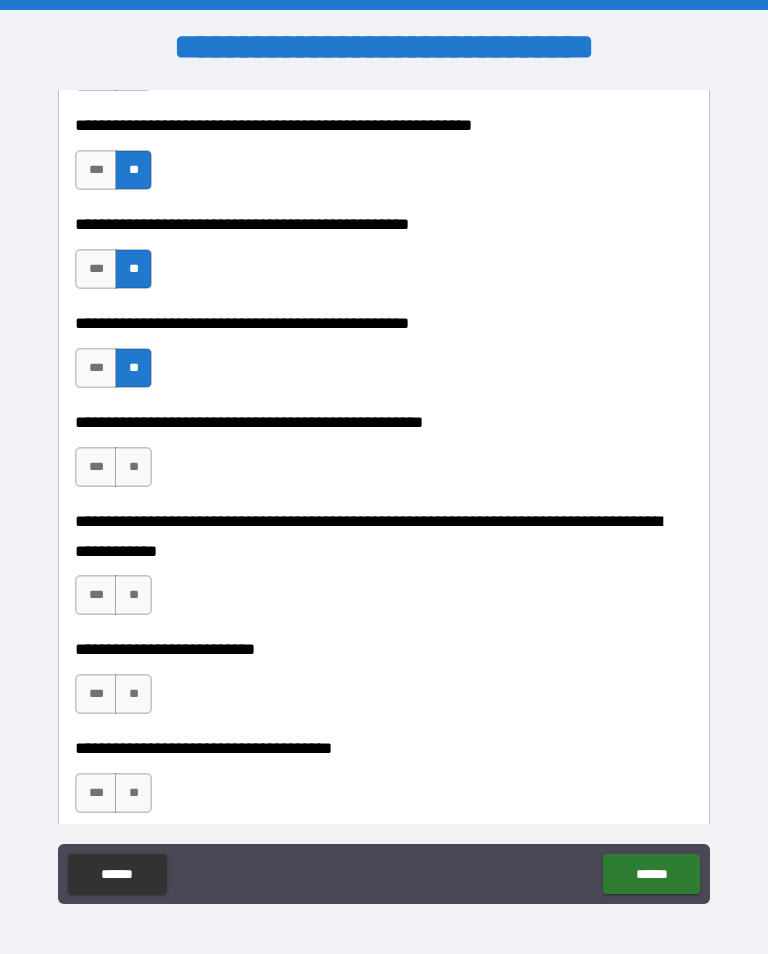 click on "**" at bounding box center (133, 467) 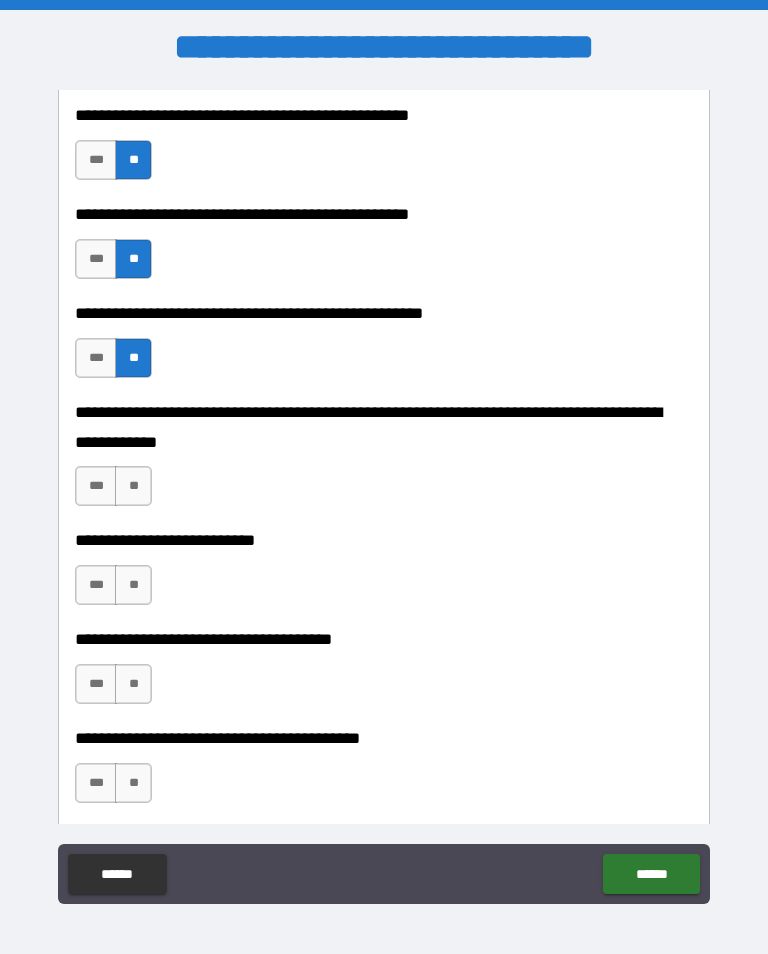 scroll, scrollTop: 682, scrollLeft: 0, axis: vertical 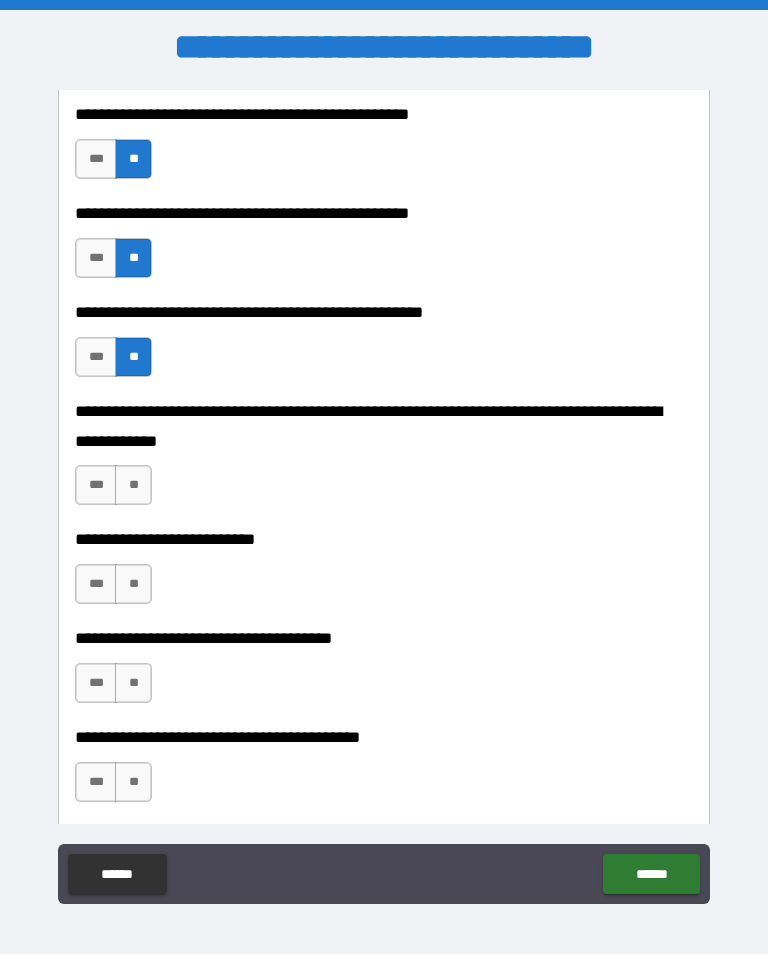 click on "**" at bounding box center [133, 485] 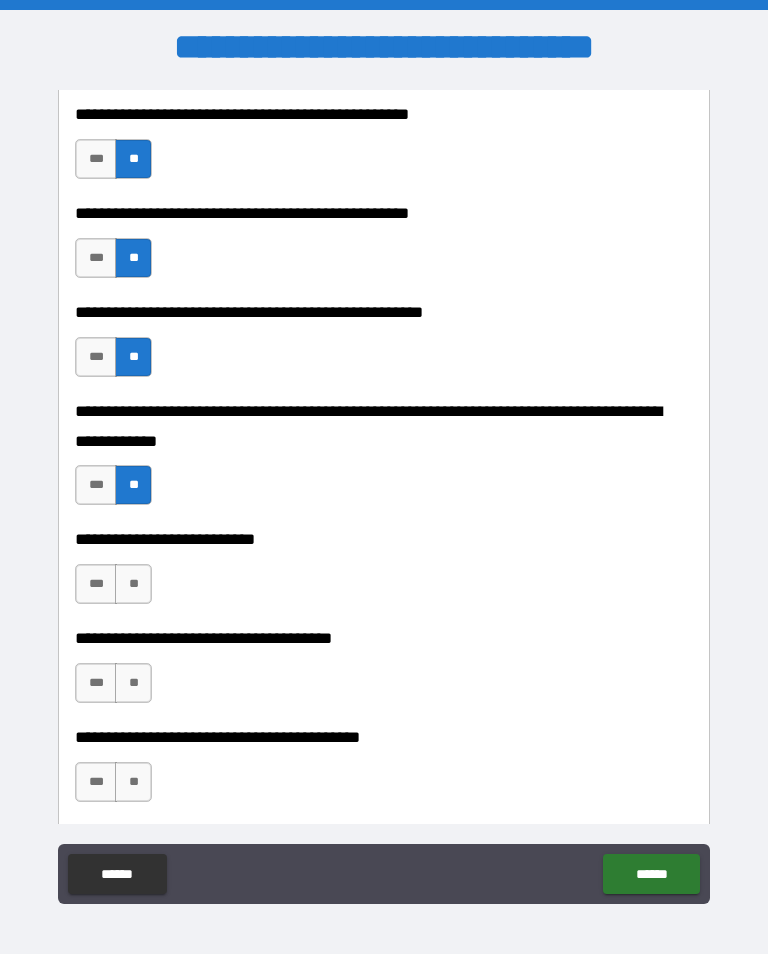scroll, scrollTop: 795, scrollLeft: 0, axis: vertical 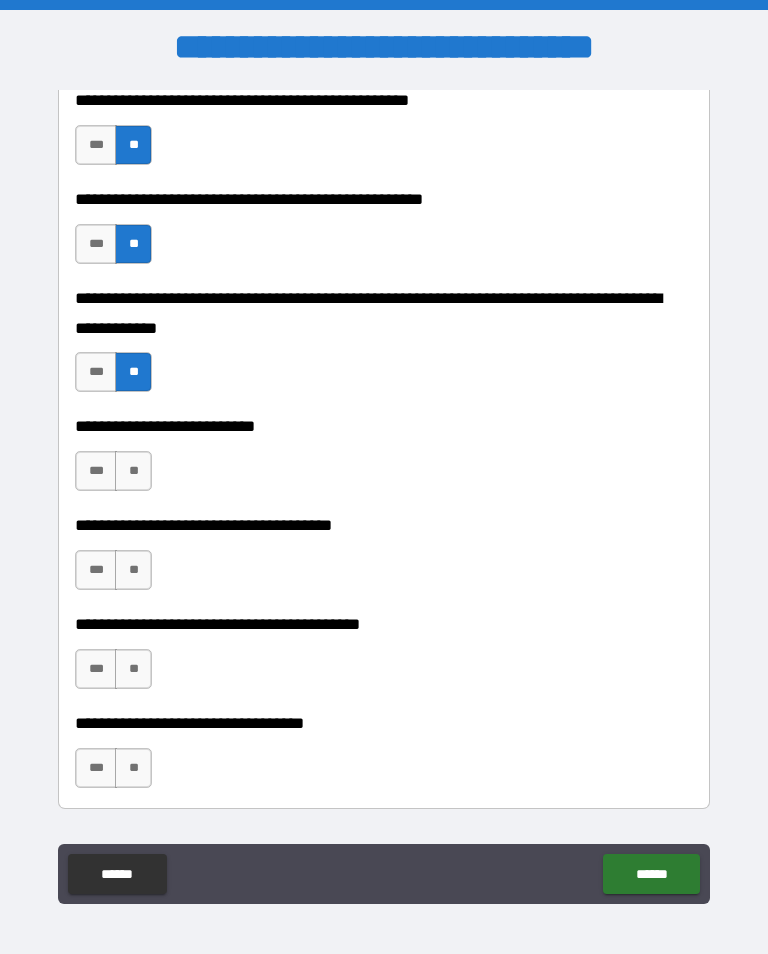 click on "***" at bounding box center (96, 471) 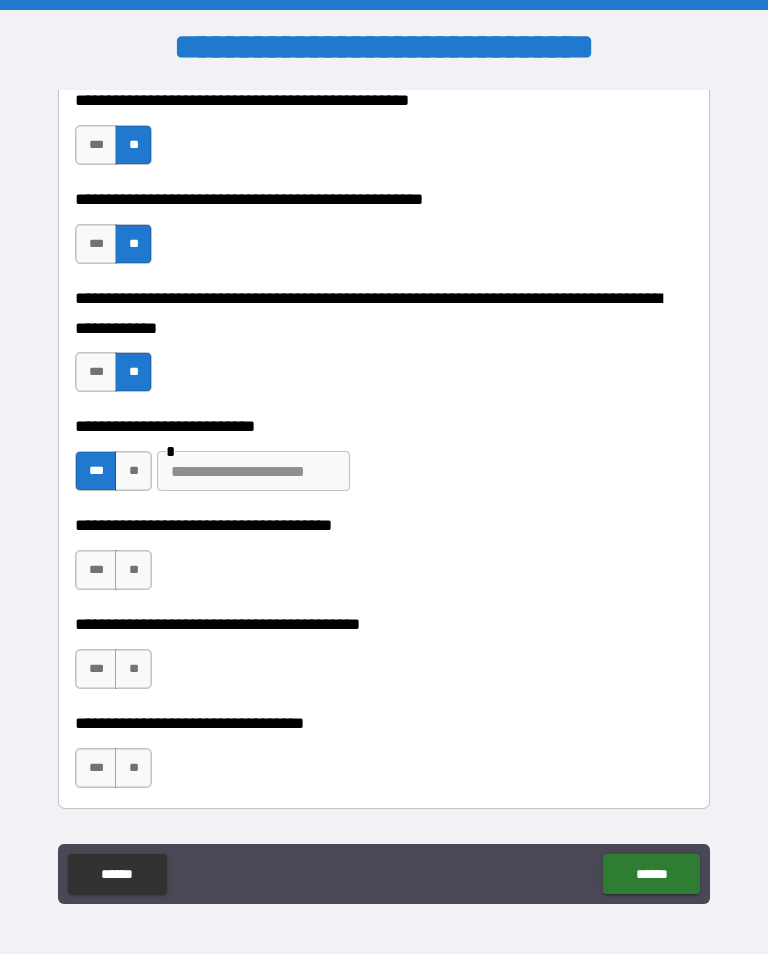 click at bounding box center [253, 471] 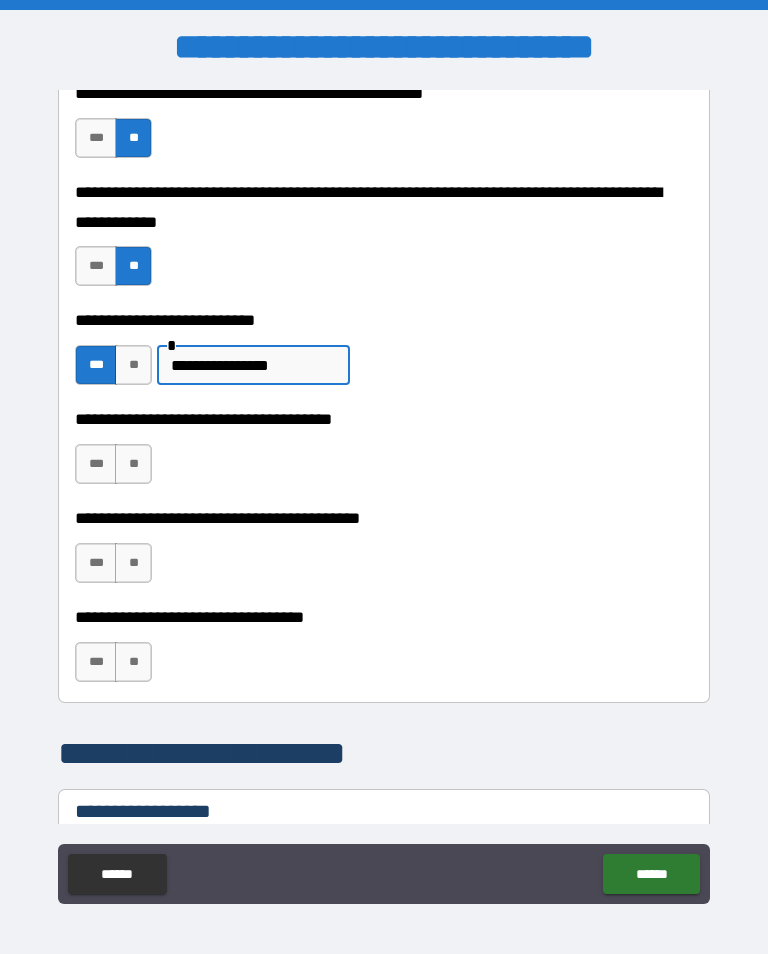 scroll, scrollTop: 906, scrollLeft: 0, axis: vertical 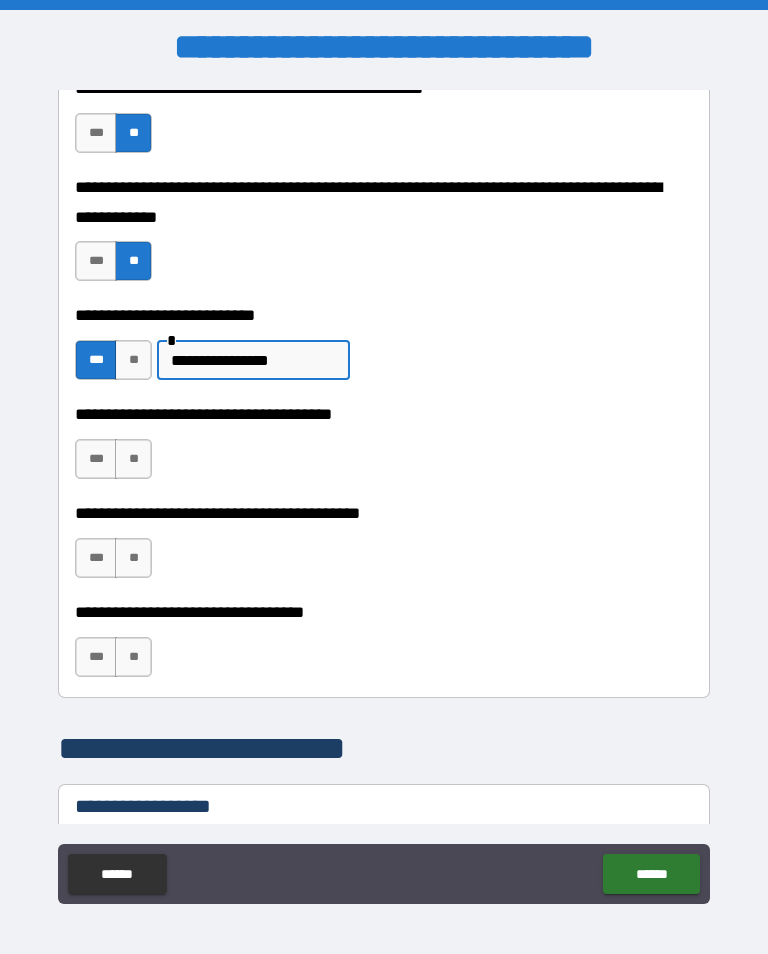 type on "**********" 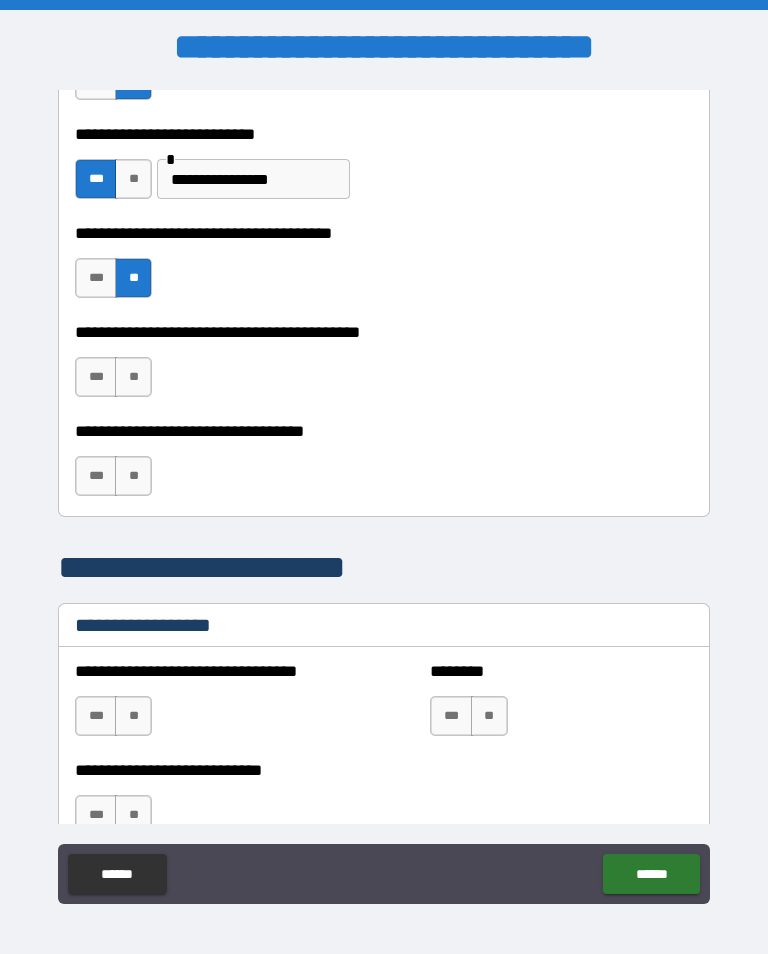 scroll, scrollTop: 1084, scrollLeft: 0, axis: vertical 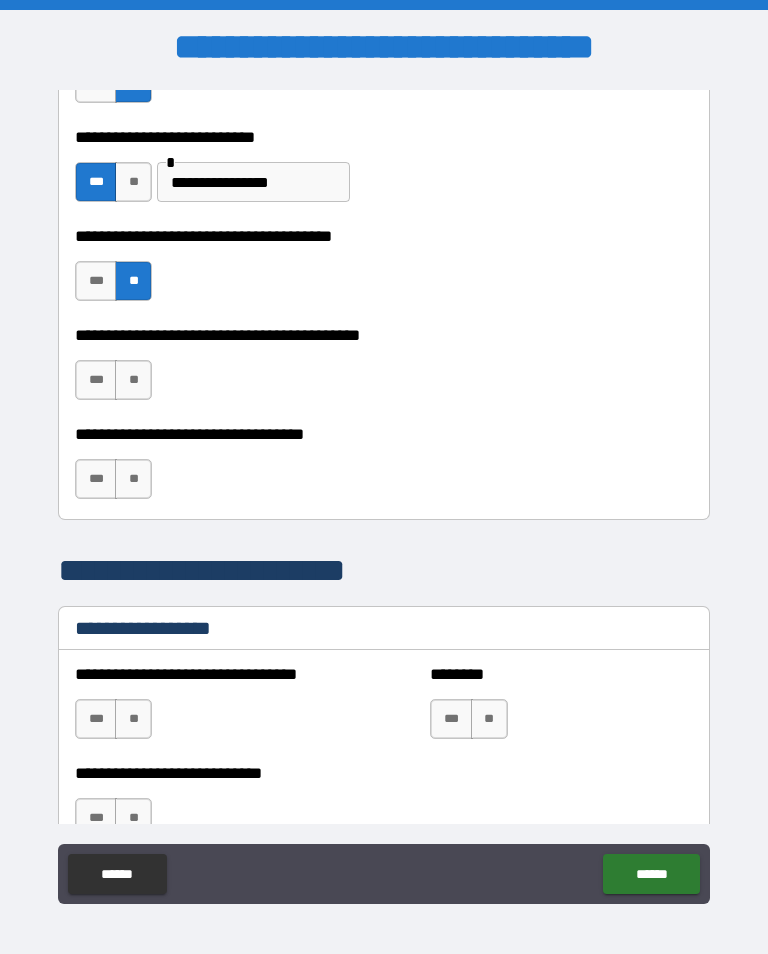 click on "***" at bounding box center [96, 380] 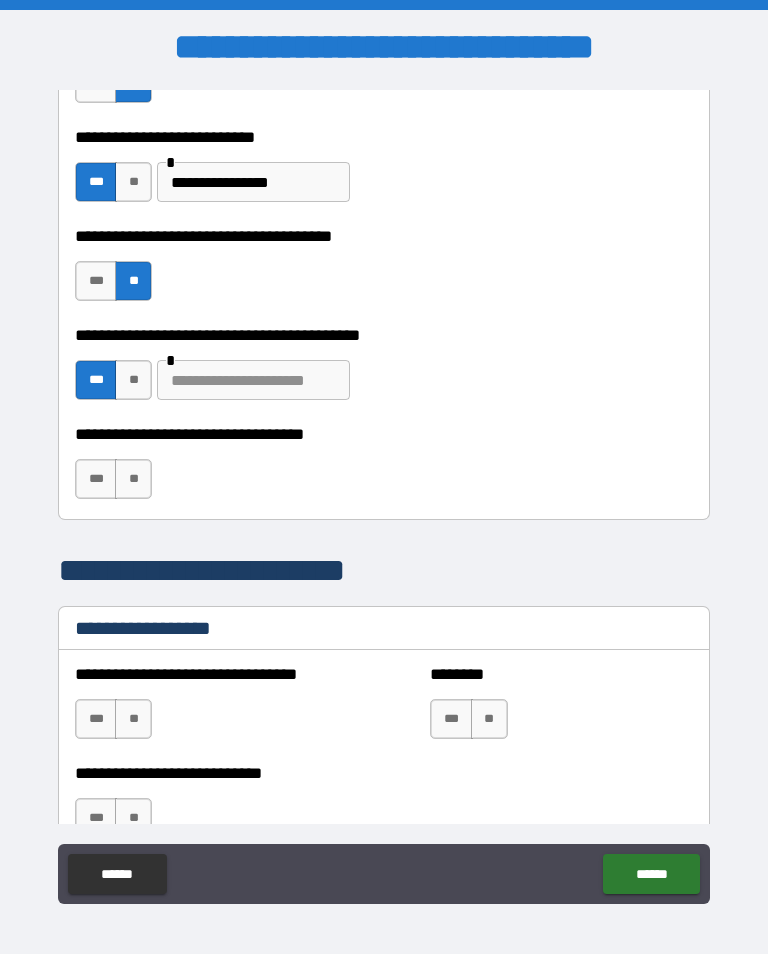 click at bounding box center [253, 380] 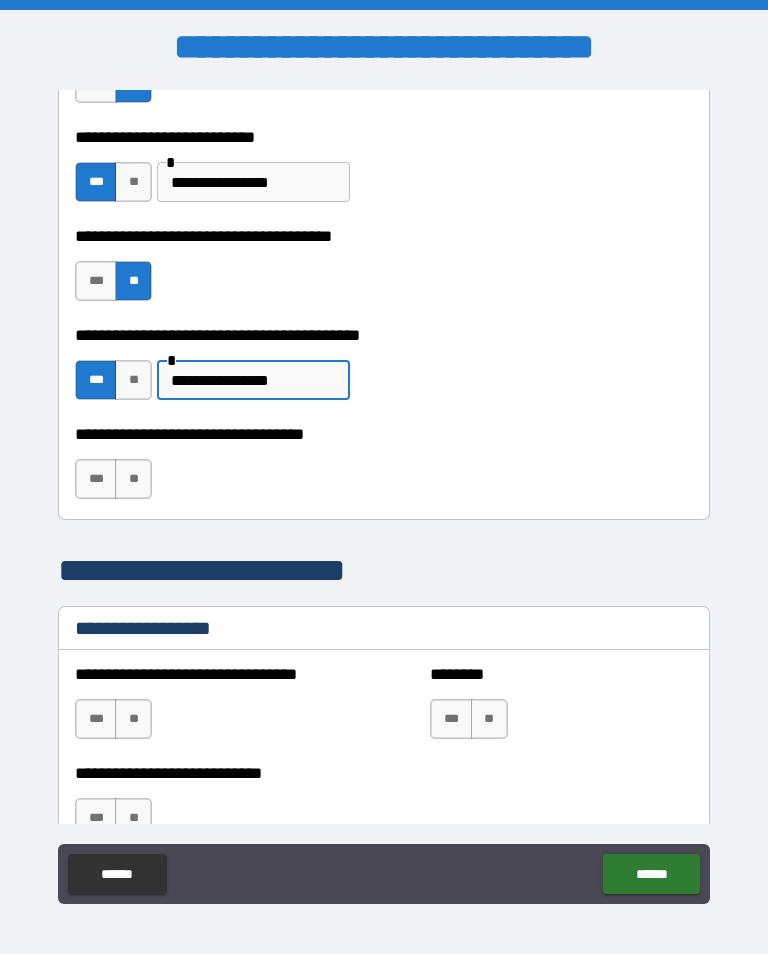 type on "**********" 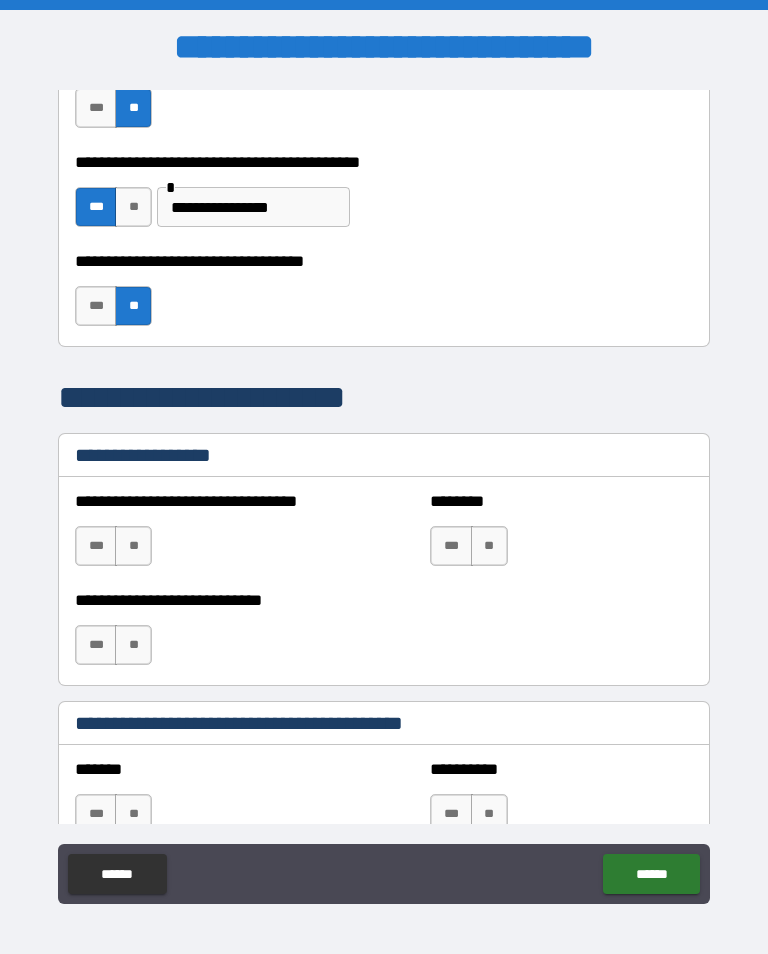 scroll, scrollTop: 1258, scrollLeft: 0, axis: vertical 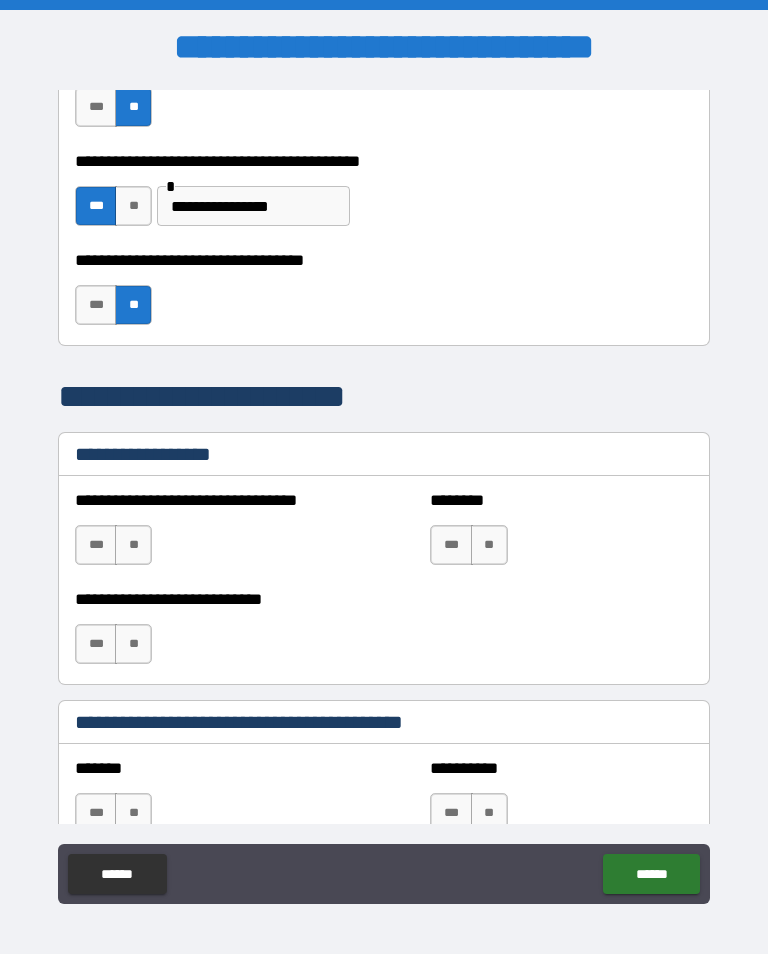 click on "**" at bounding box center [133, 545] 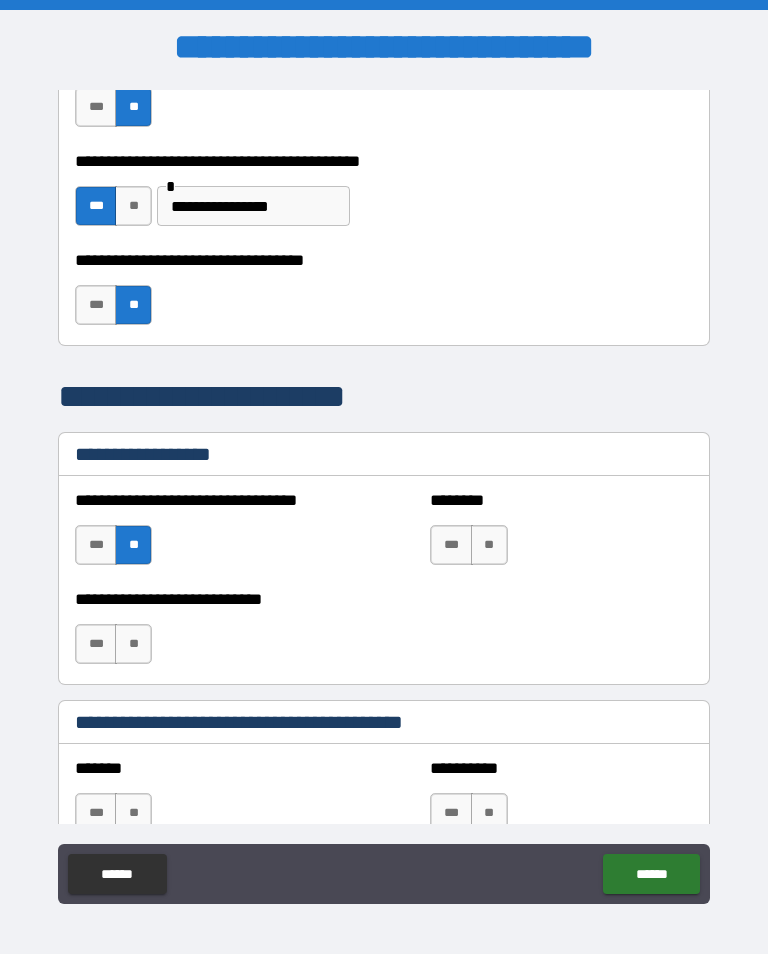 click on "**" at bounding box center [133, 644] 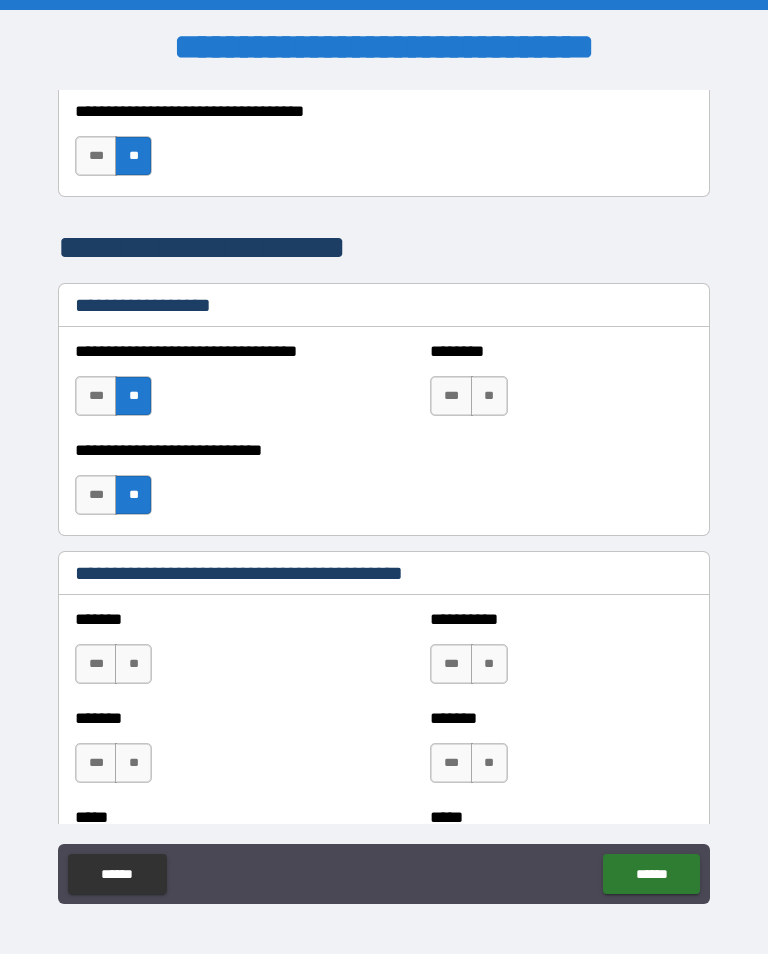 scroll, scrollTop: 1411, scrollLeft: 0, axis: vertical 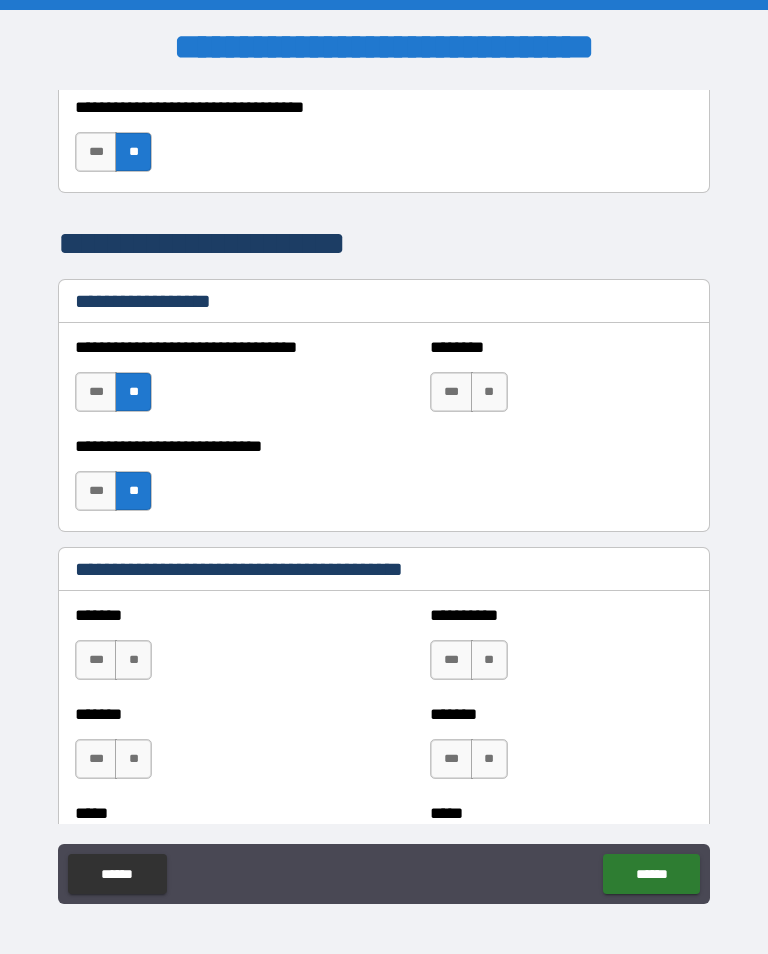 click on "**" at bounding box center [489, 392] 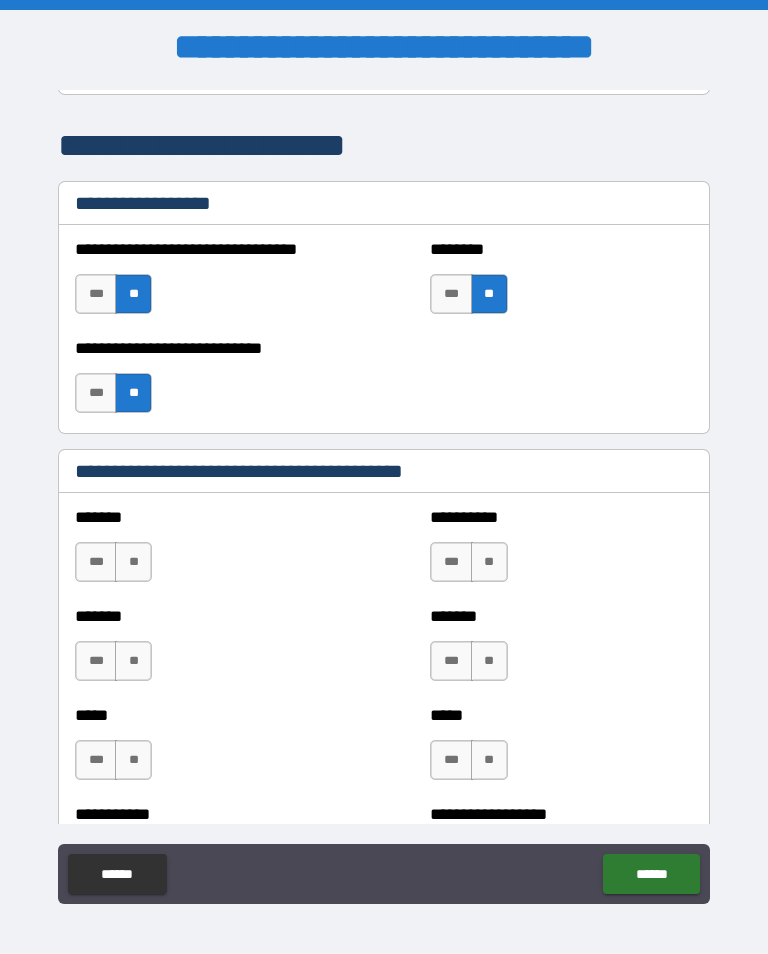 scroll, scrollTop: 1545, scrollLeft: 0, axis: vertical 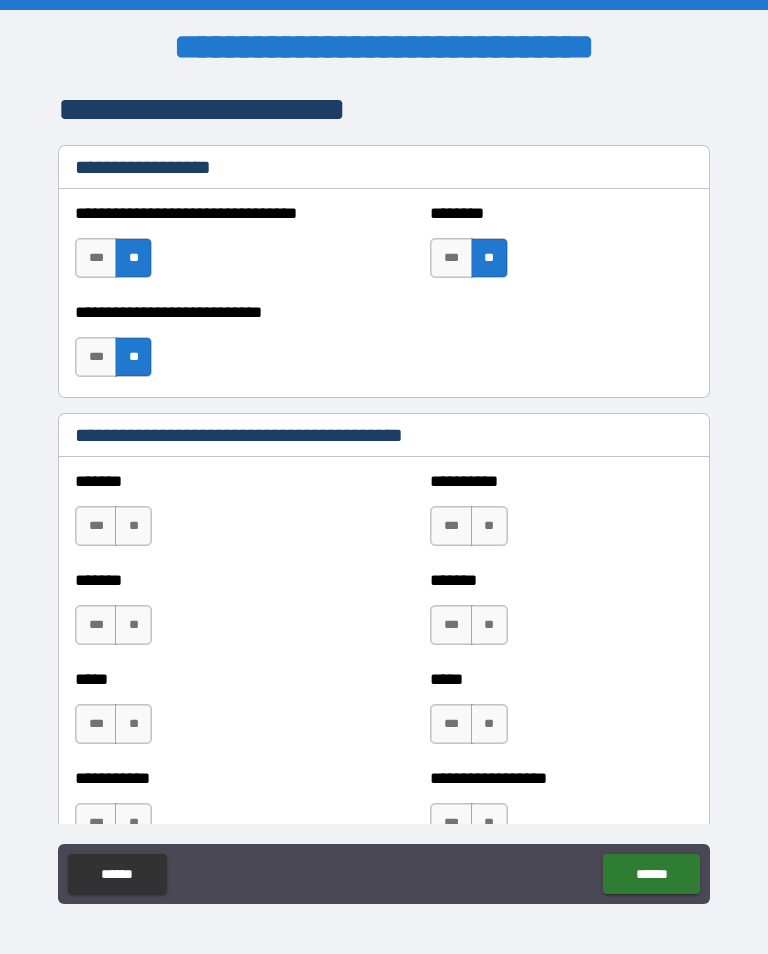 click on "**" at bounding box center [133, 526] 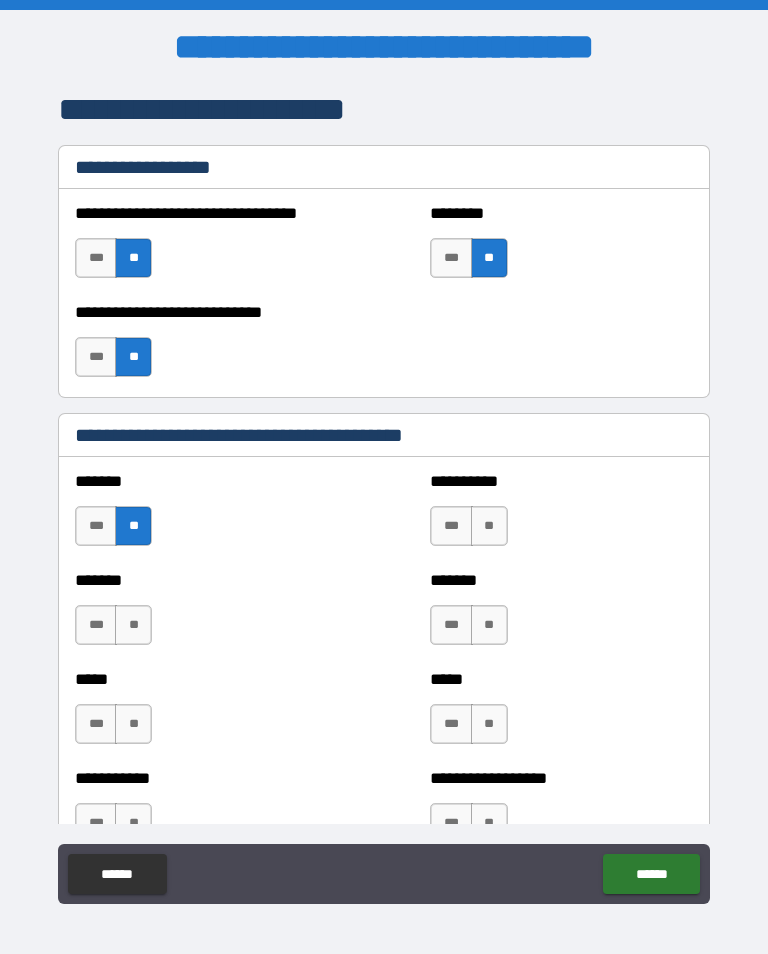 click on "**" at bounding box center (489, 526) 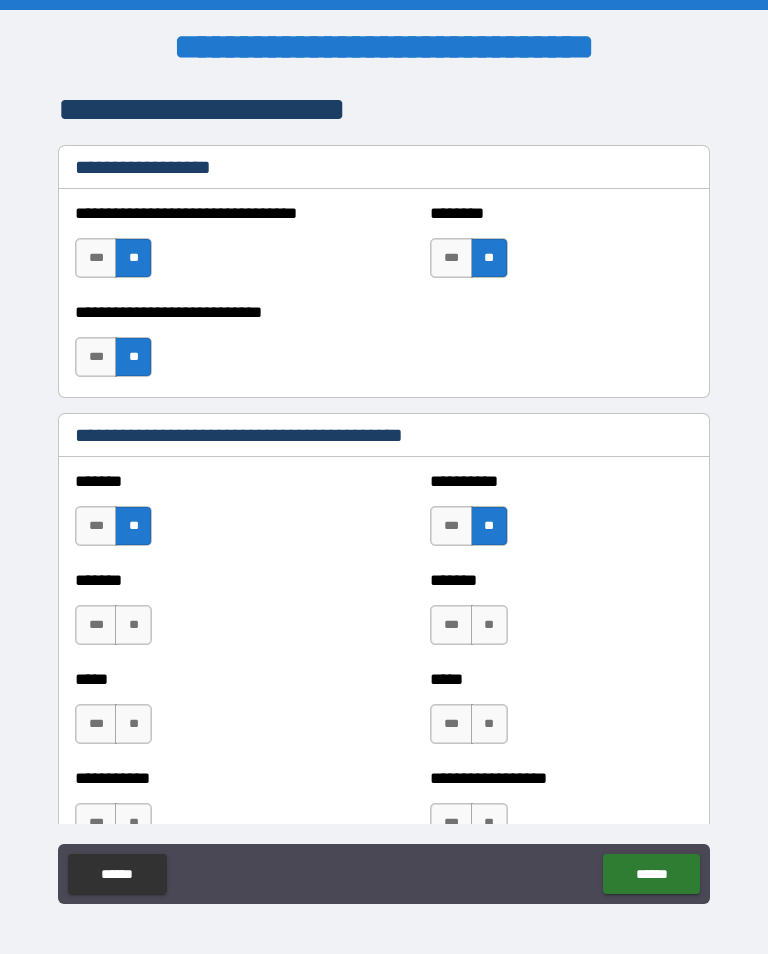 click on "**" at bounding box center [133, 625] 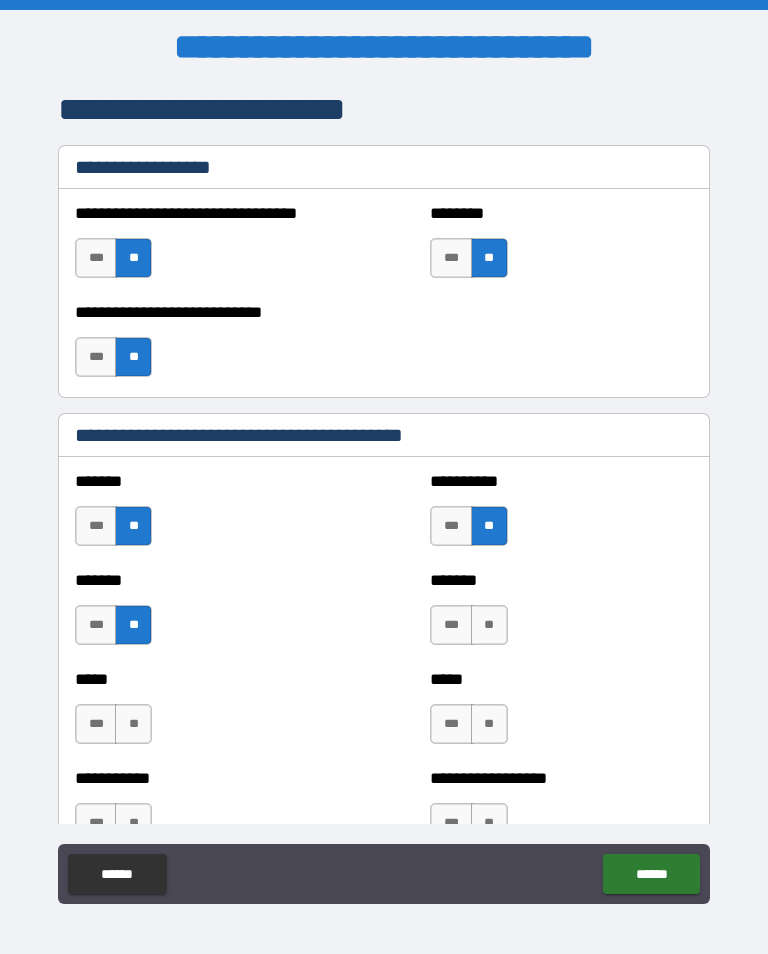 click on "**" at bounding box center (489, 625) 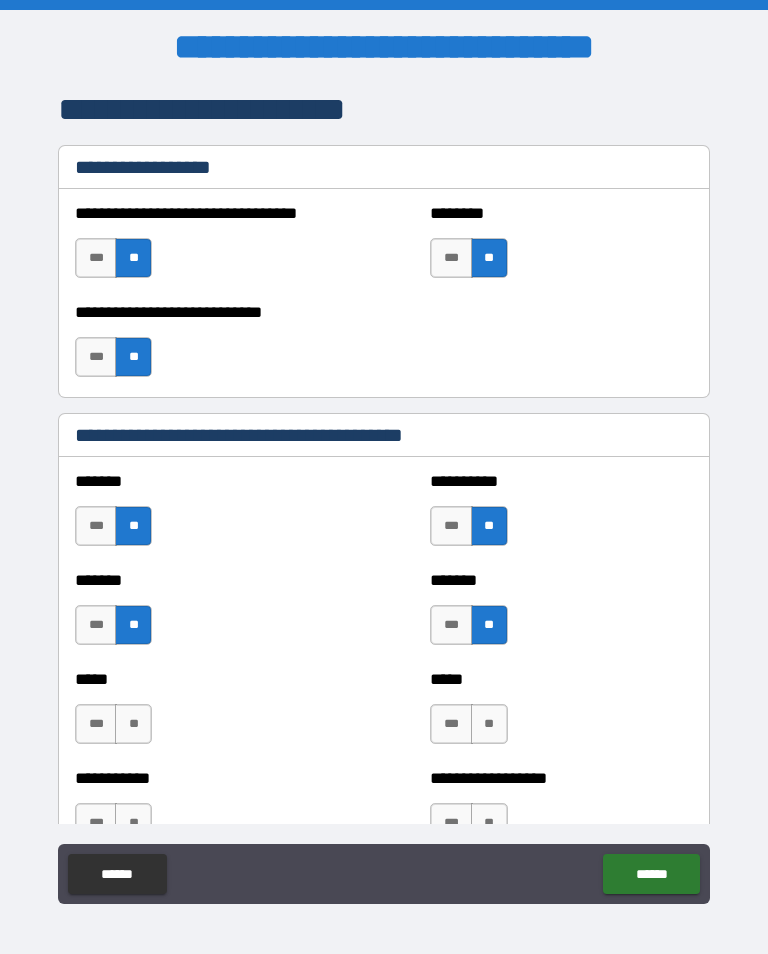 click on "**" at bounding box center [489, 724] 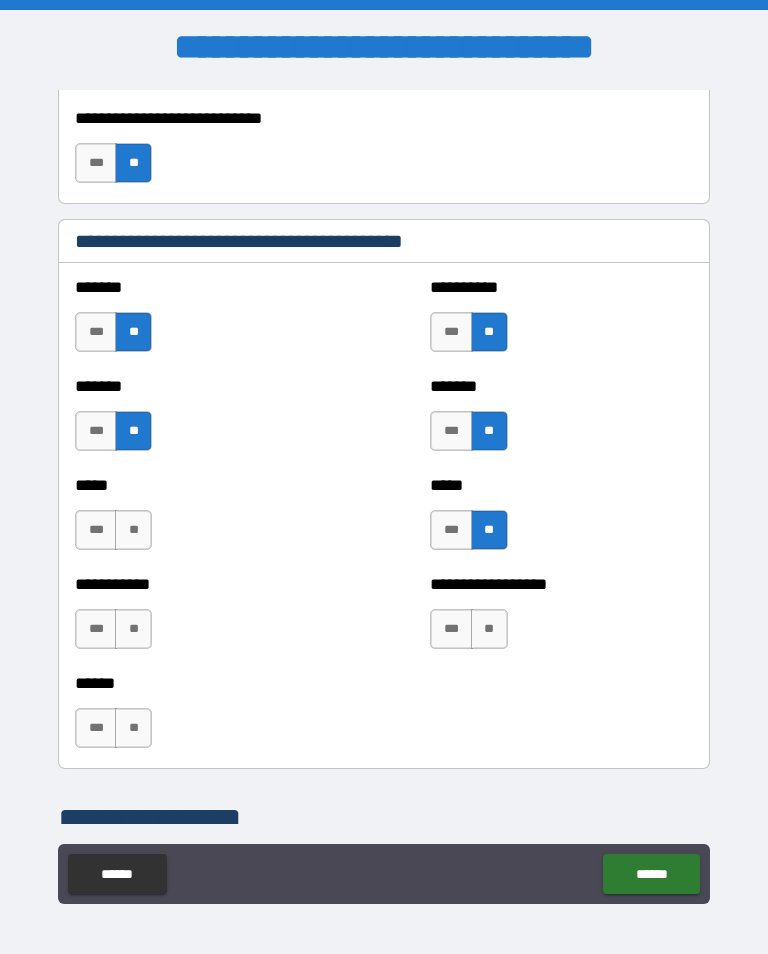 scroll, scrollTop: 1739, scrollLeft: 0, axis: vertical 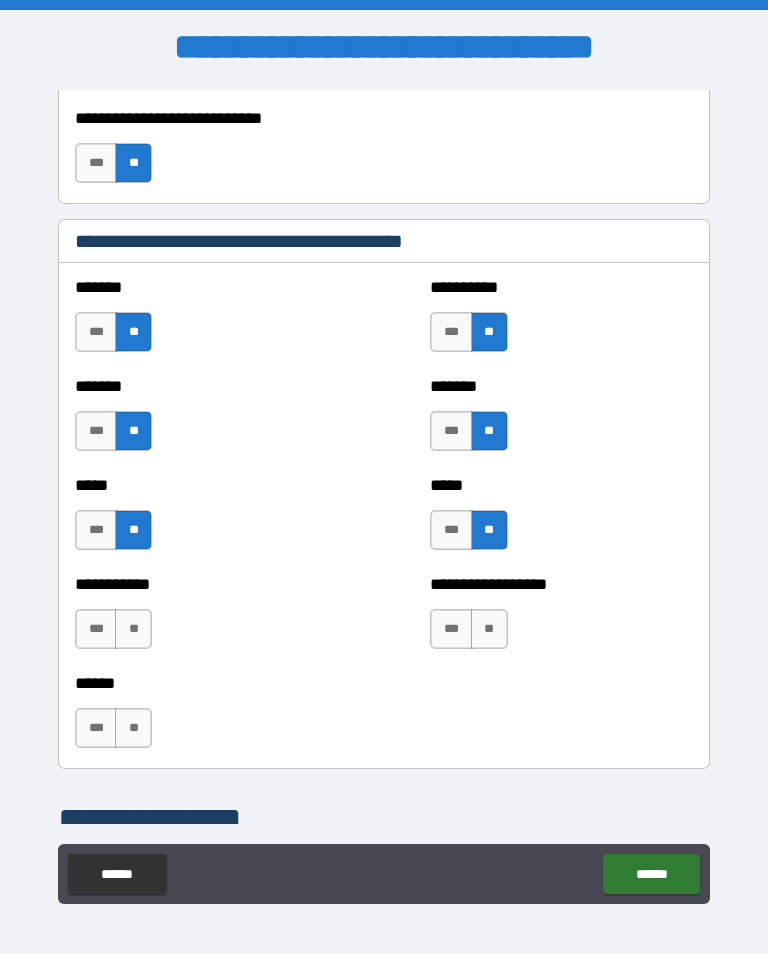 click on "**" at bounding box center [489, 629] 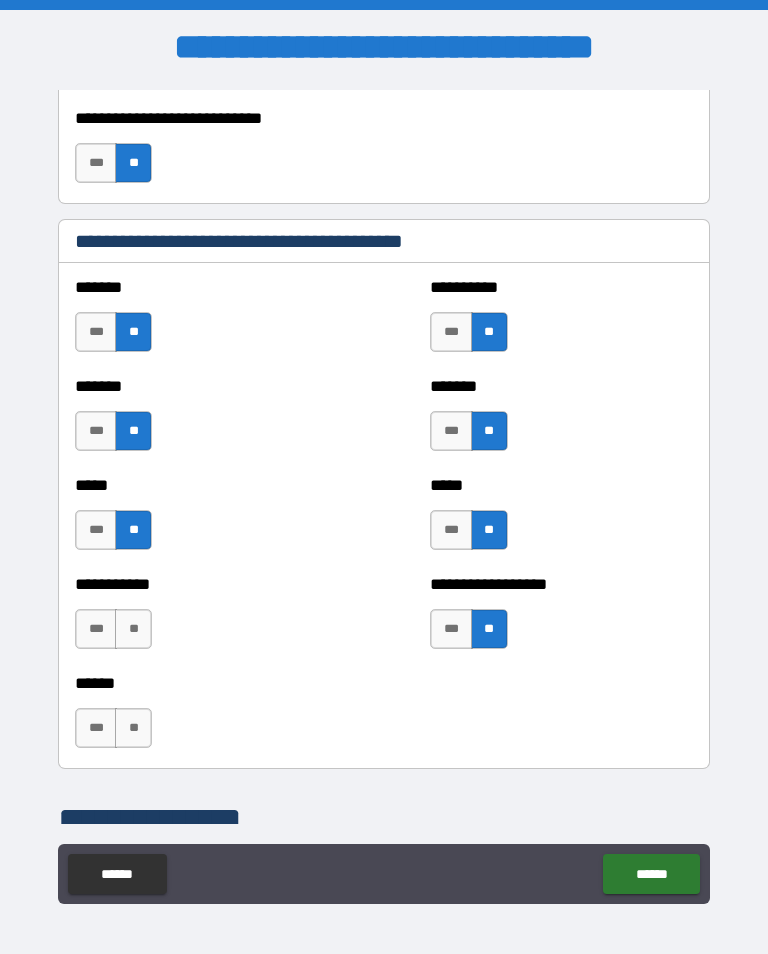 click on "**" at bounding box center [133, 629] 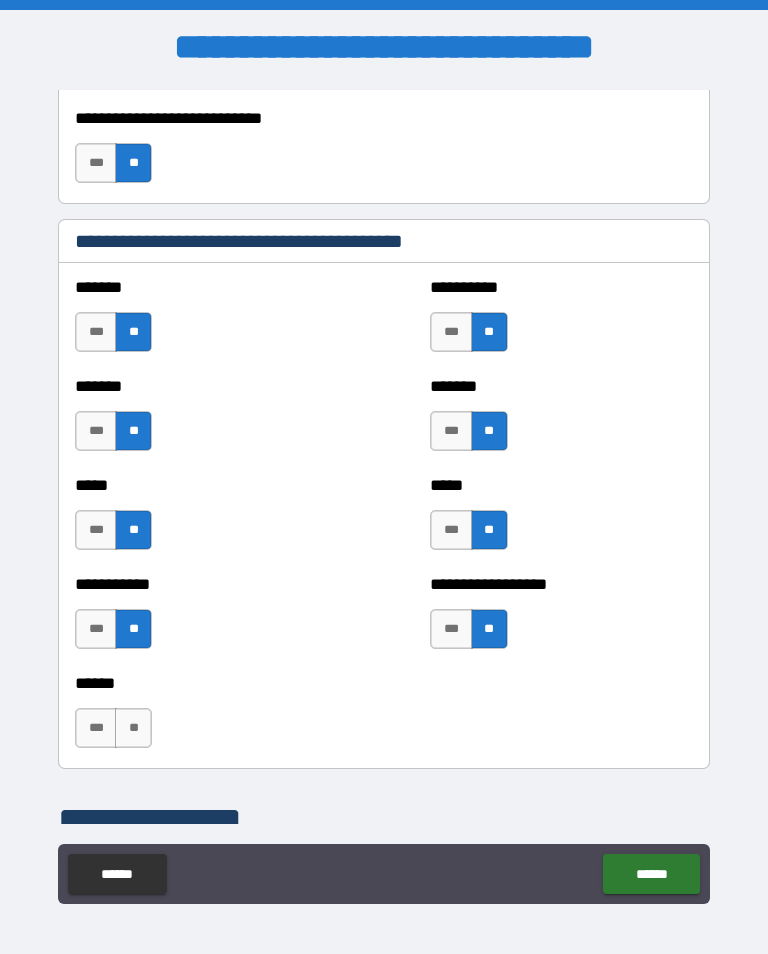 click on "**" at bounding box center (133, 728) 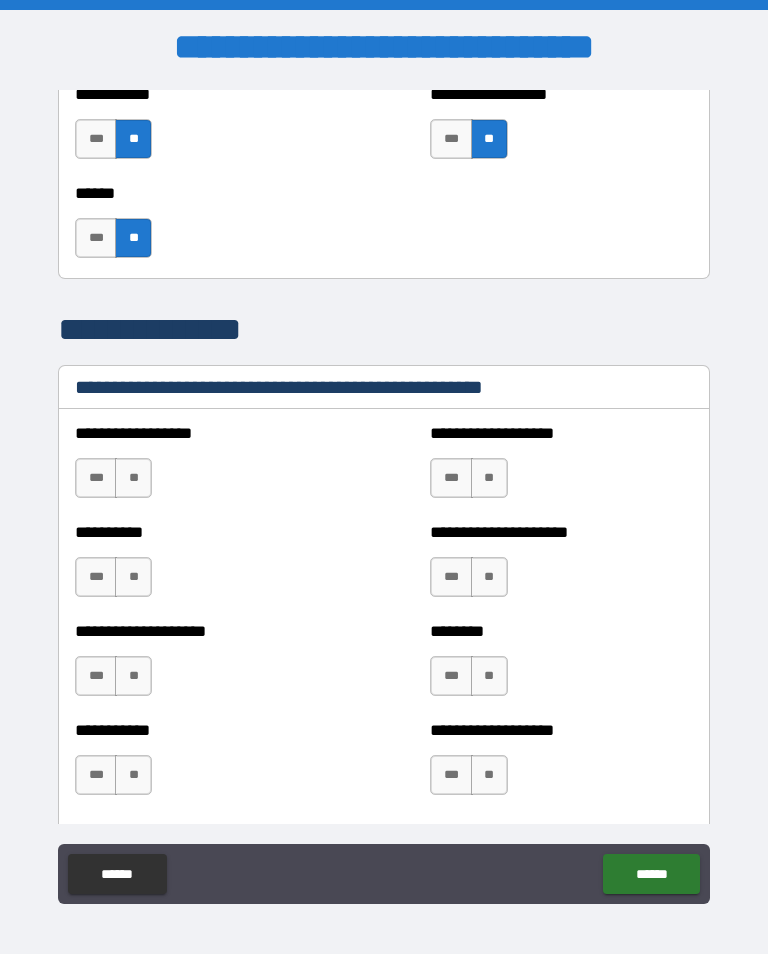 scroll, scrollTop: 2231, scrollLeft: 0, axis: vertical 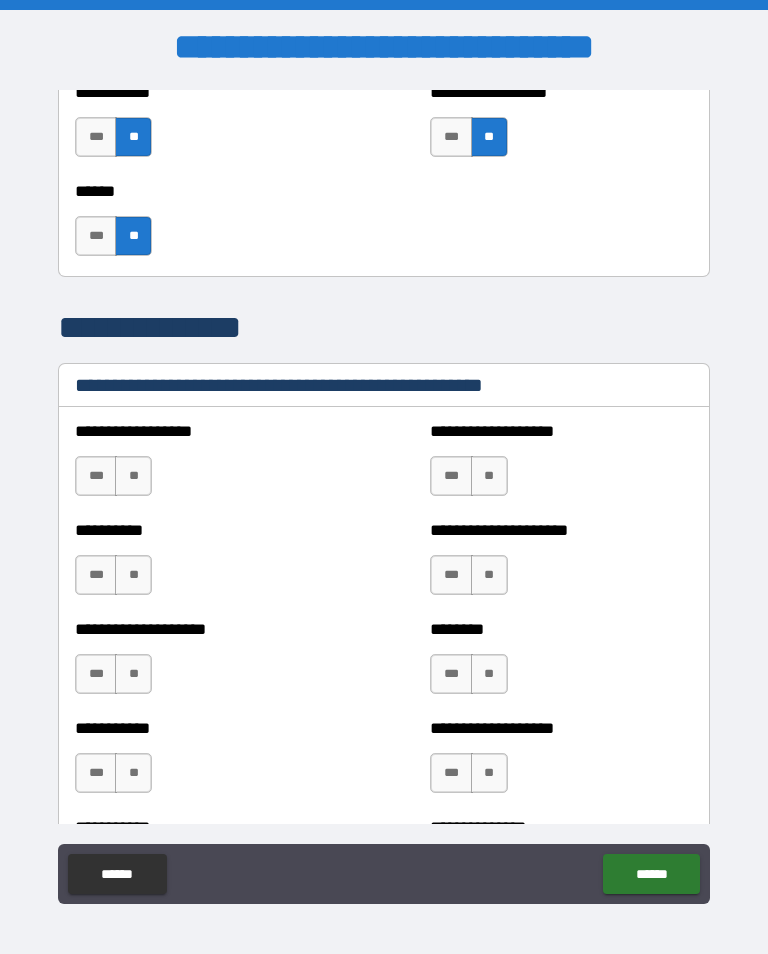 click on "**" at bounding box center (133, 476) 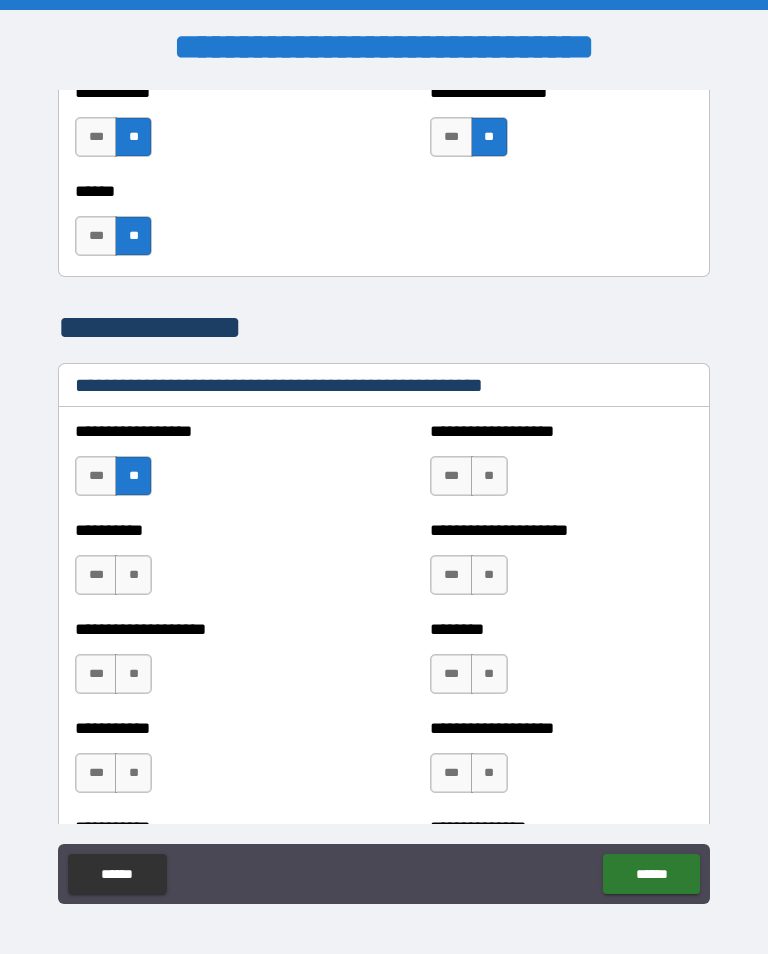 click on "**" at bounding box center (489, 476) 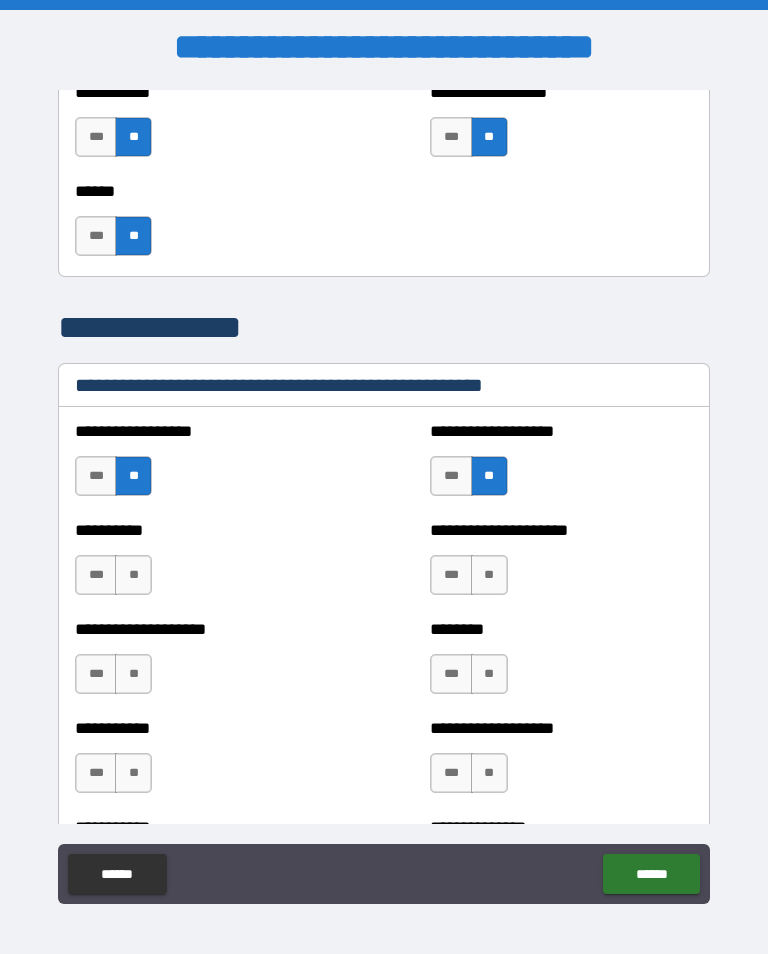 click on "**" at bounding box center (133, 575) 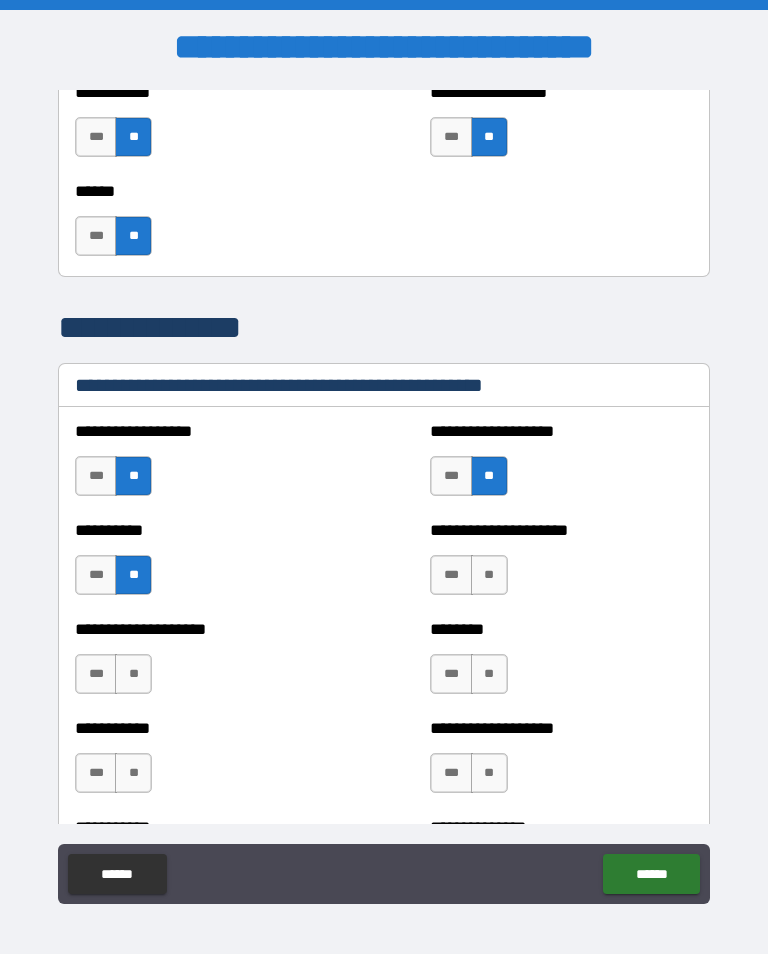 click on "**" at bounding box center (489, 575) 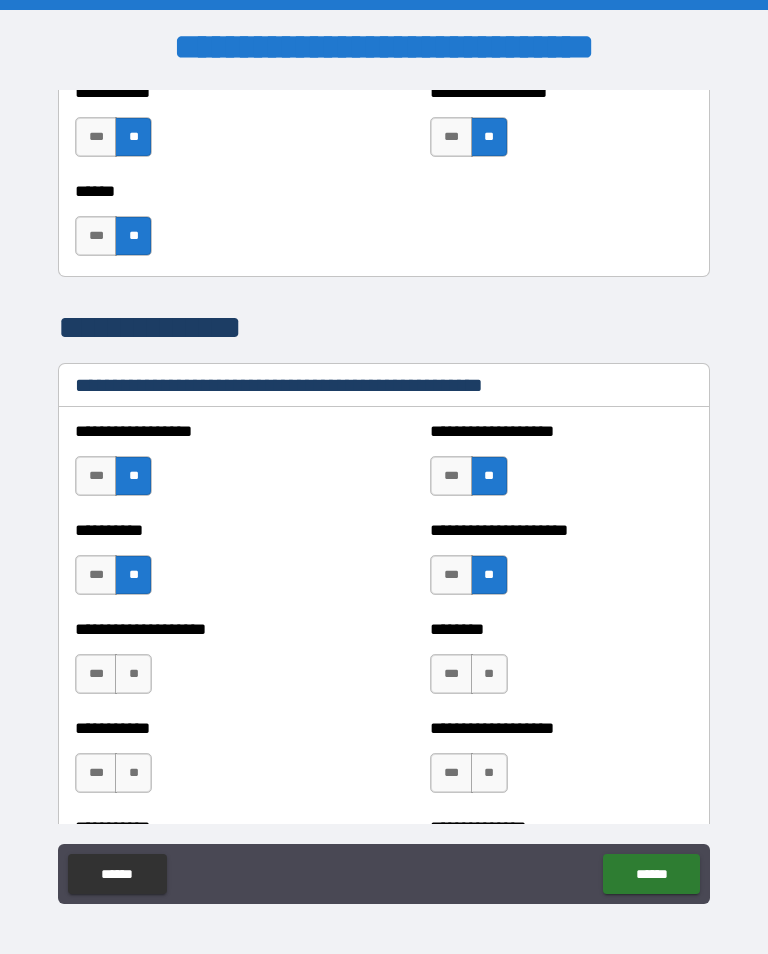 click on "**" at bounding box center (133, 674) 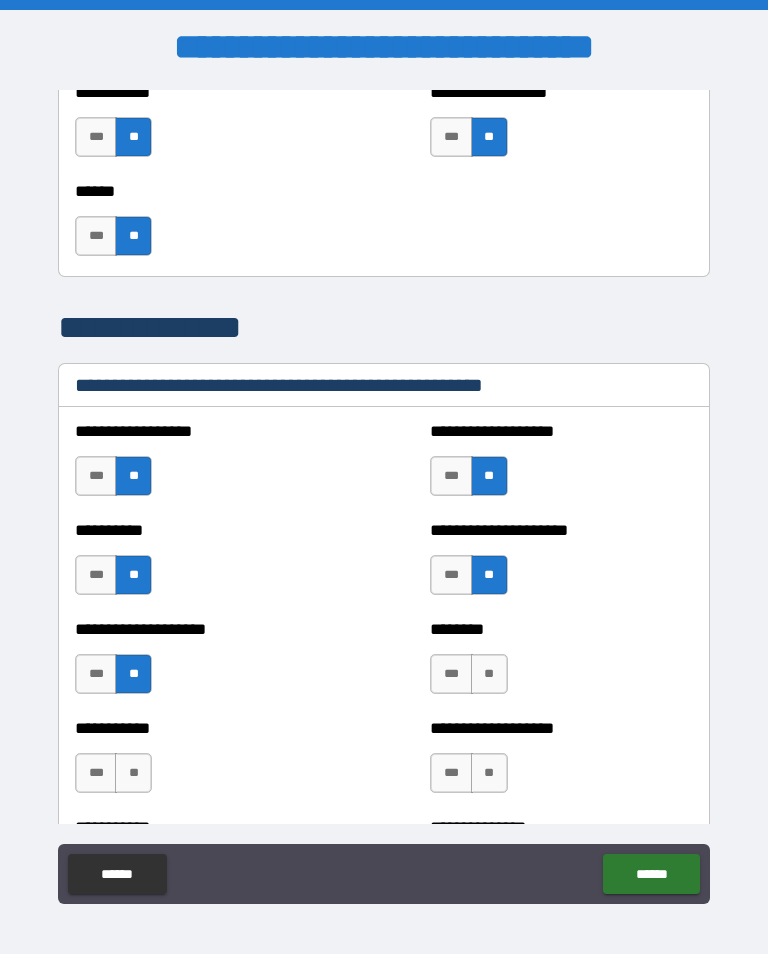 click on "**" at bounding box center [489, 674] 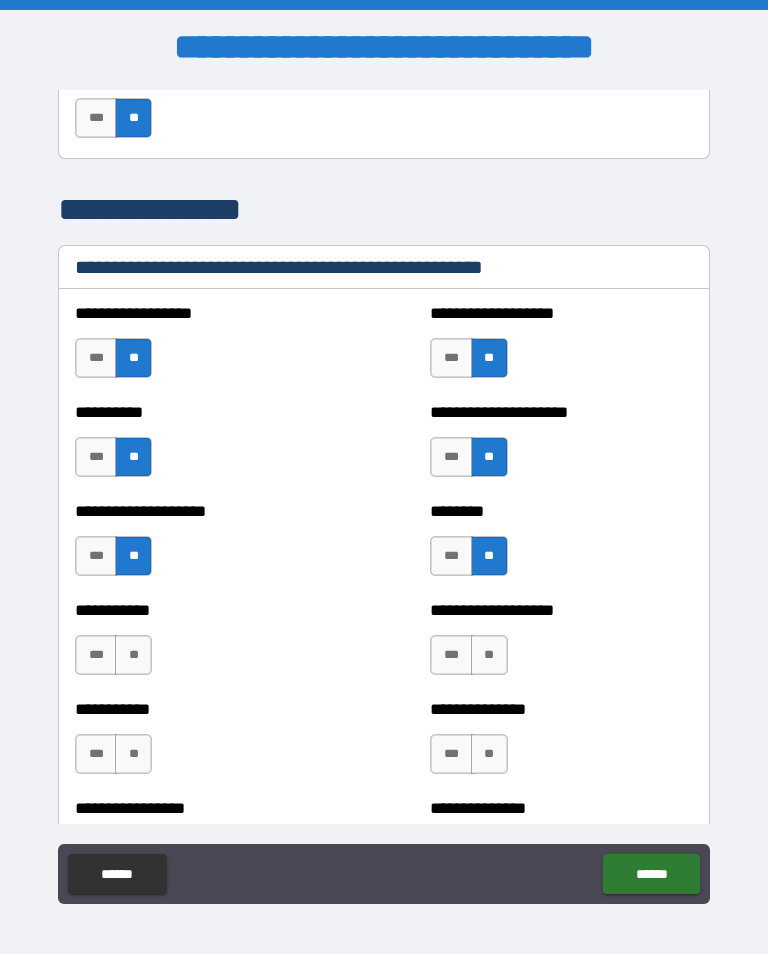 scroll, scrollTop: 2429, scrollLeft: 0, axis: vertical 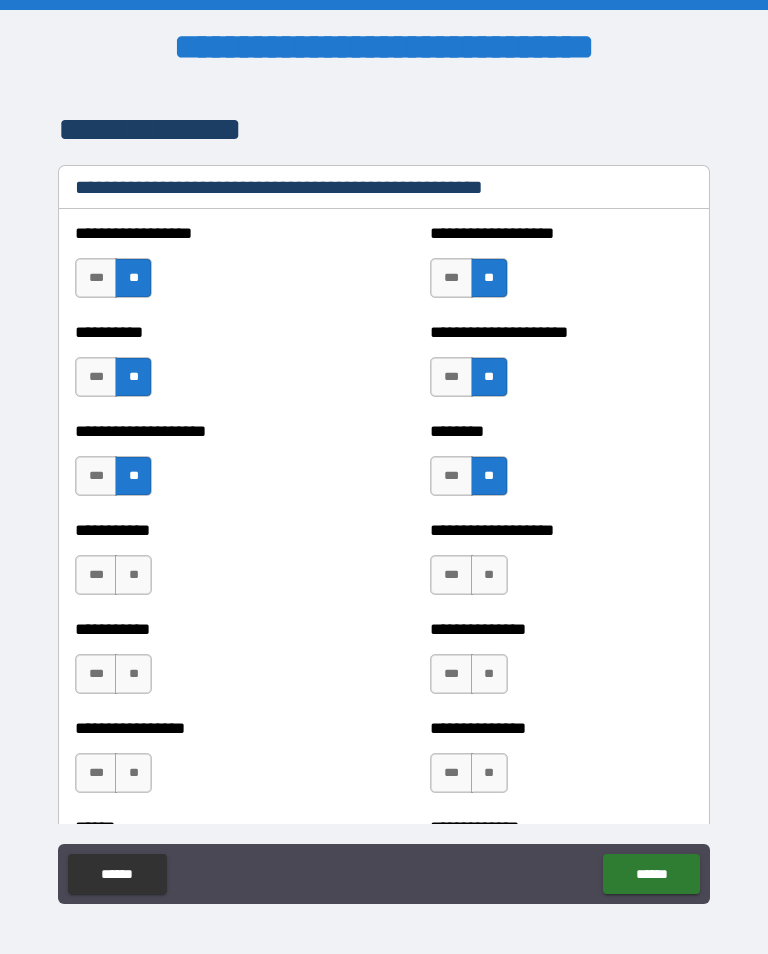 click on "**" at bounding box center [133, 575] 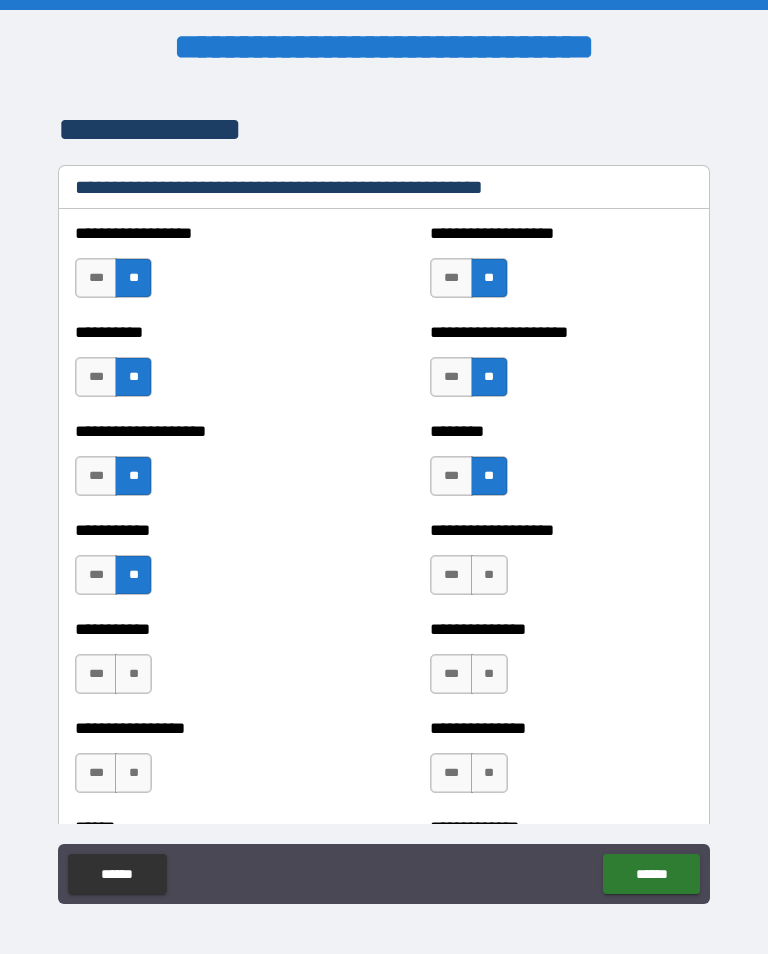 click on "**" at bounding box center [489, 575] 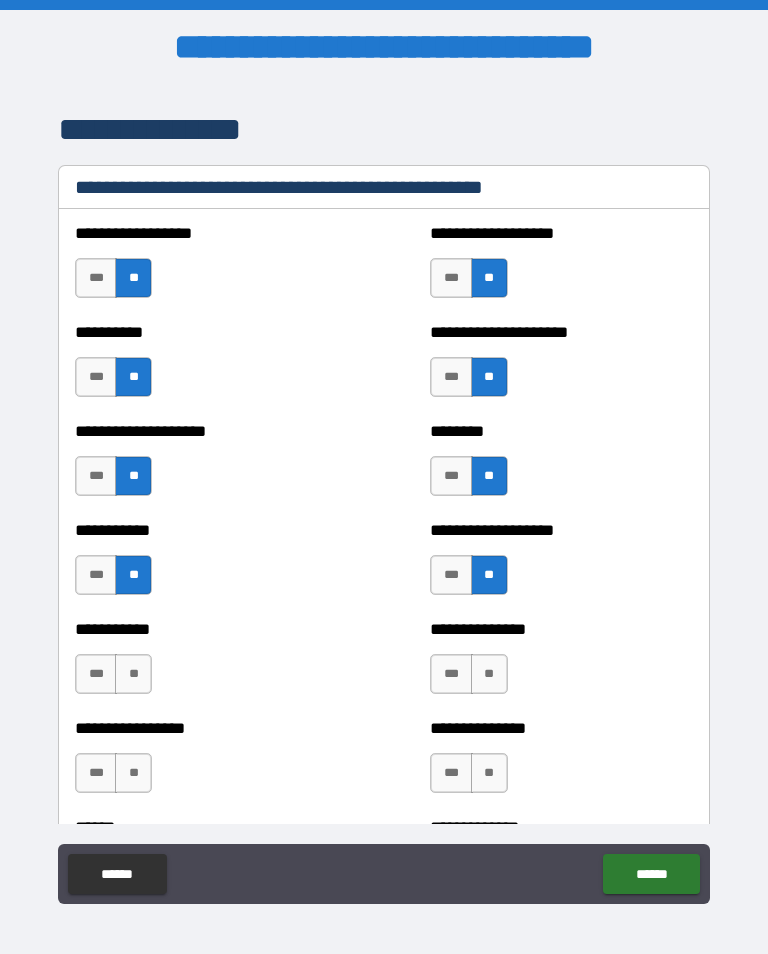 click on "**" at bounding box center [133, 674] 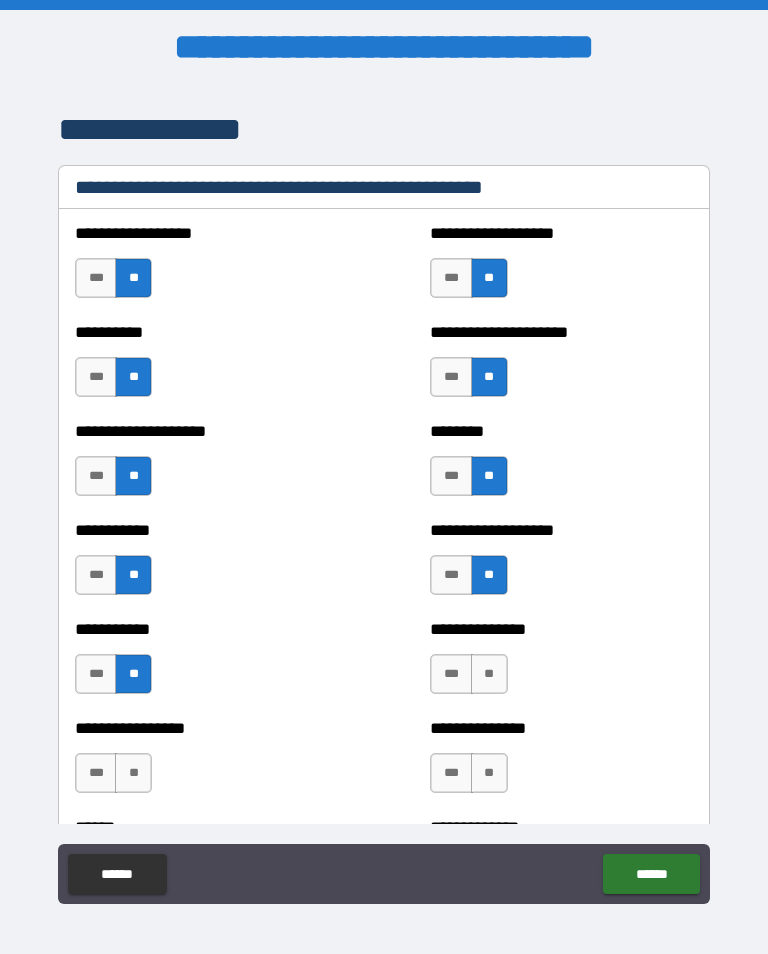click on "**" at bounding box center (489, 674) 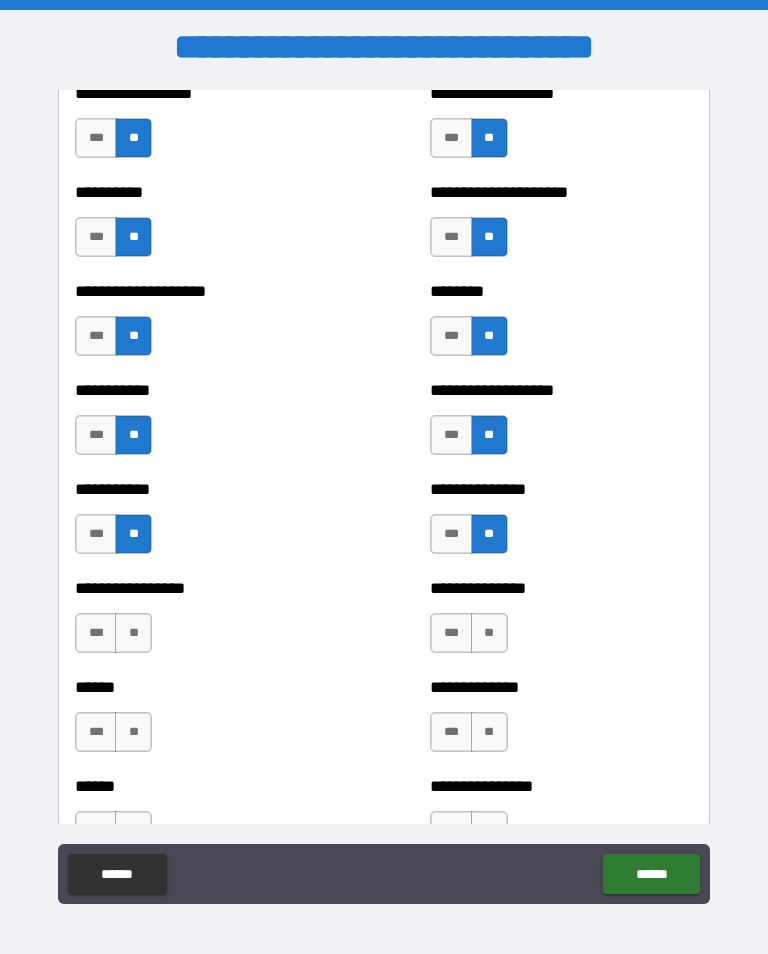 scroll, scrollTop: 2635, scrollLeft: 0, axis: vertical 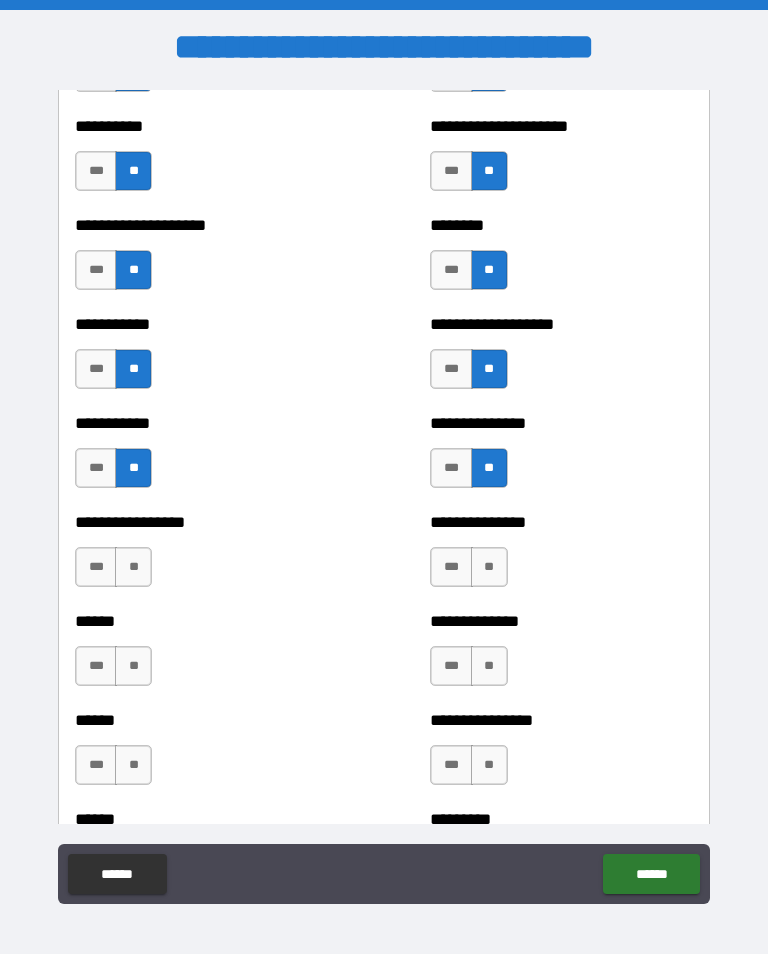 click on "**" at bounding box center [133, 567] 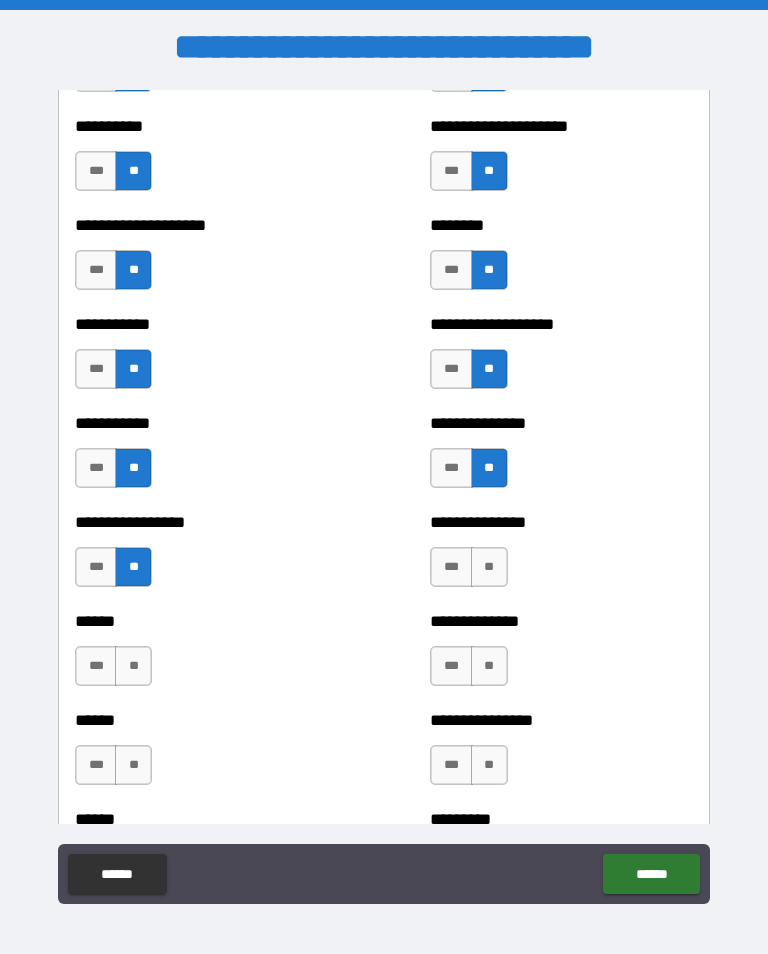 click on "**" at bounding box center [489, 567] 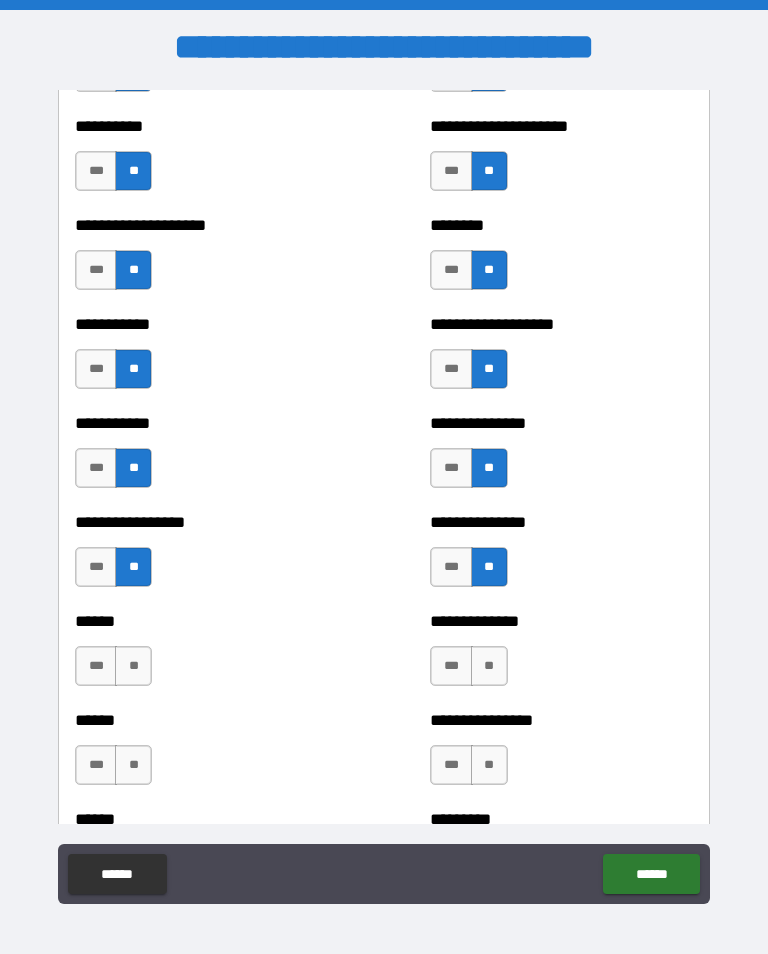 click on "**" at bounding box center (133, 666) 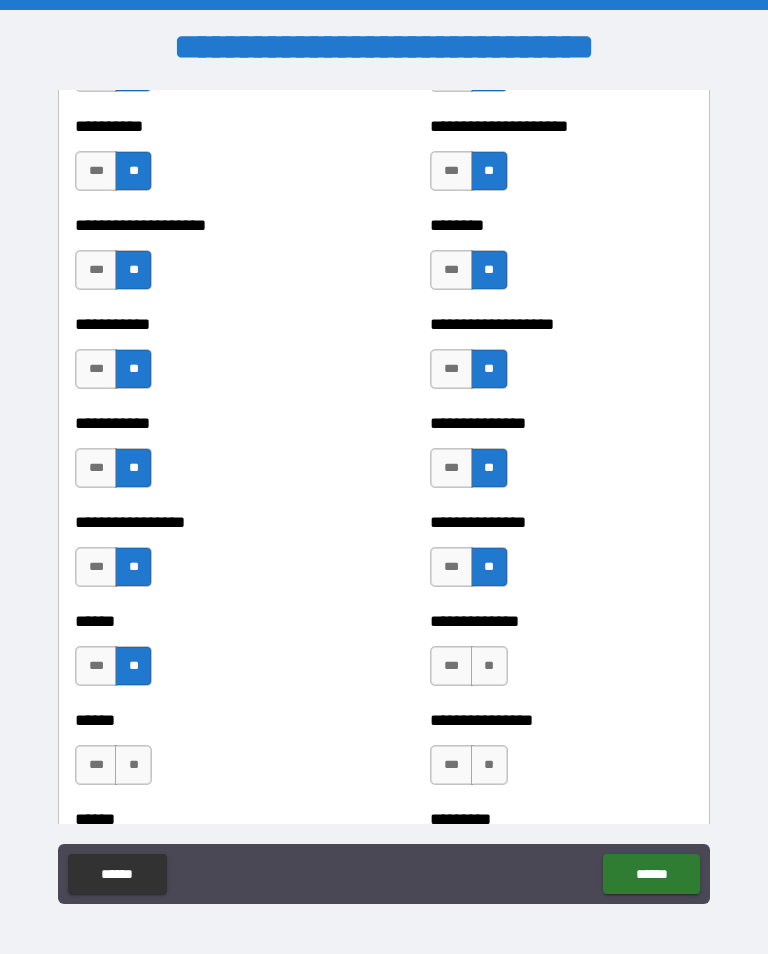click on "**" at bounding box center [489, 666] 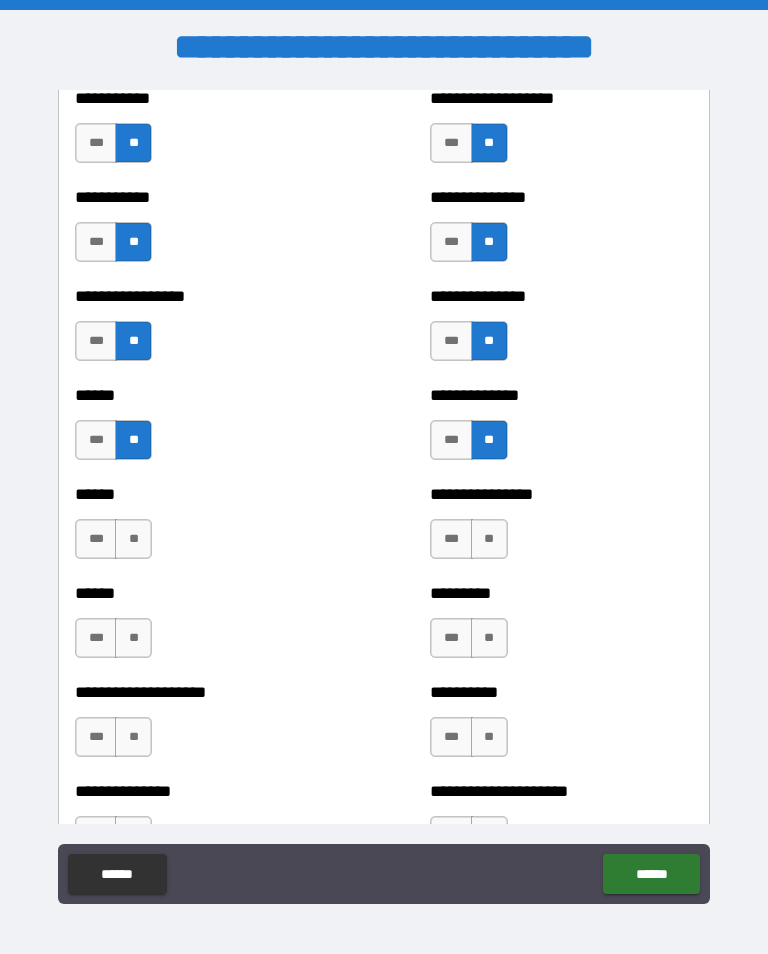 scroll, scrollTop: 2862, scrollLeft: 0, axis: vertical 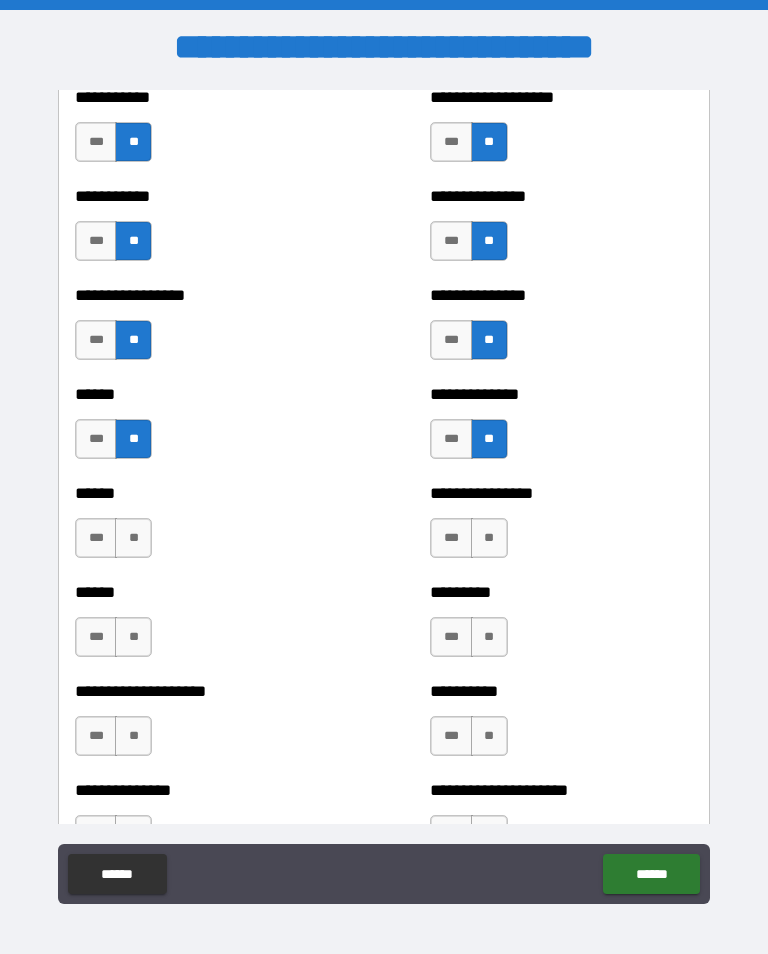 click on "**" at bounding box center [133, 538] 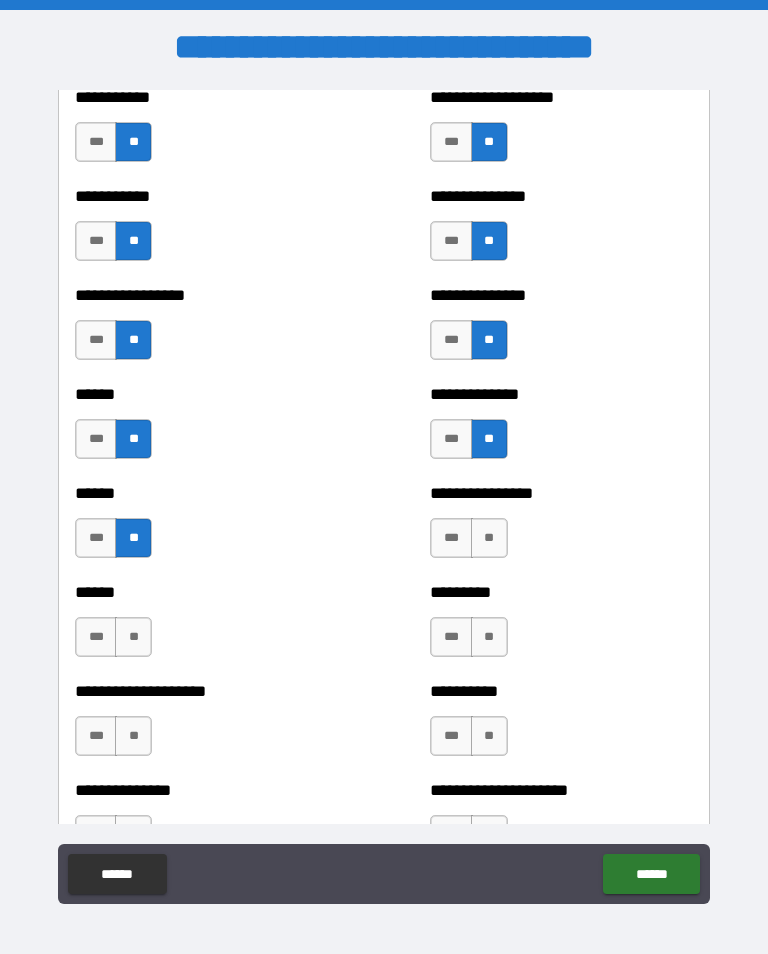 click on "**" at bounding box center (489, 538) 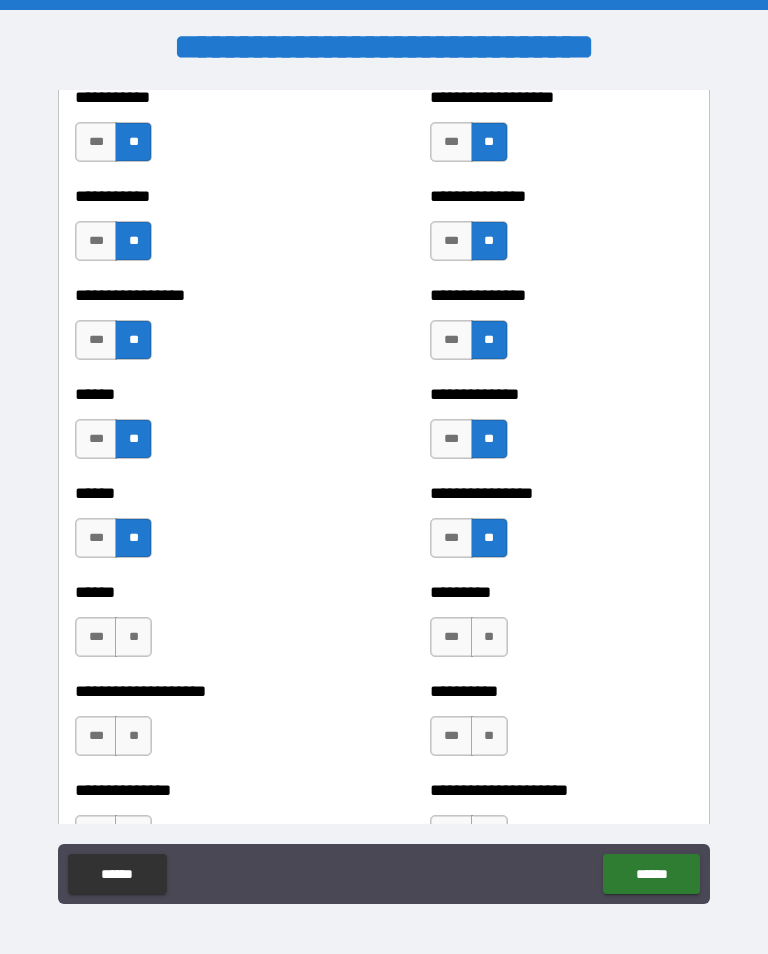 click on "**" at bounding box center [133, 637] 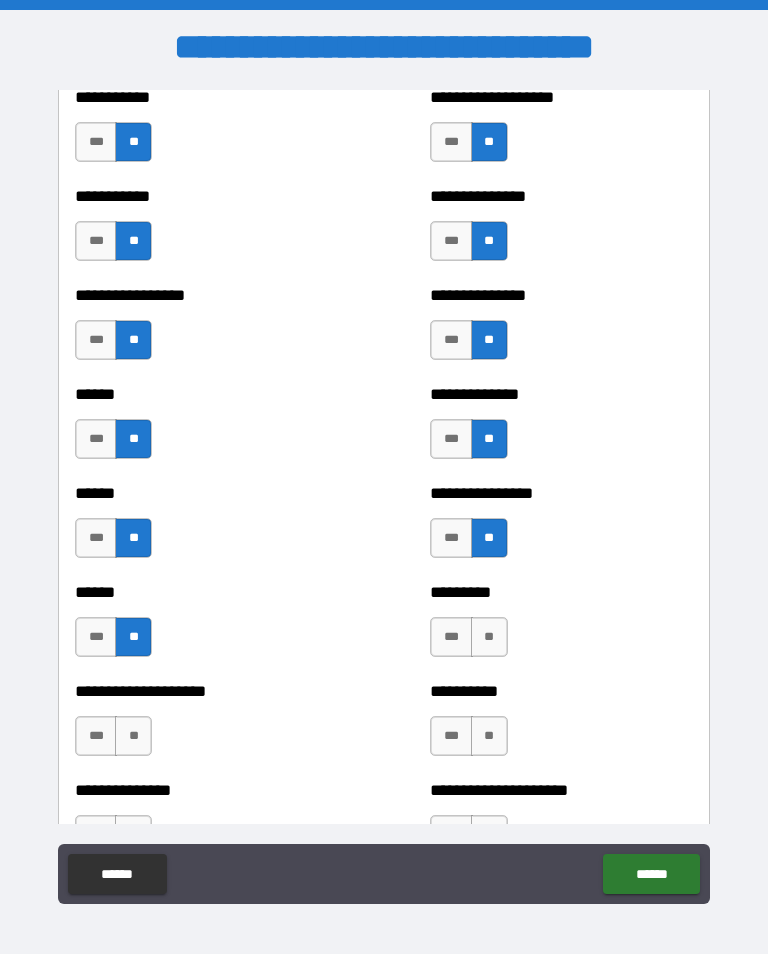 click on "**" at bounding box center (489, 637) 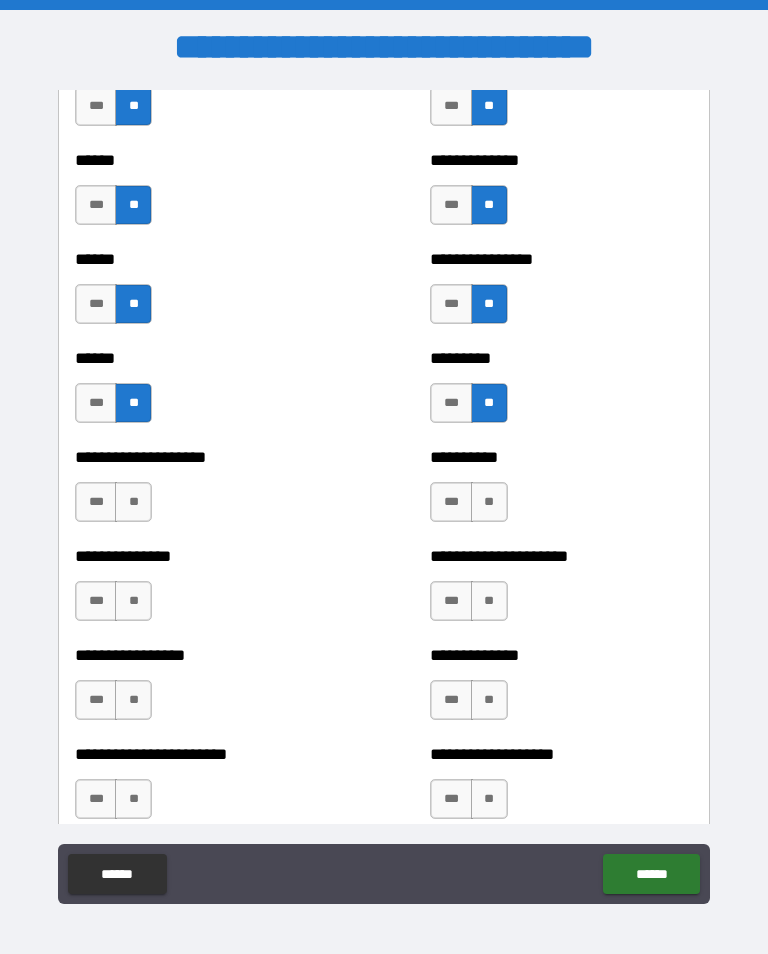 scroll, scrollTop: 3098, scrollLeft: 0, axis: vertical 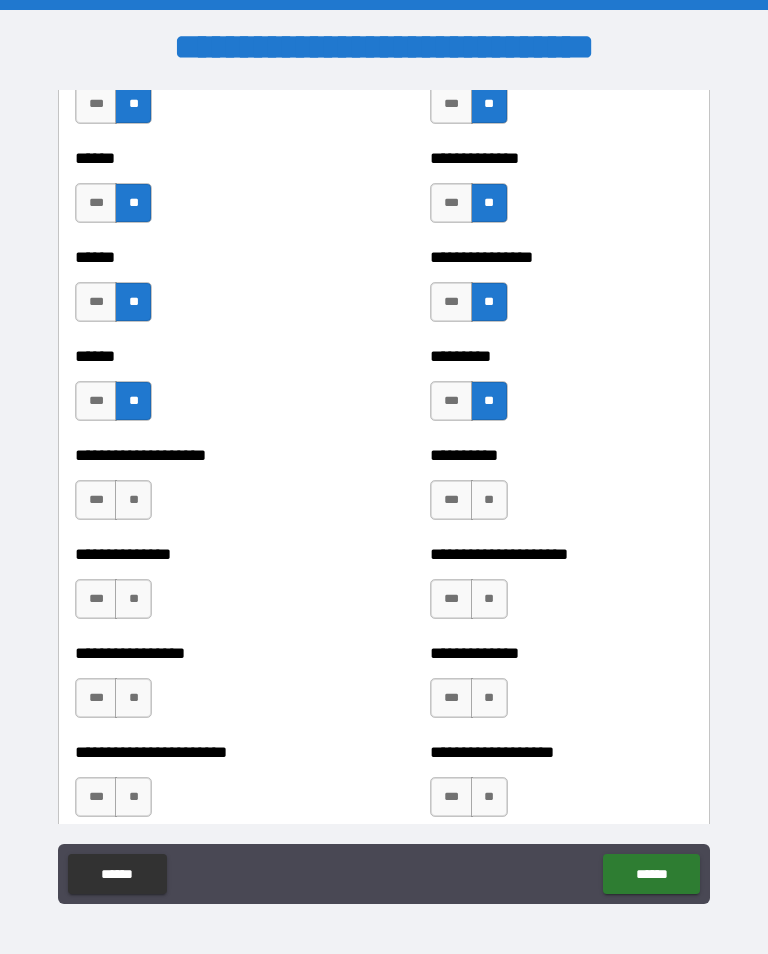 click on "**" at bounding box center (133, 500) 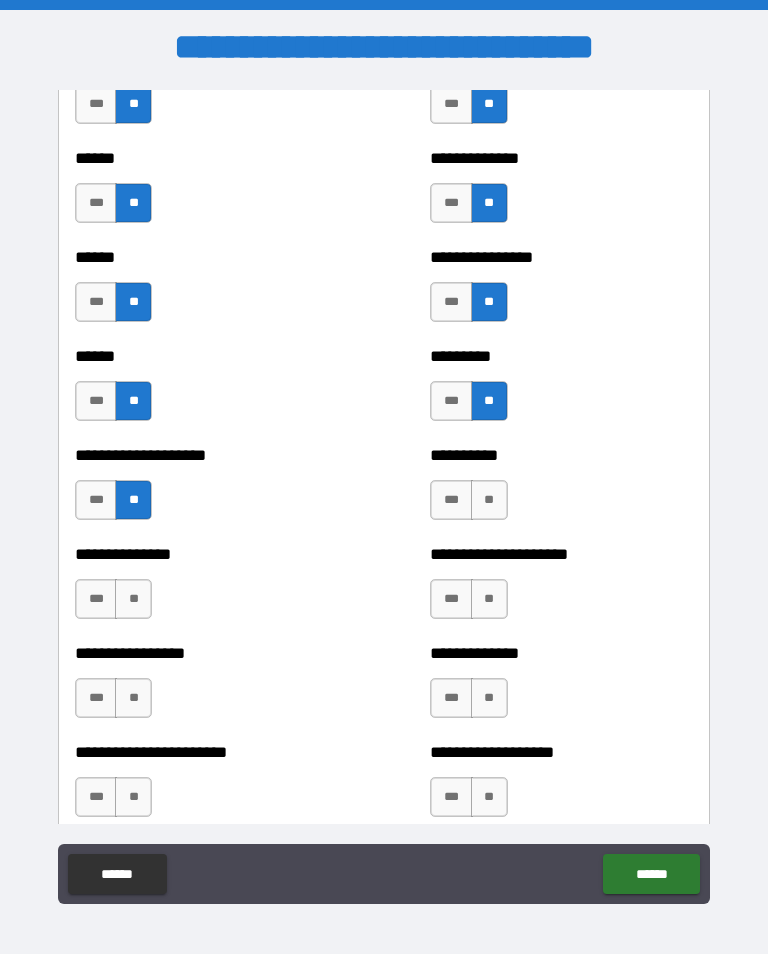 click on "**" at bounding box center [489, 500] 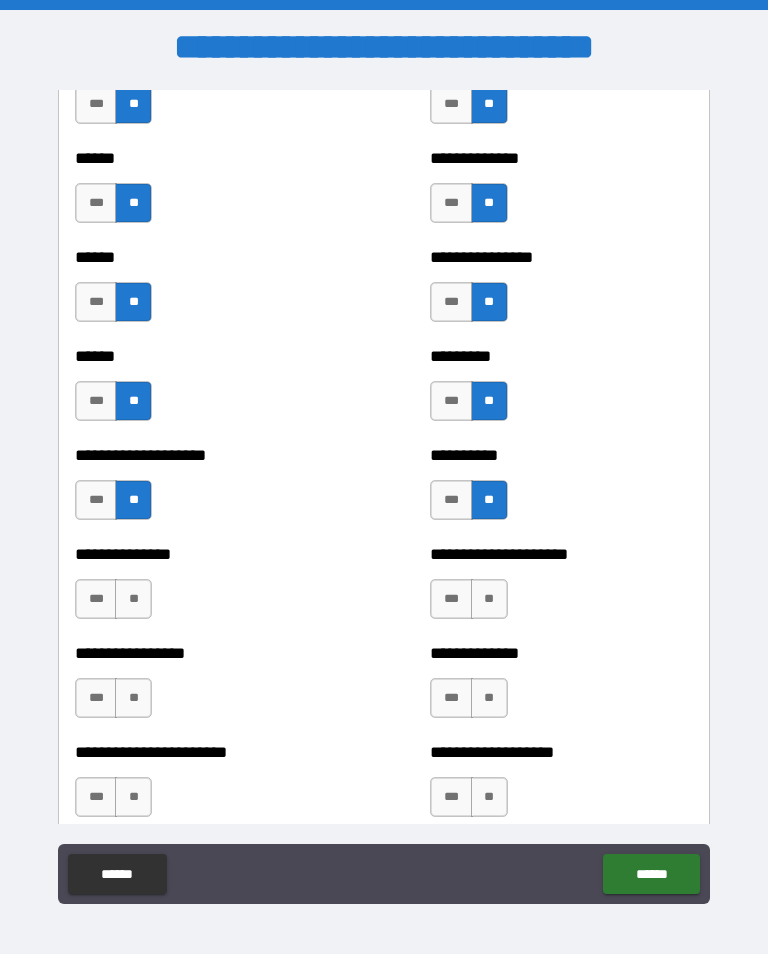 click on "**" at bounding box center [133, 599] 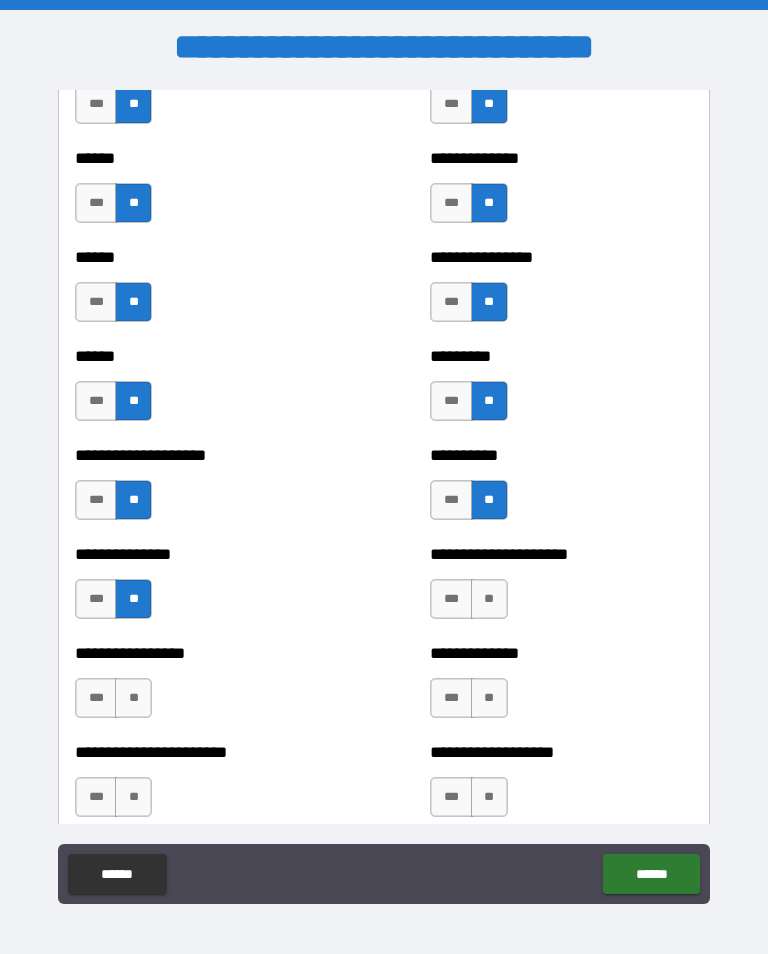 click on "**" at bounding box center [489, 599] 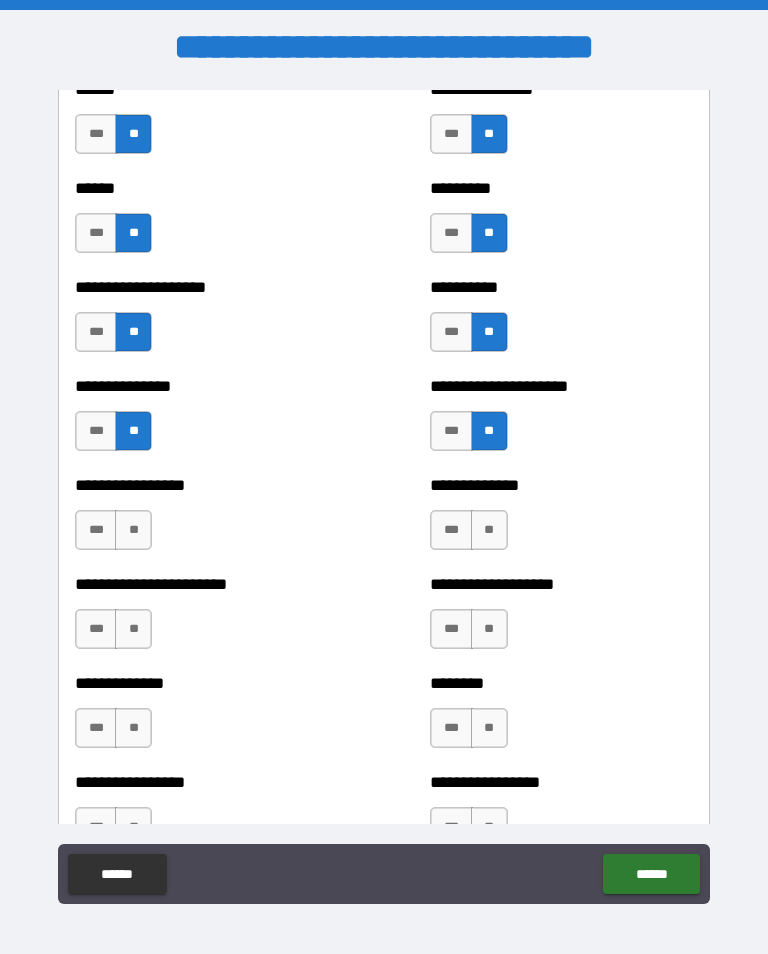 scroll, scrollTop: 3320, scrollLeft: 0, axis: vertical 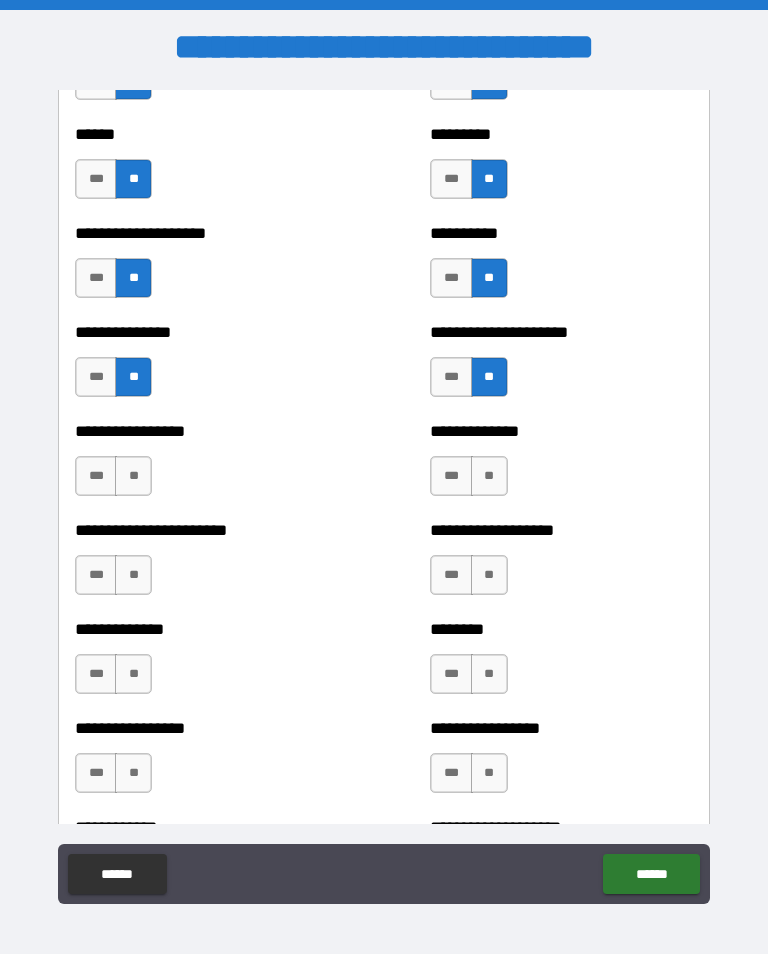 click on "**" at bounding box center [489, 476] 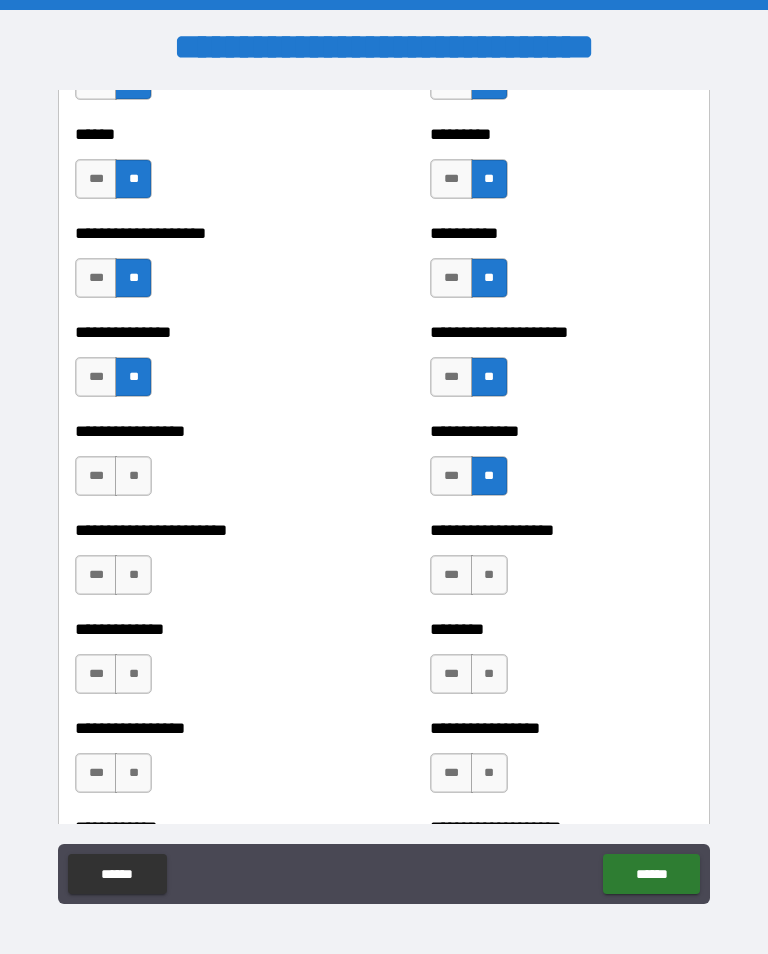 click on "**" at bounding box center [133, 476] 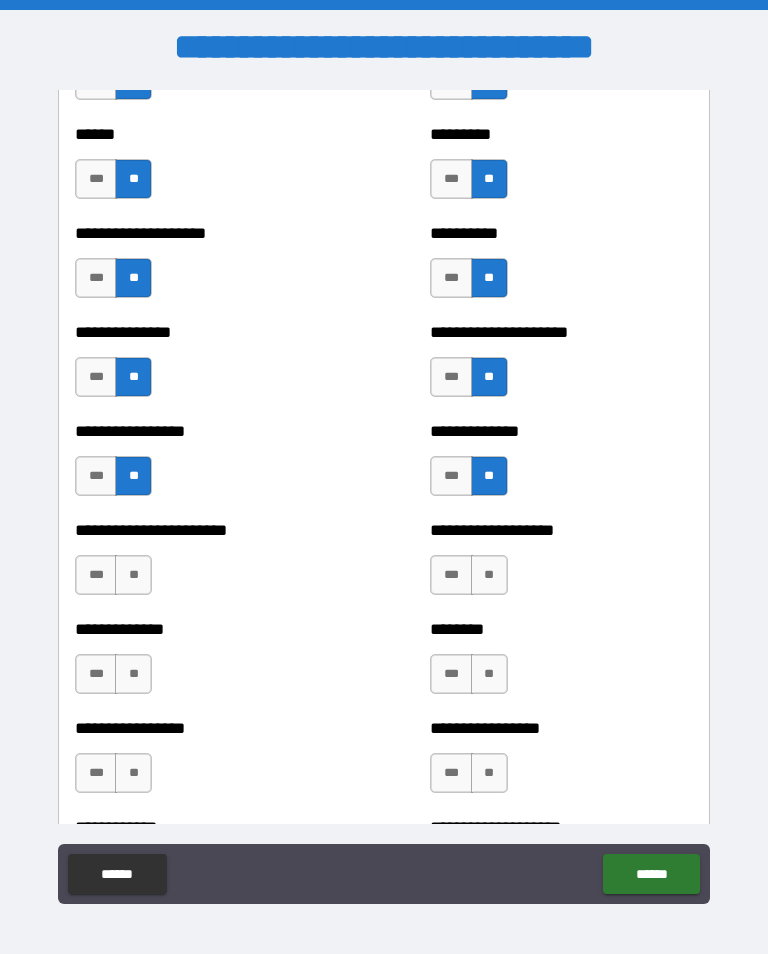 click on "**" at bounding box center [133, 575] 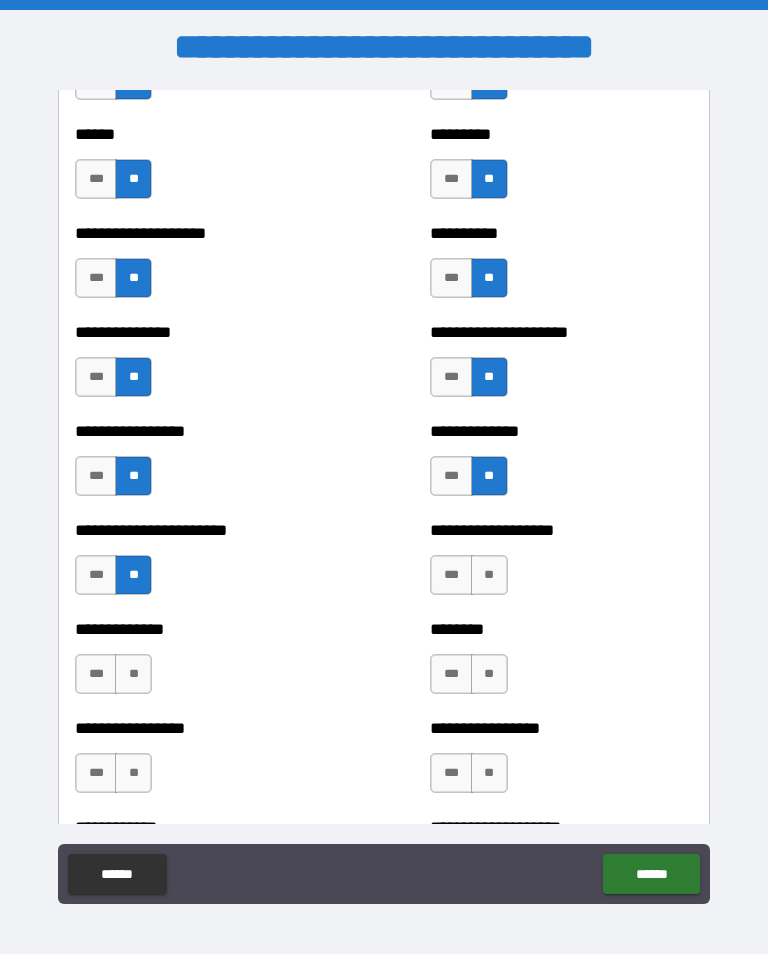 click on "**" at bounding box center (489, 575) 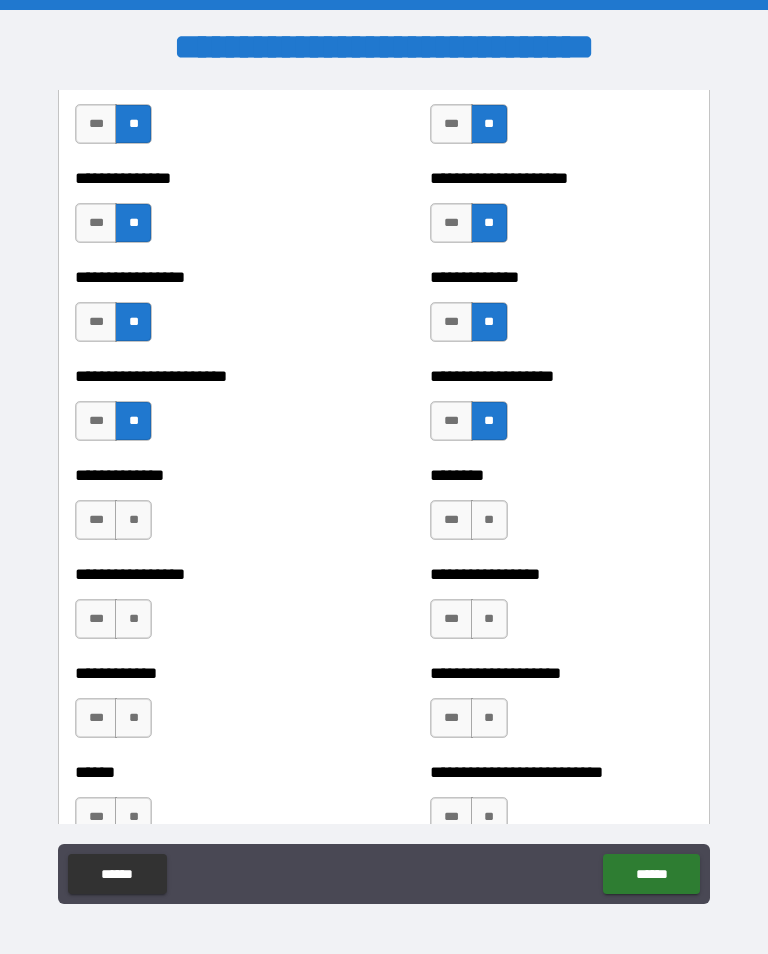 scroll, scrollTop: 3475, scrollLeft: 0, axis: vertical 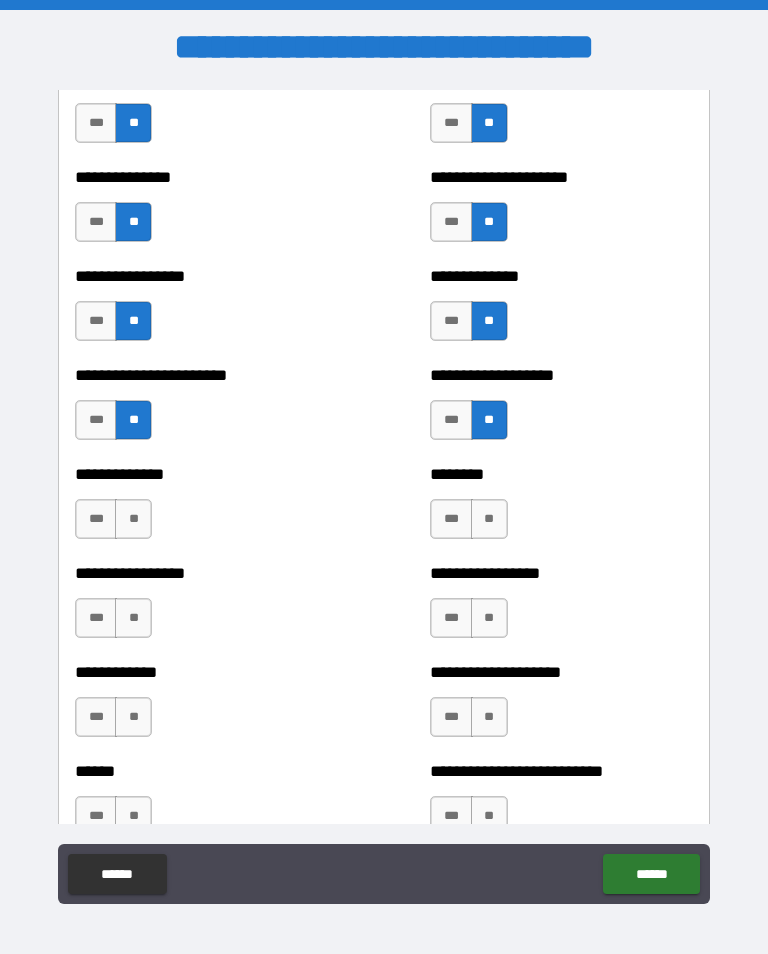 click on "**" at bounding box center (133, 519) 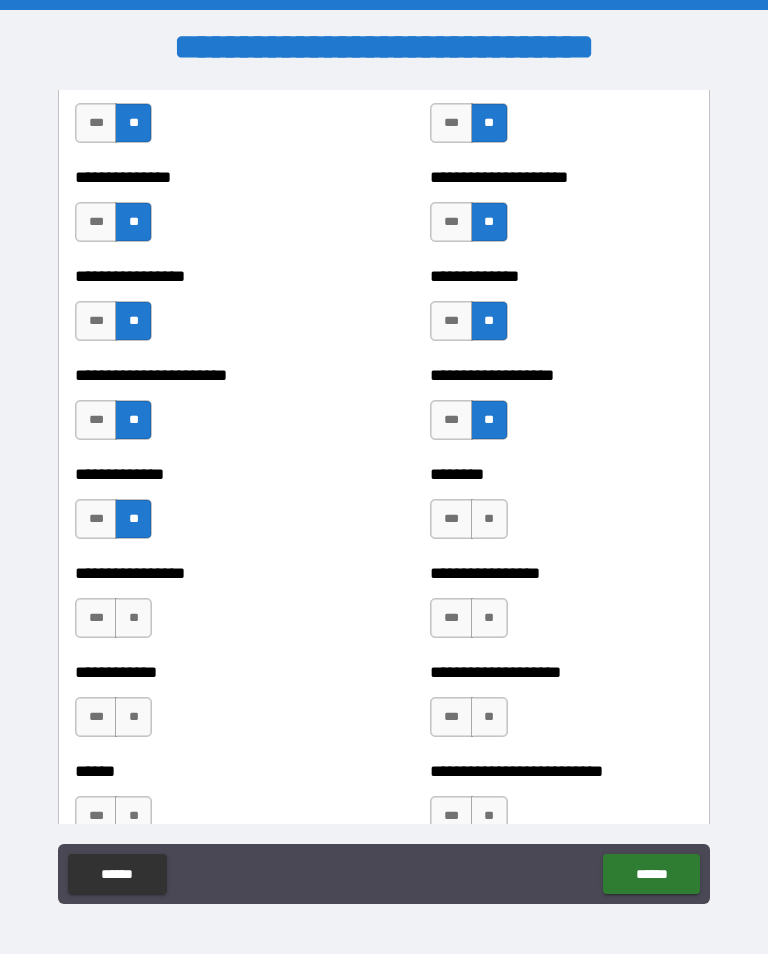 click on "**" at bounding box center [489, 519] 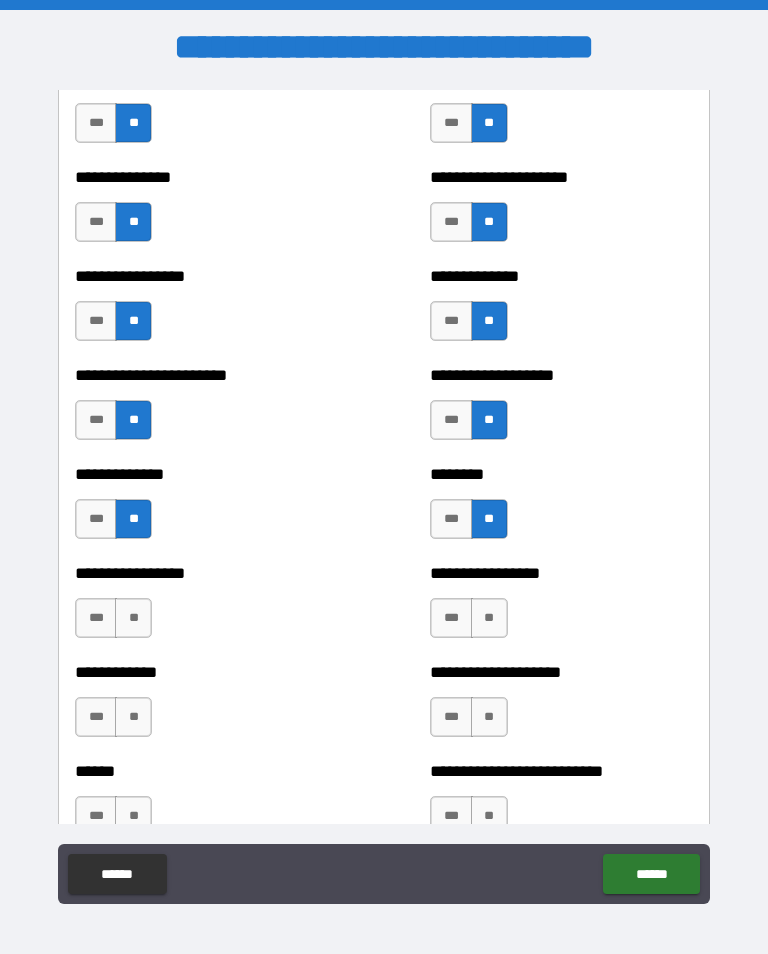 click on "**" at bounding box center (133, 618) 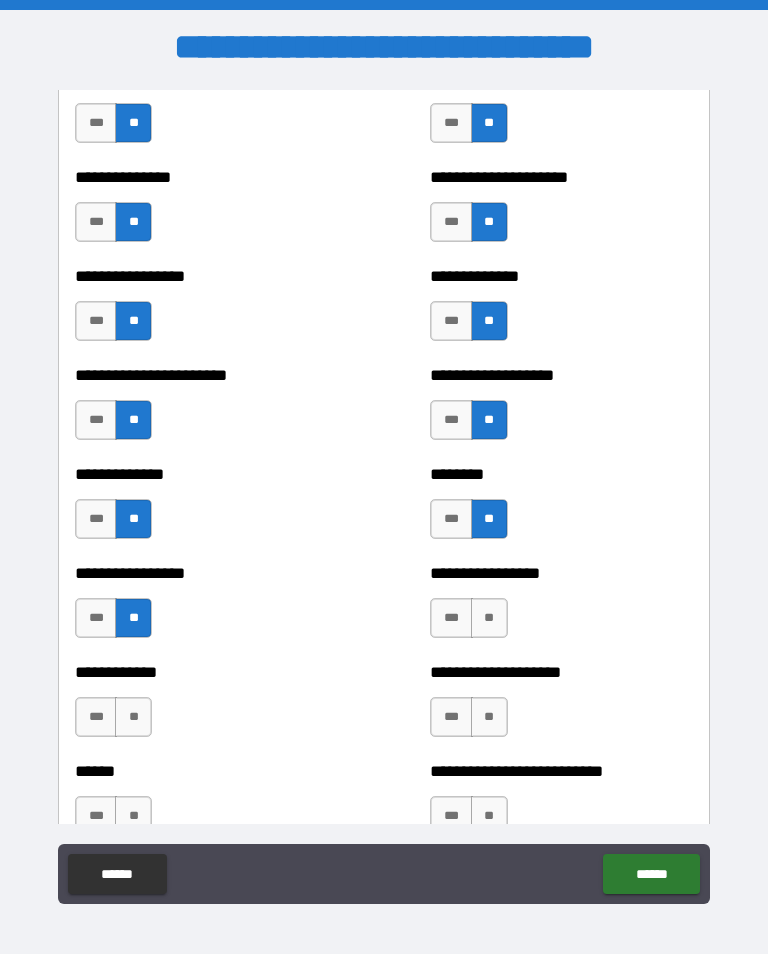click on "**" at bounding box center (489, 618) 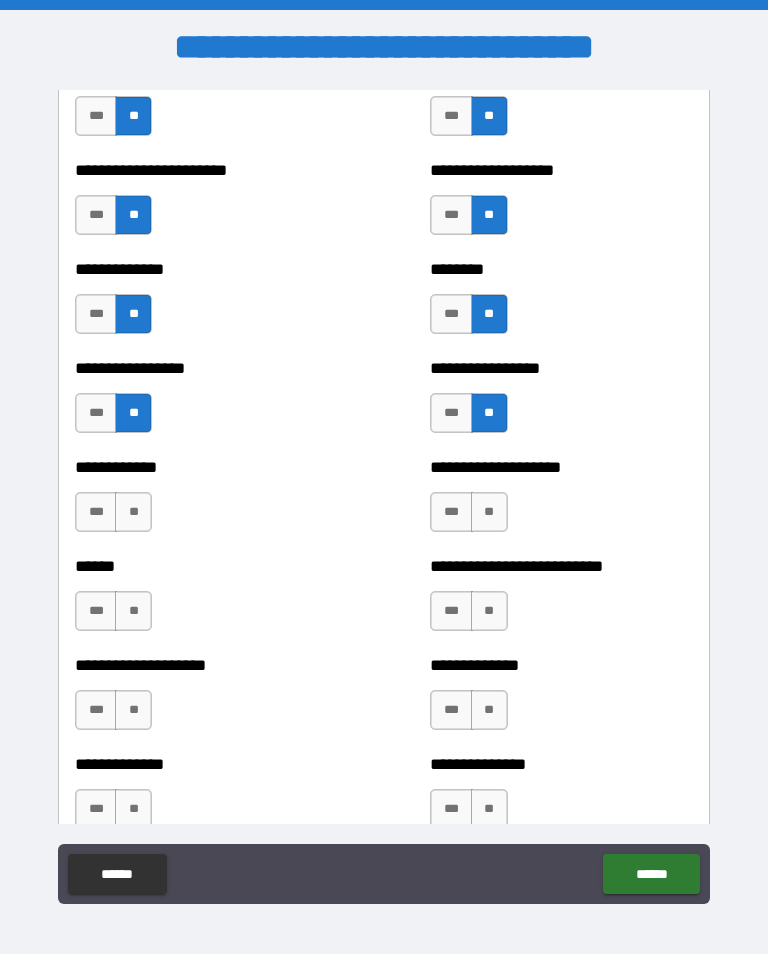 scroll, scrollTop: 3687, scrollLeft: 0, axis: vertical 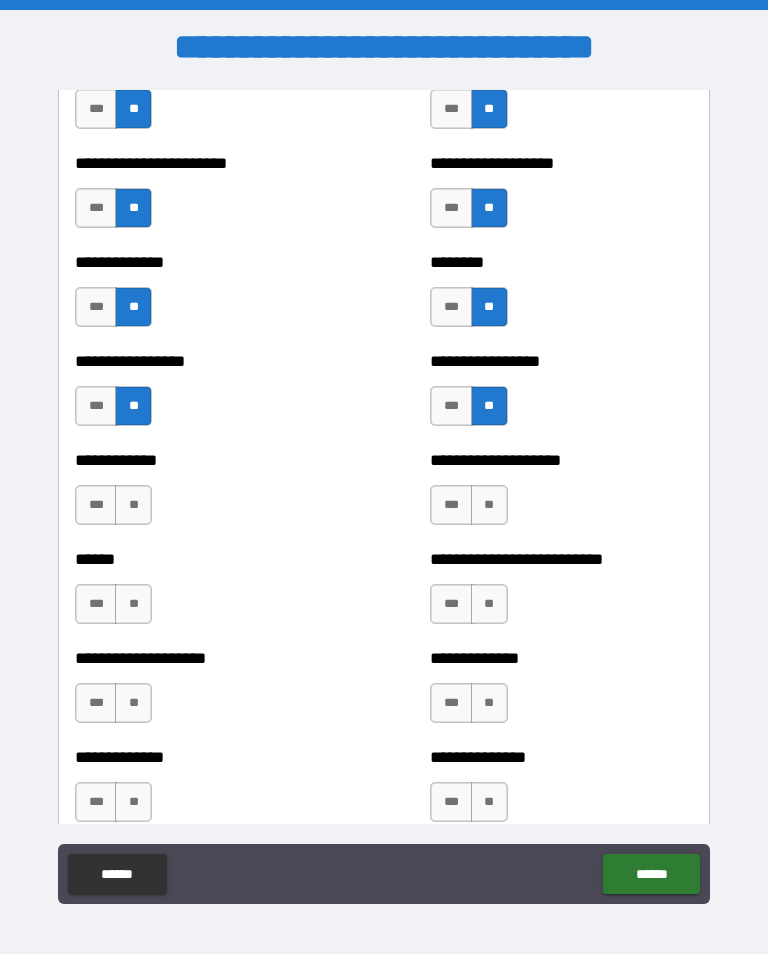 click on "**" at bounding box center (133, 505) 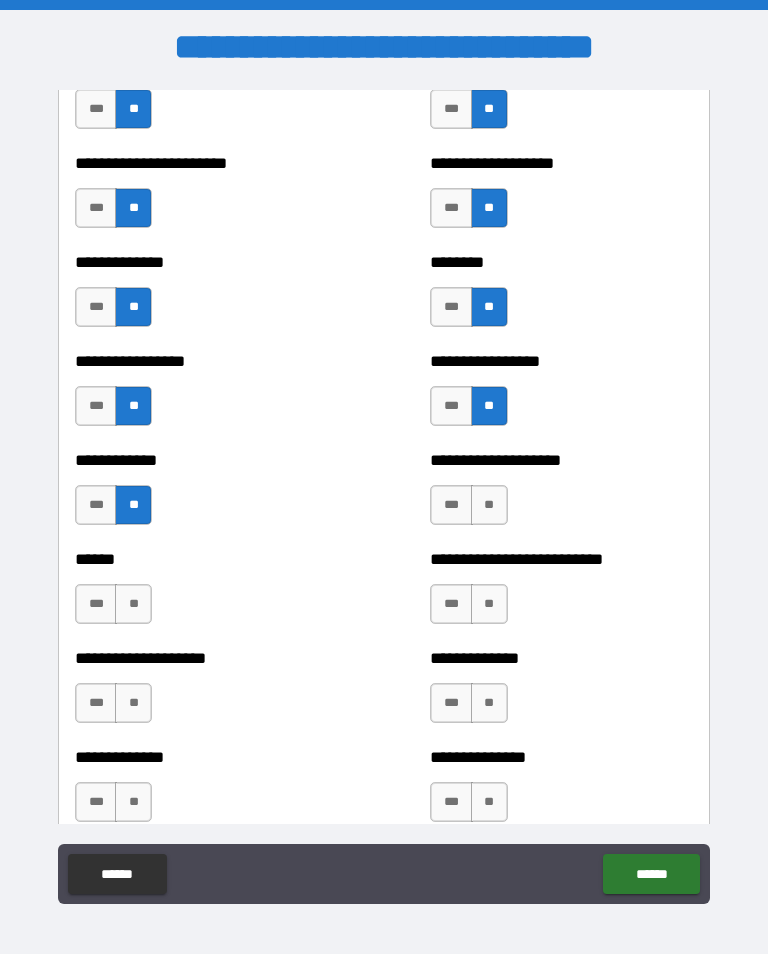 click on "**" at bounding box center [489, 505] 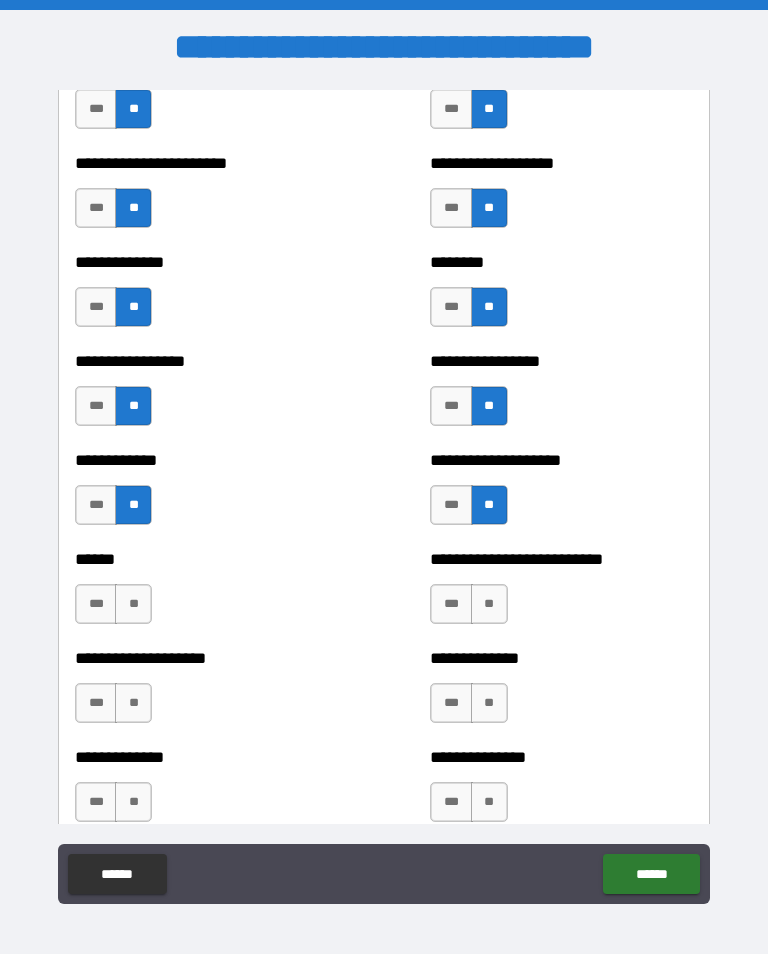 click on "**" at bounding box center (133, 604) 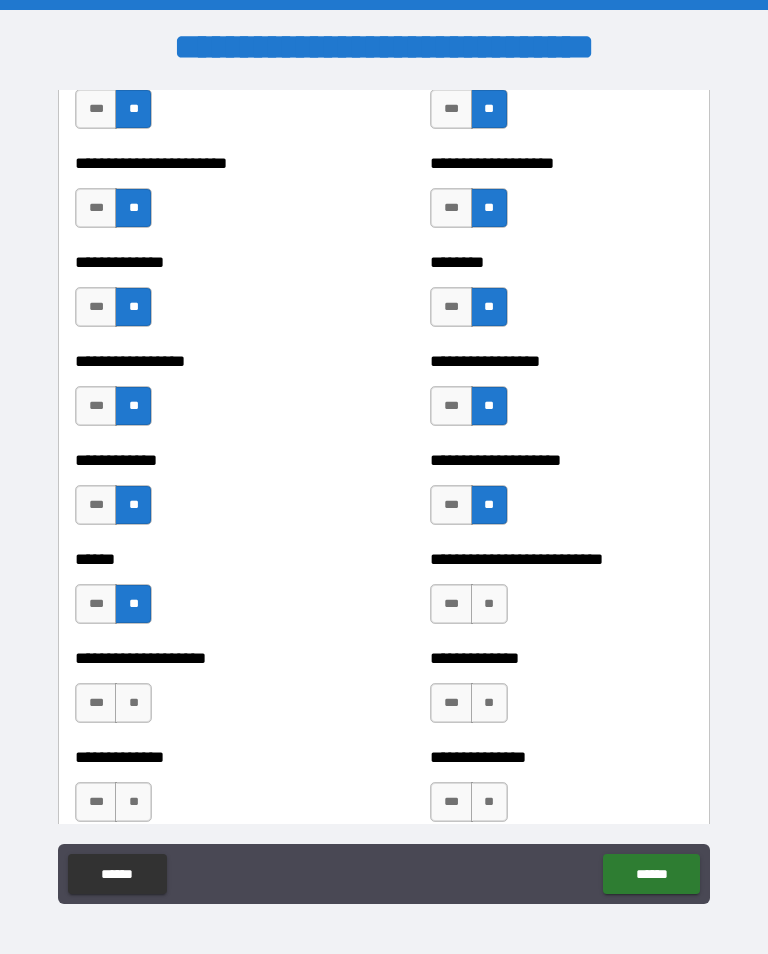 click on "***" at bounding box center (96, 604) 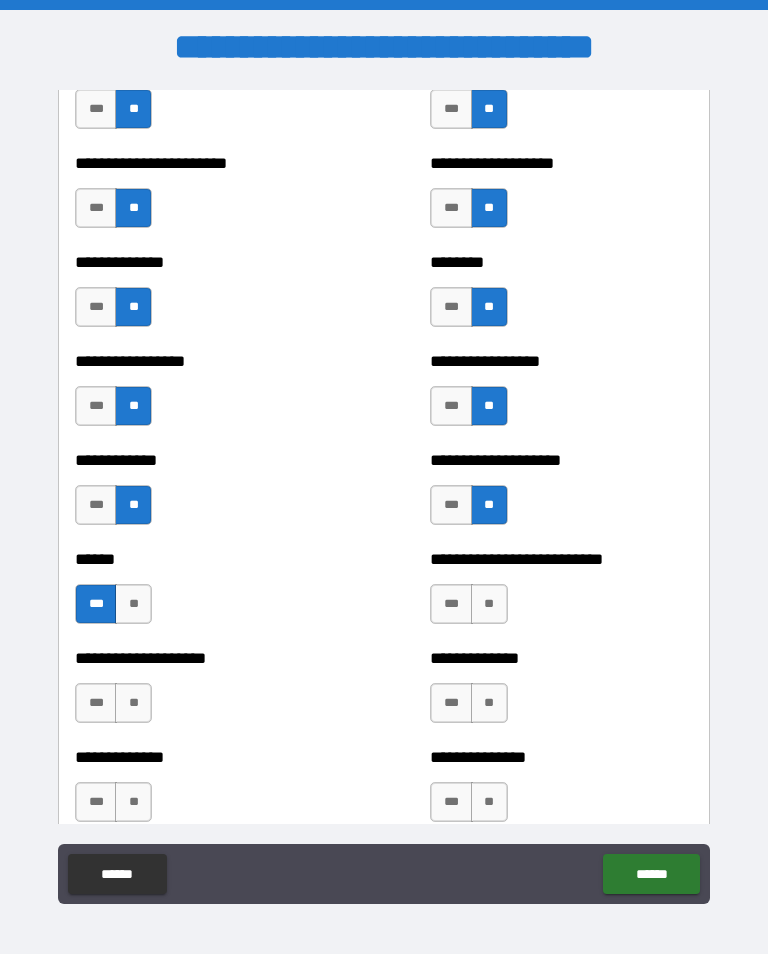 click on "**" at bounding box center (489, 604) 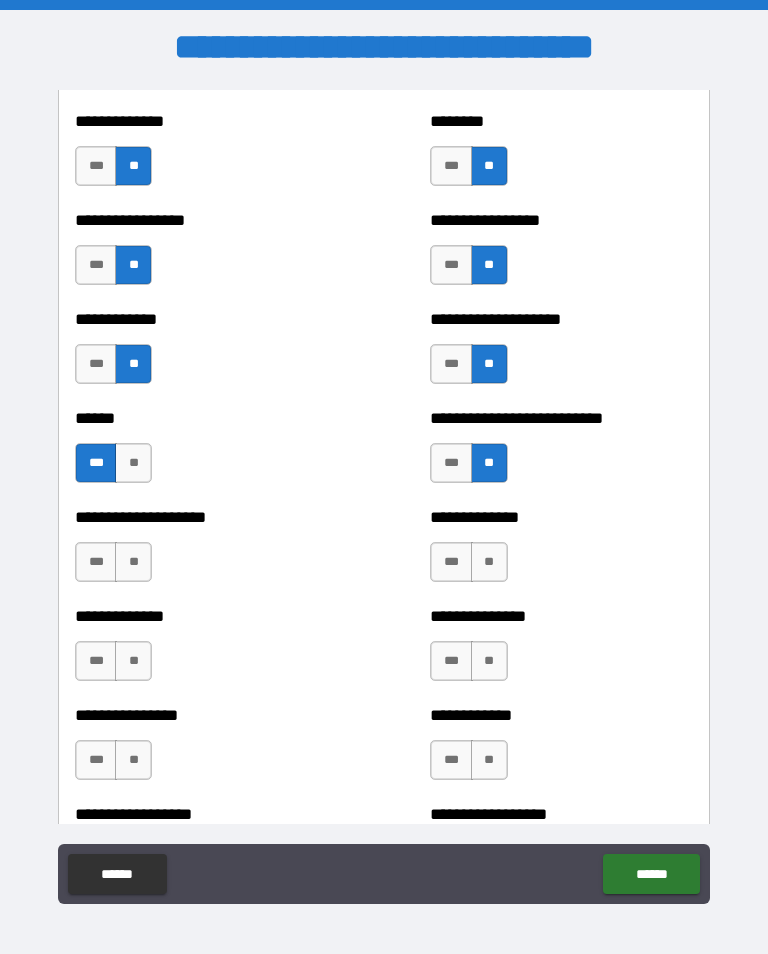 scroll, scrollTop: 3872, scrollLeft: 0, axis: vertical 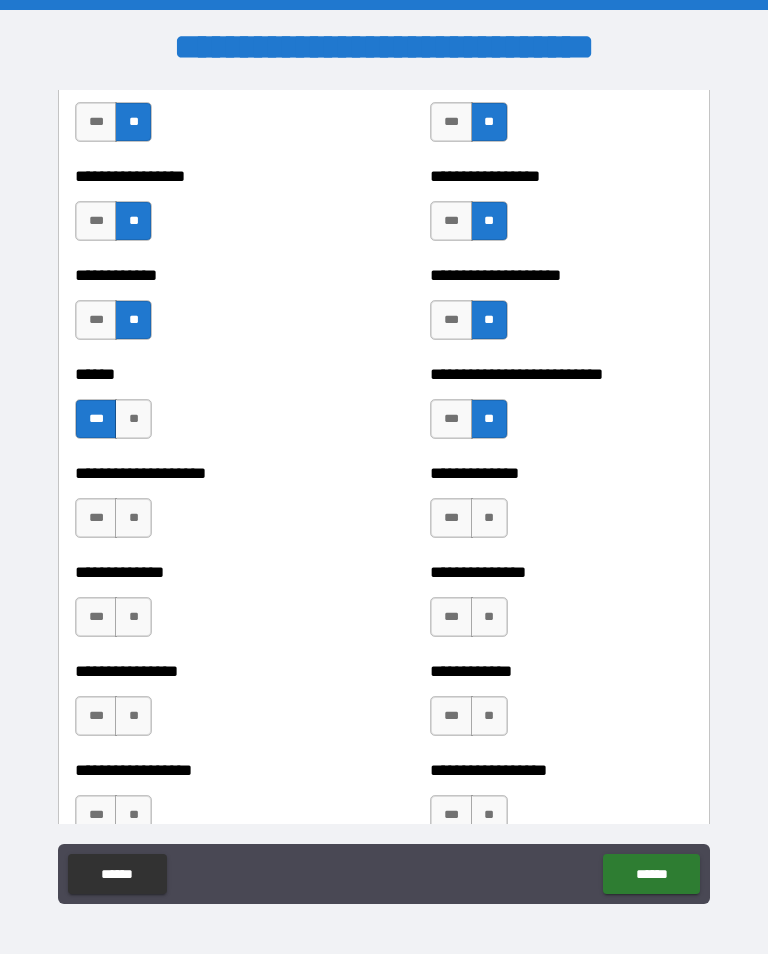 click on "**" at bounding box center [133, 518] 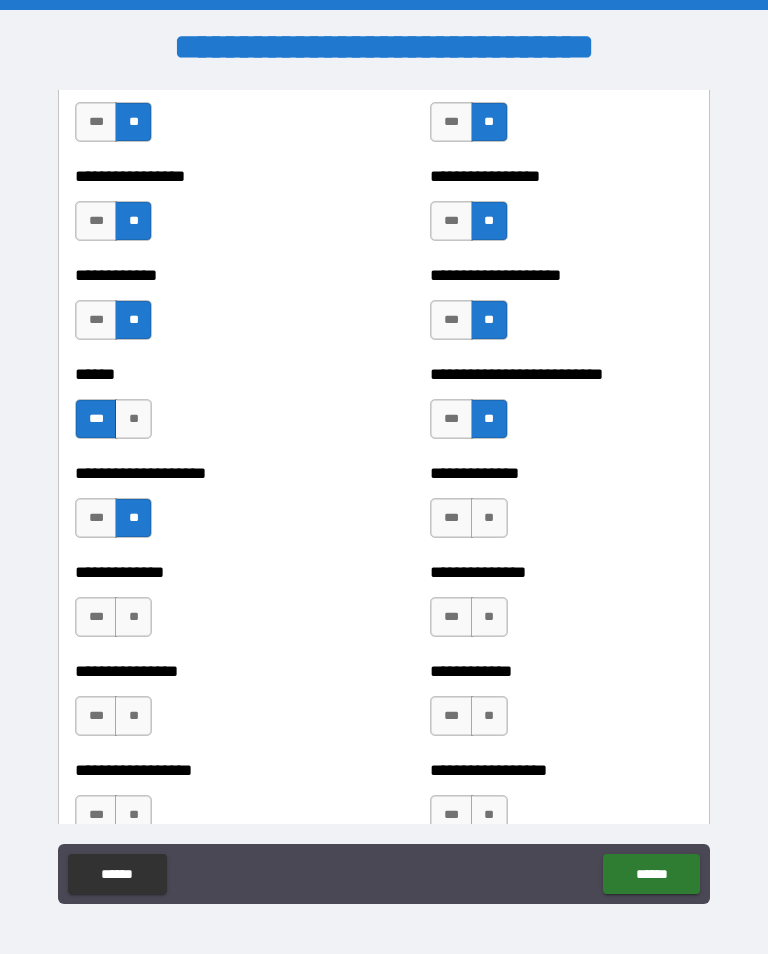 click on "**" at bounding box center (489, 518) 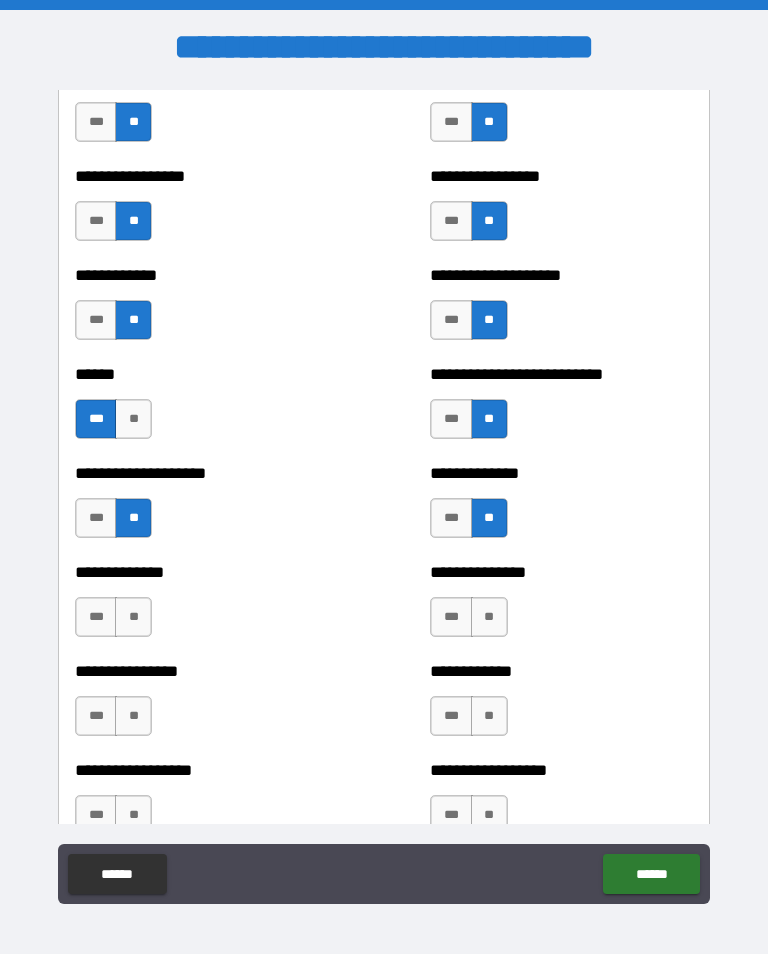 click on "**" at bounding box center (133, 617) 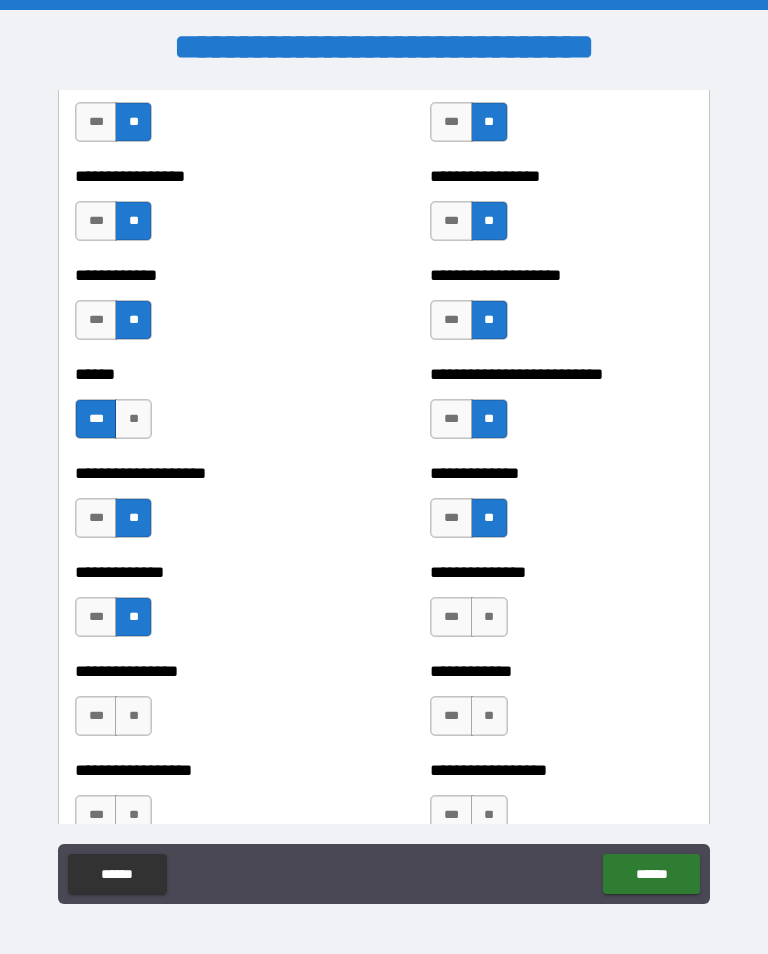 click on "**" at bounding box center (489, 617) 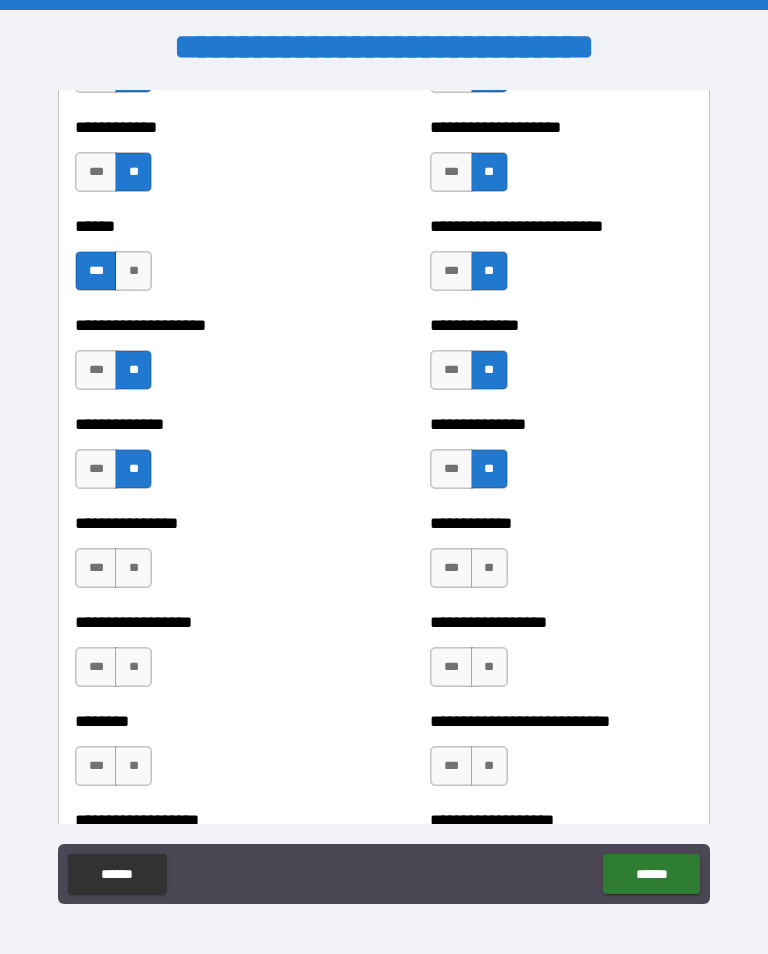 scroll, scrollTop: 4071, scrollLeft: 0, axis: vertical 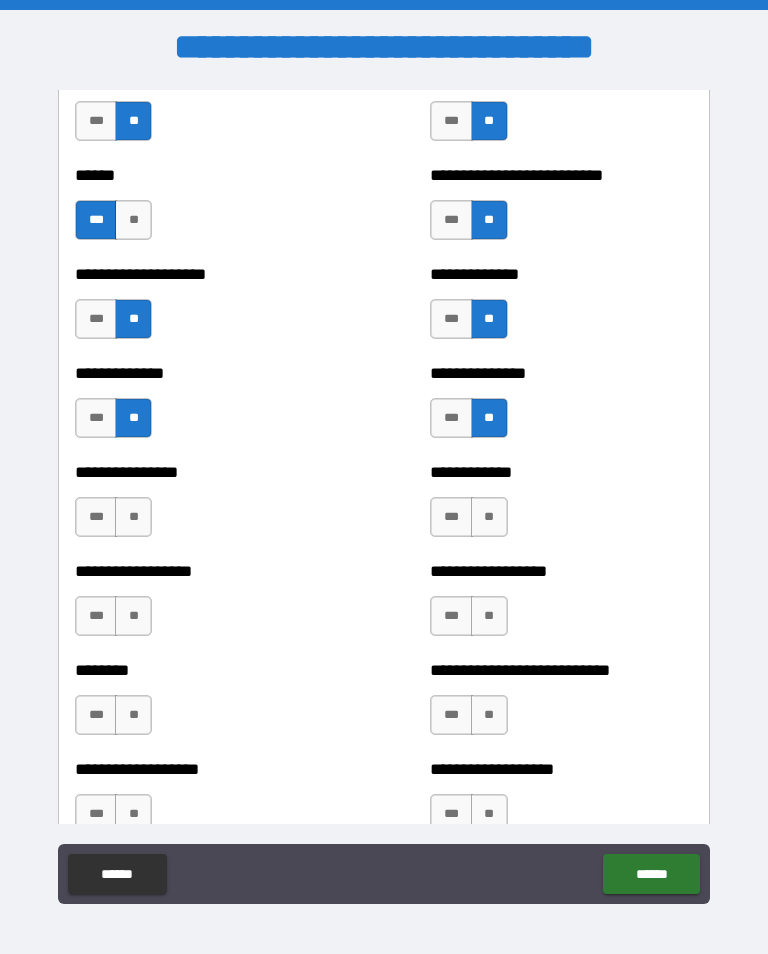 click on "**" at bounding box center [133, 517] 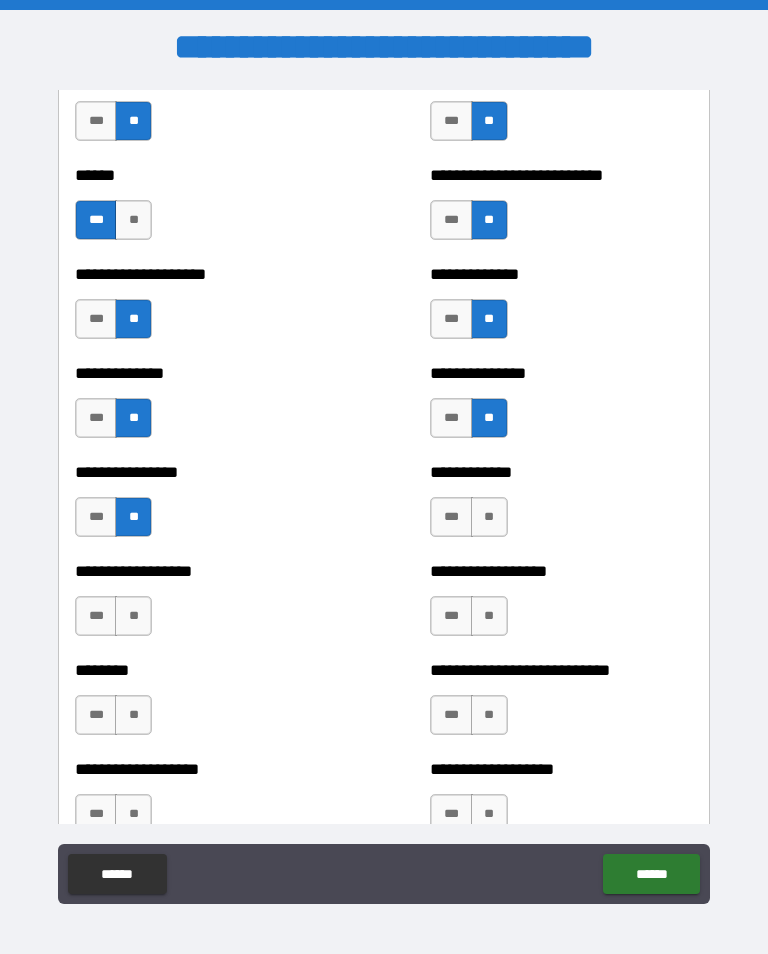 click on "**" at bounding box center [489, 517] 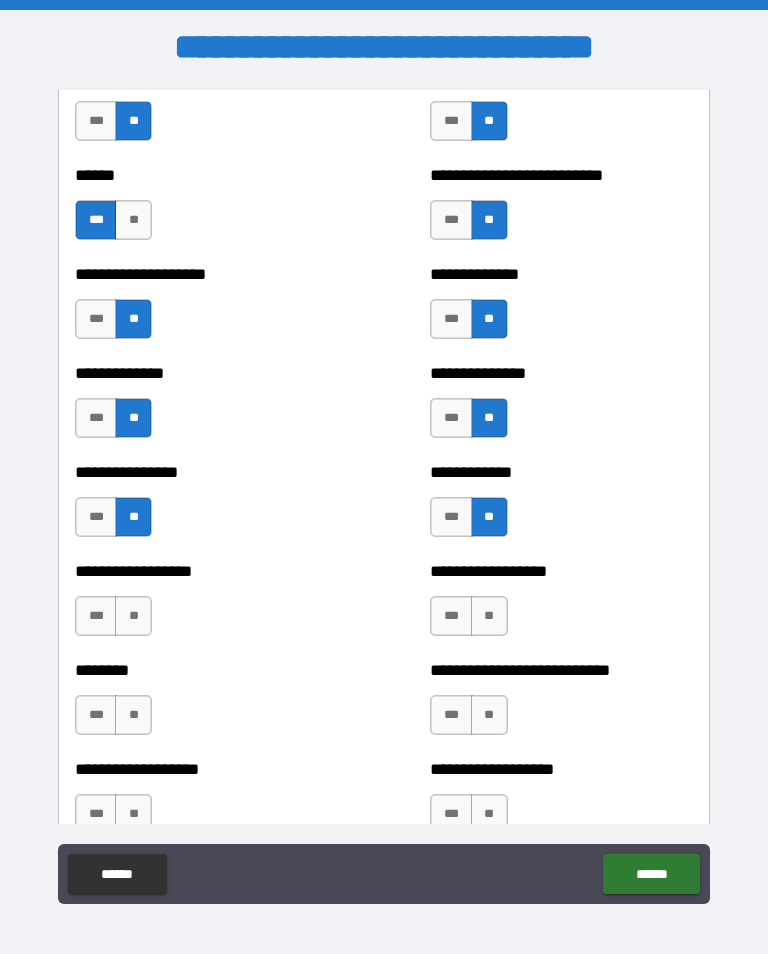 click on "**" at bounding box center (133, 616) 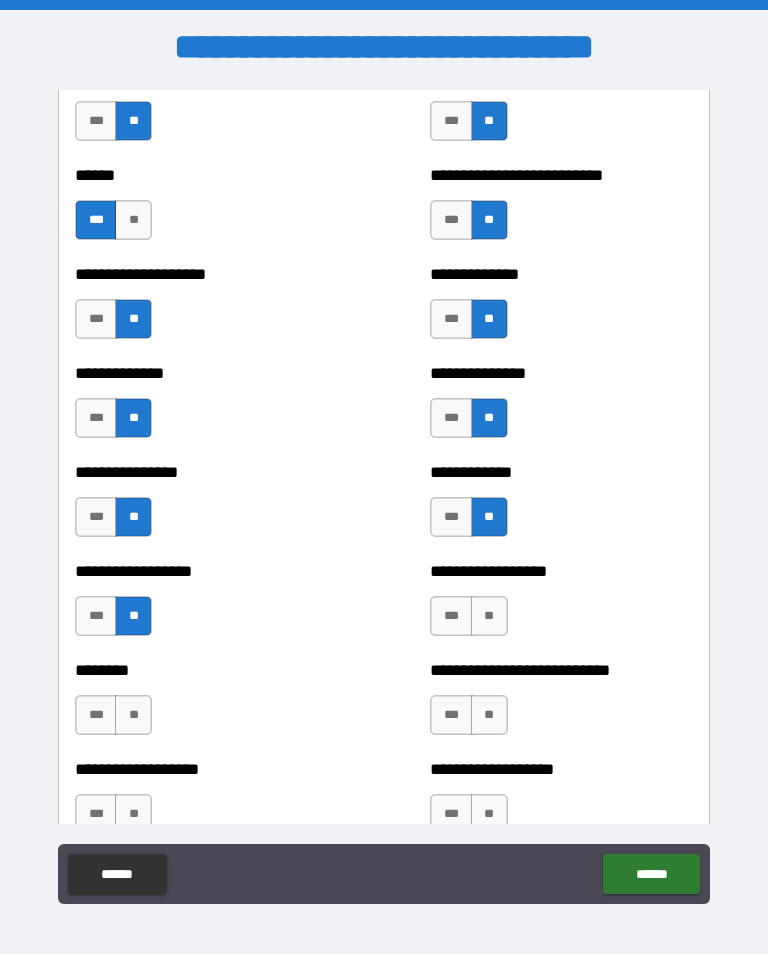 click on "**" at bounding box center [489, 616] 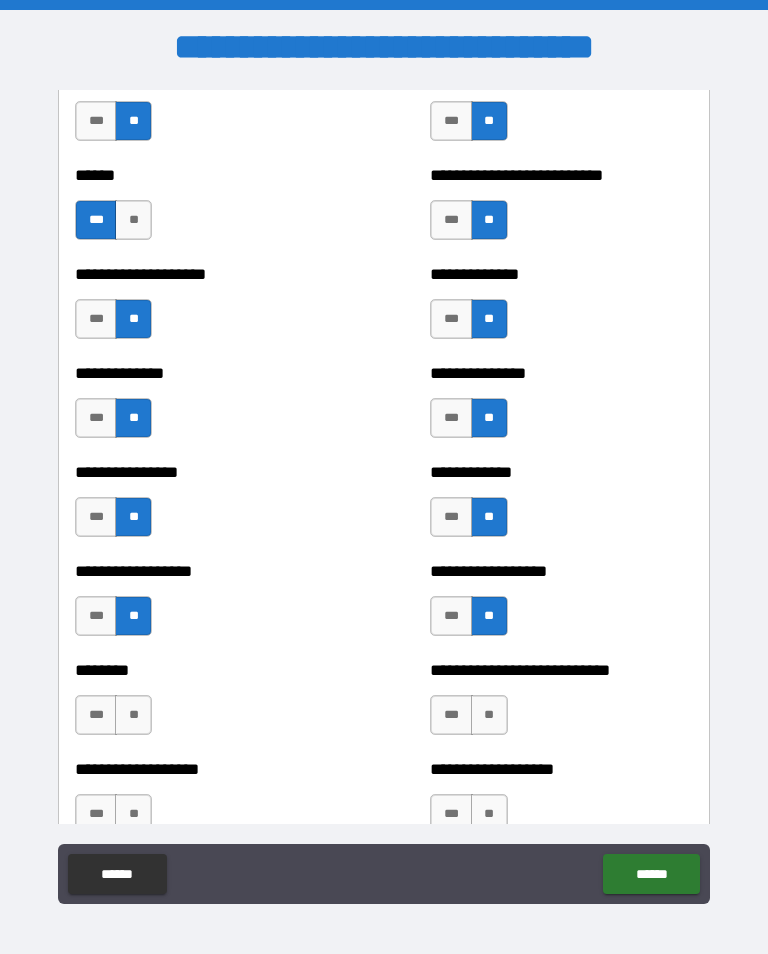 scroll, scrollTop: 4249, scrollLeft: 0, axis: vertical 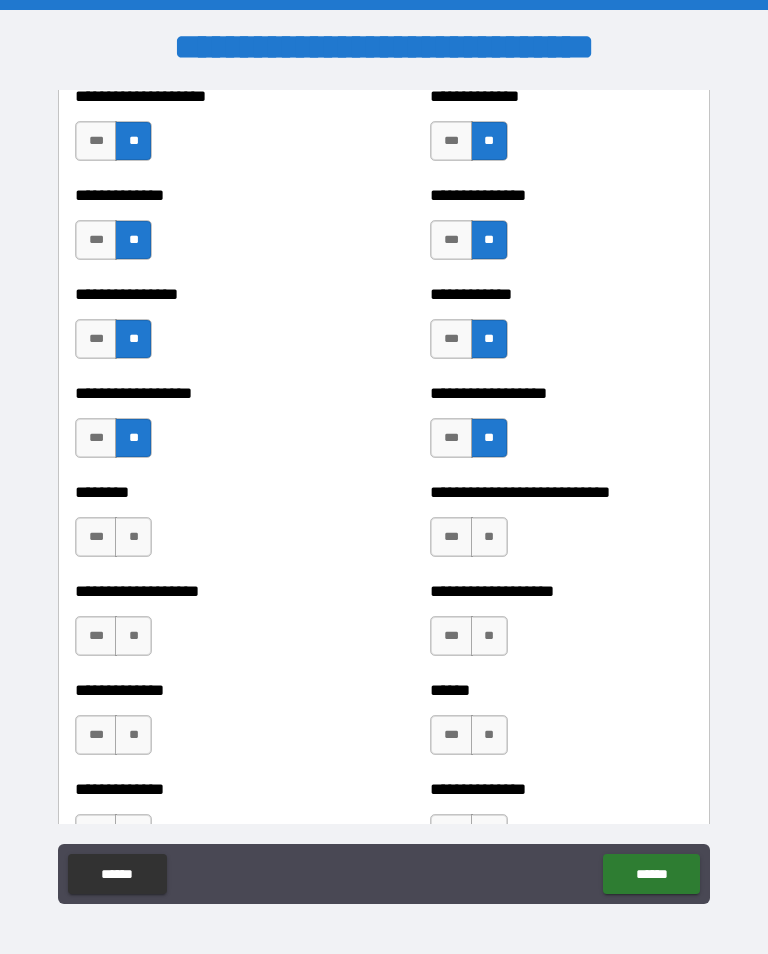 click on "**" at bounding box center (489, 537) 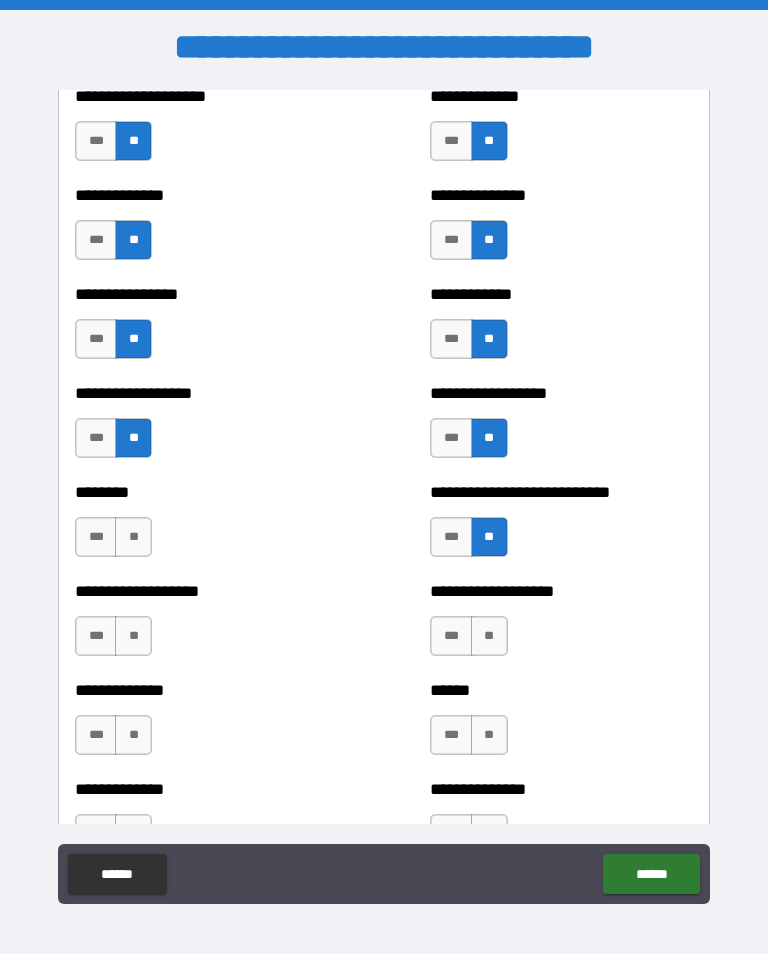 click on "**" at bounding box center (133, 537) 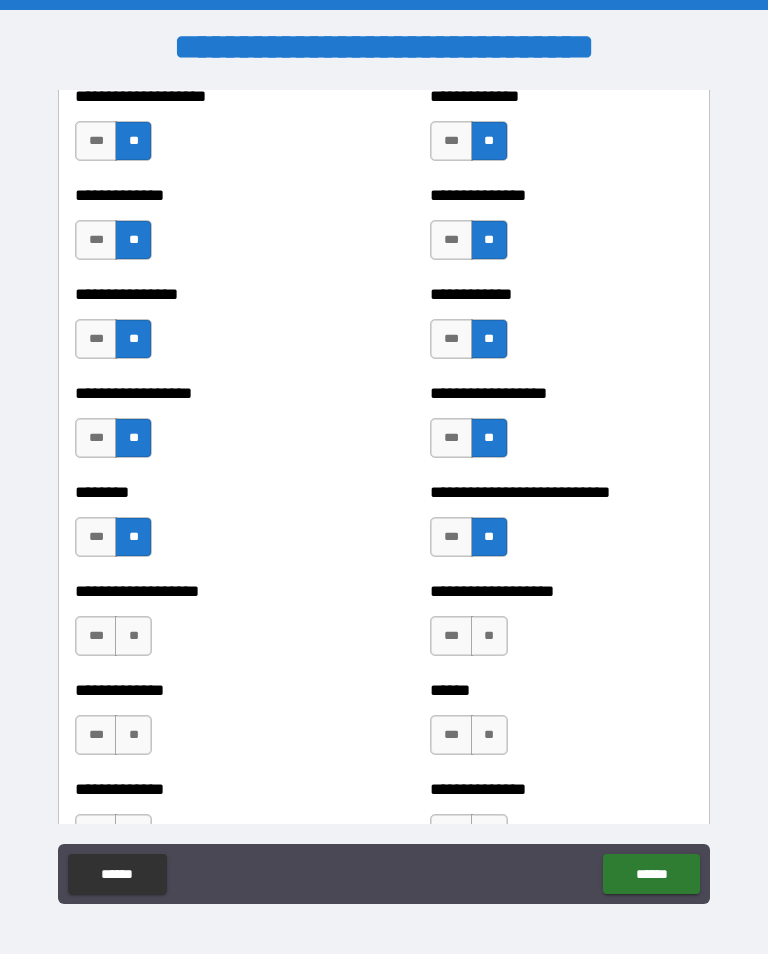 click on "**" at bounding box center (133, 636) 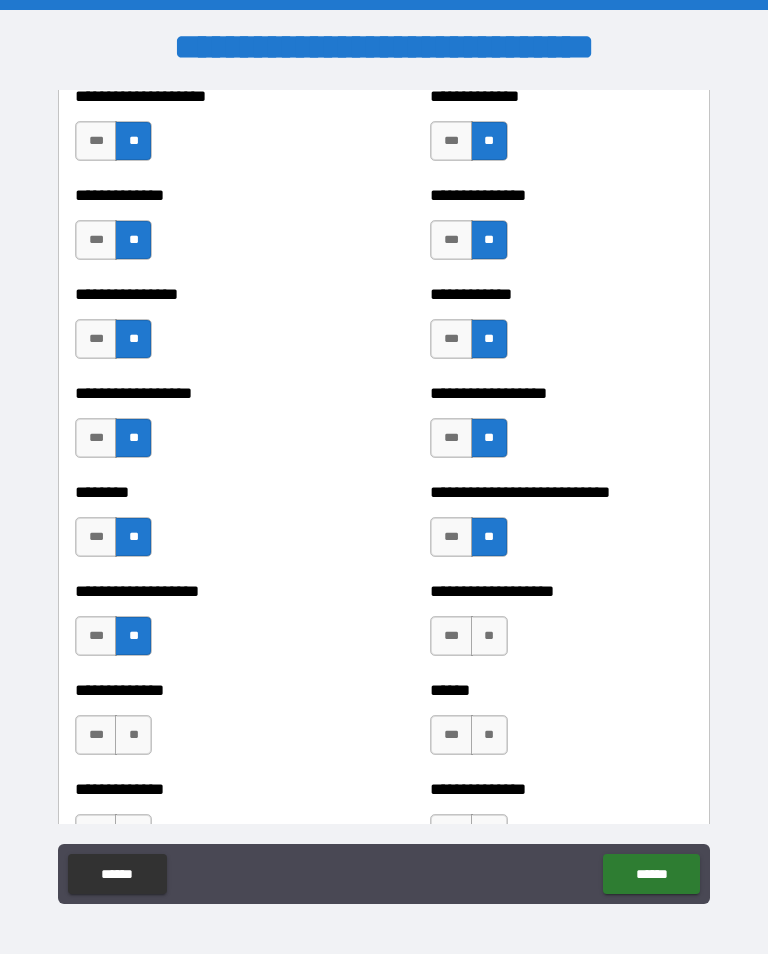 click on "**" at bounding box center [489, 636] 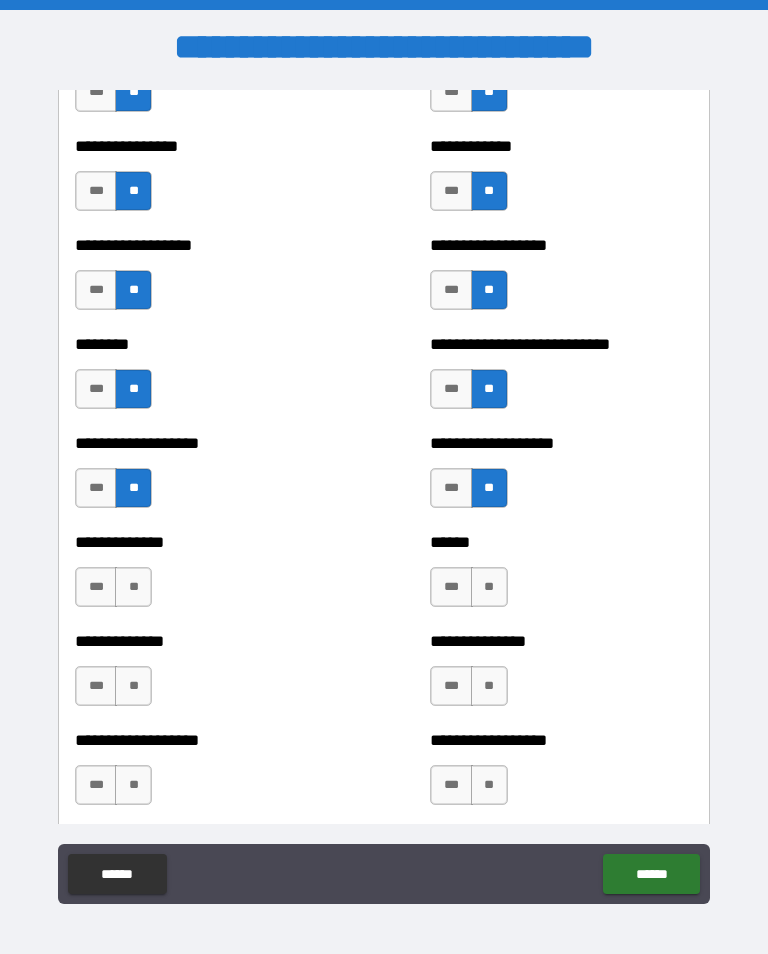scroll, scrollTop: 4424, scrollLeft: 0, axis: vertical 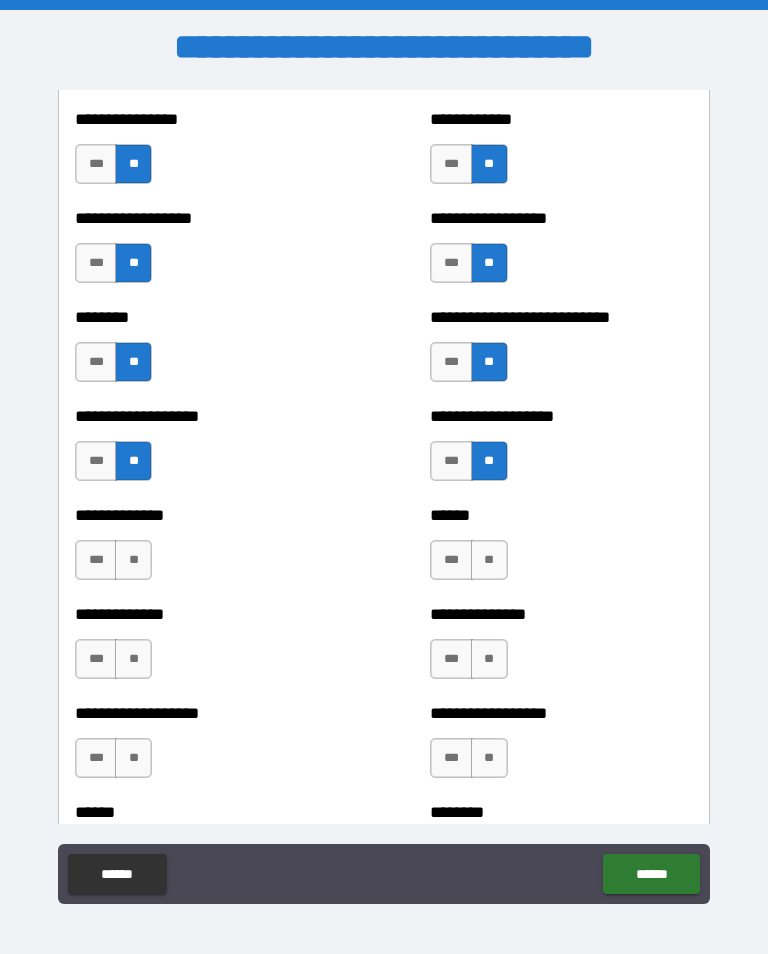 click on "**" at bounding box center [133, 560] 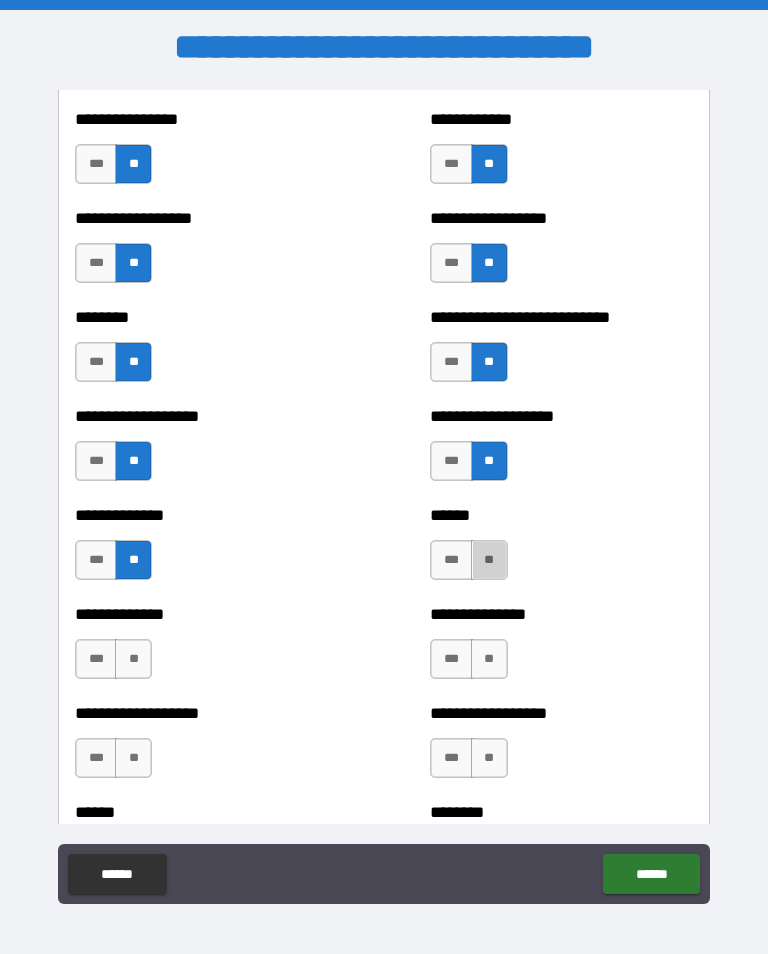 click on "**" at bounding box center [489, 560] 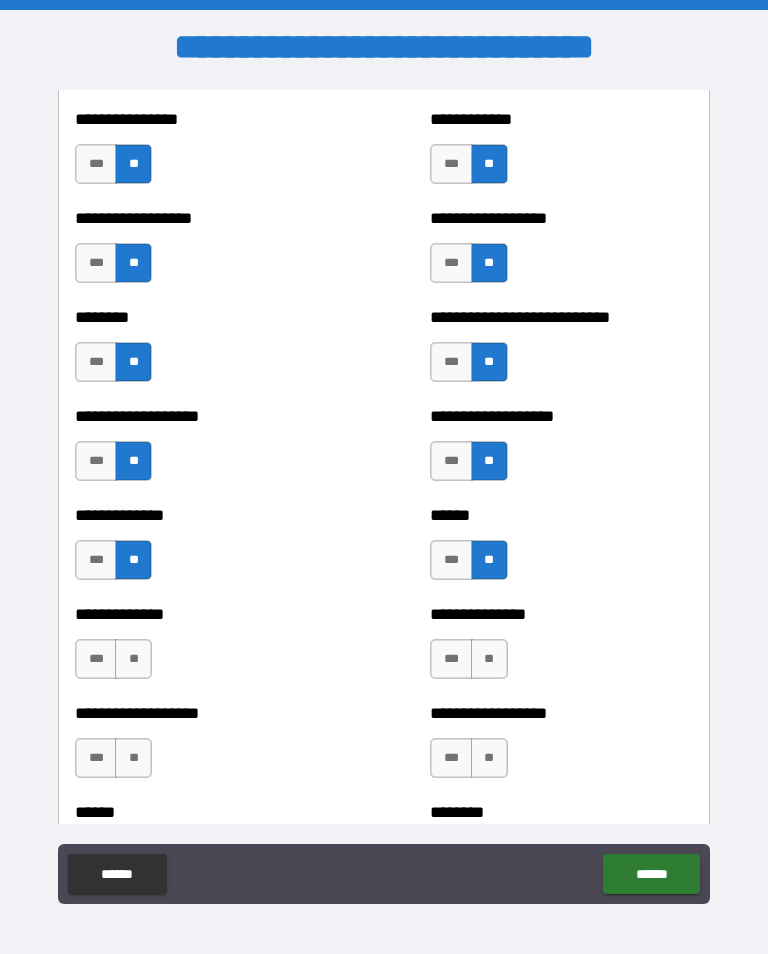 click on "**" at bounding box center (133, 659) 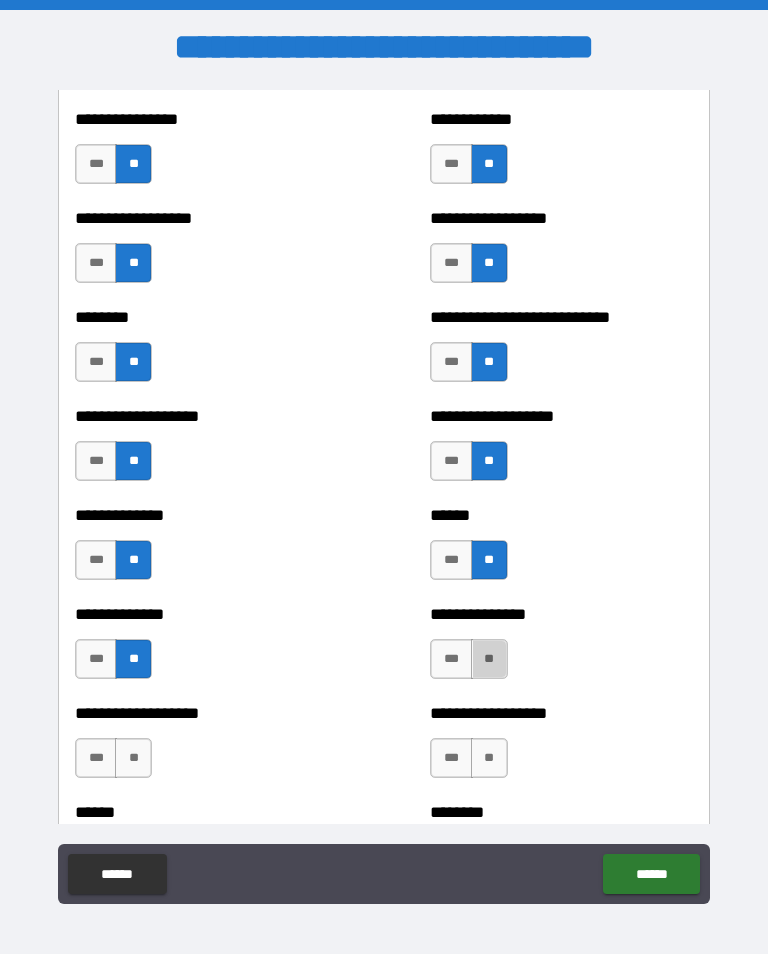 click on "**" at bounding box center [489, 659] 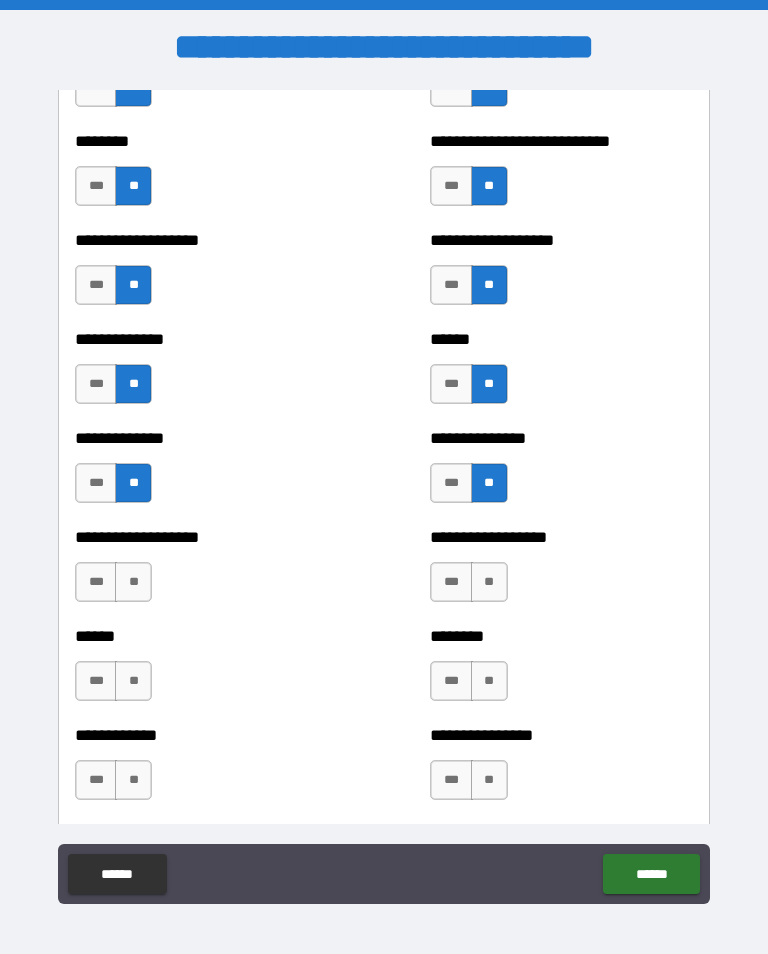 scroll, scrollTop: 4600, scrollLeft: 0, axis: vertical 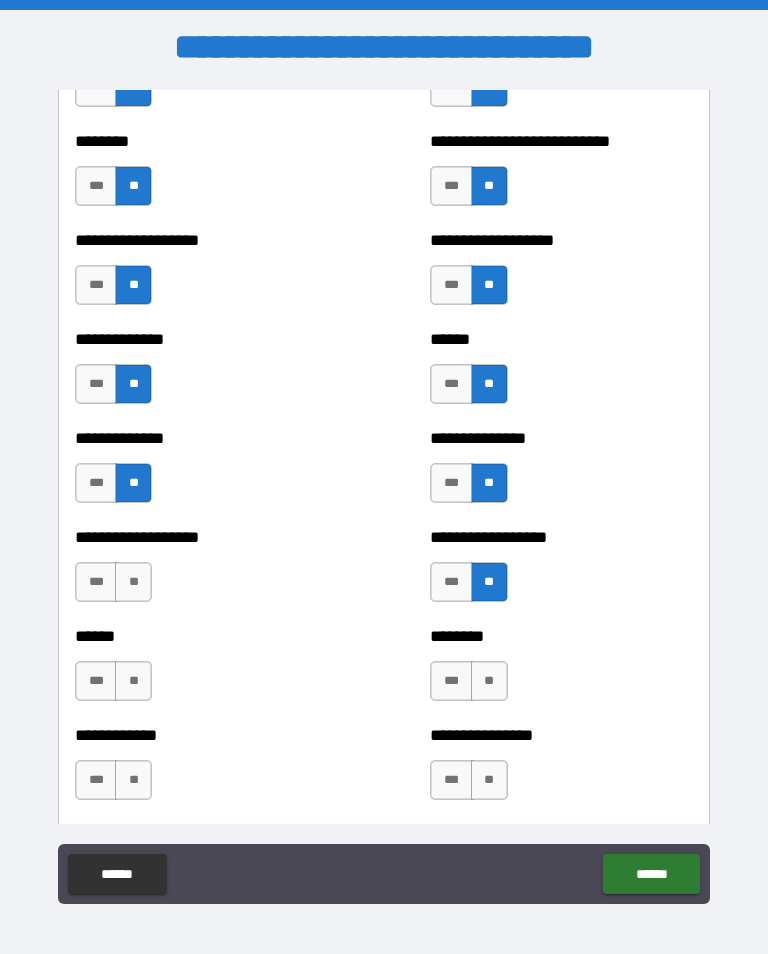 click on "**" at bounding box center (133, 582) 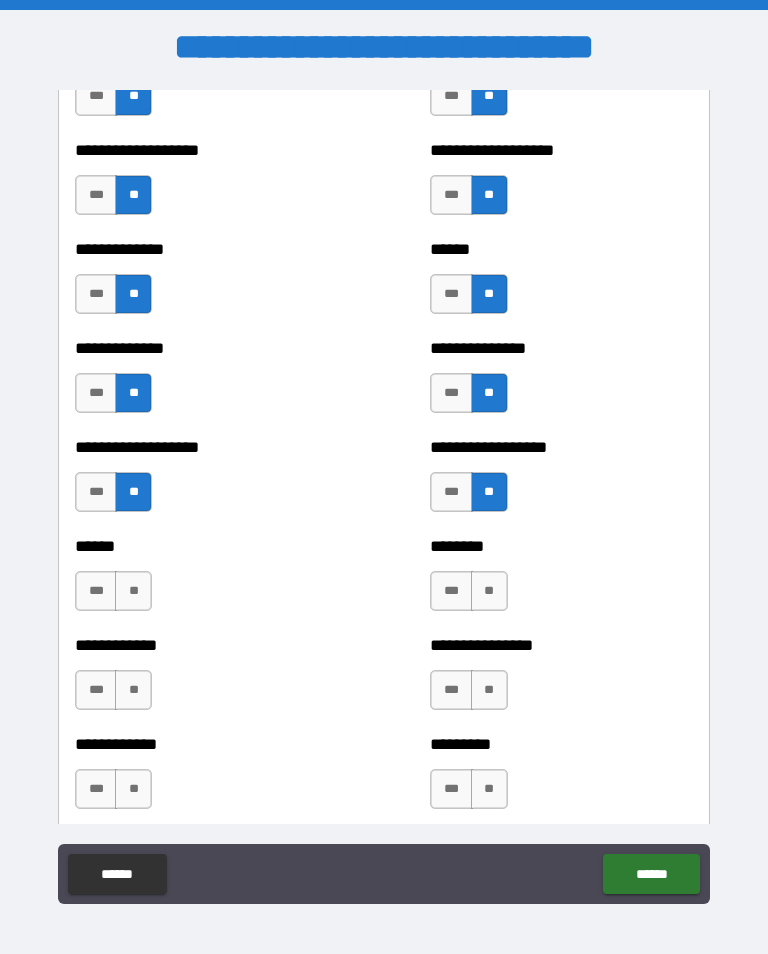 scroll, scrollTop: 4736, scrollLeft: 0, axis: vertical 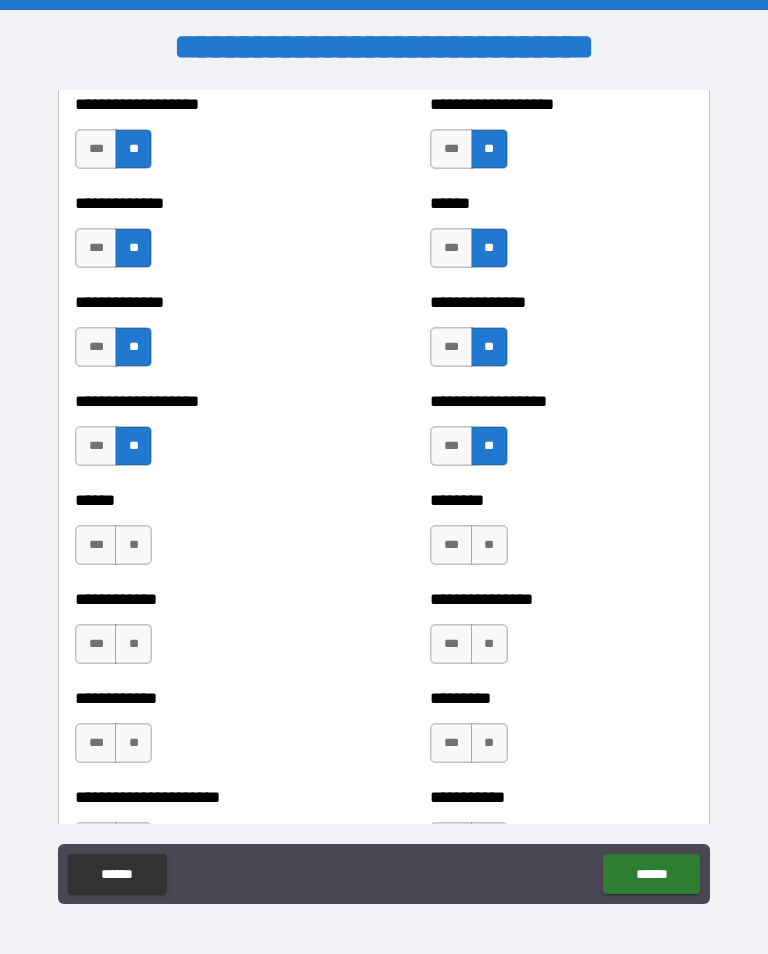 click on "**" at bounding box center (133, 545) 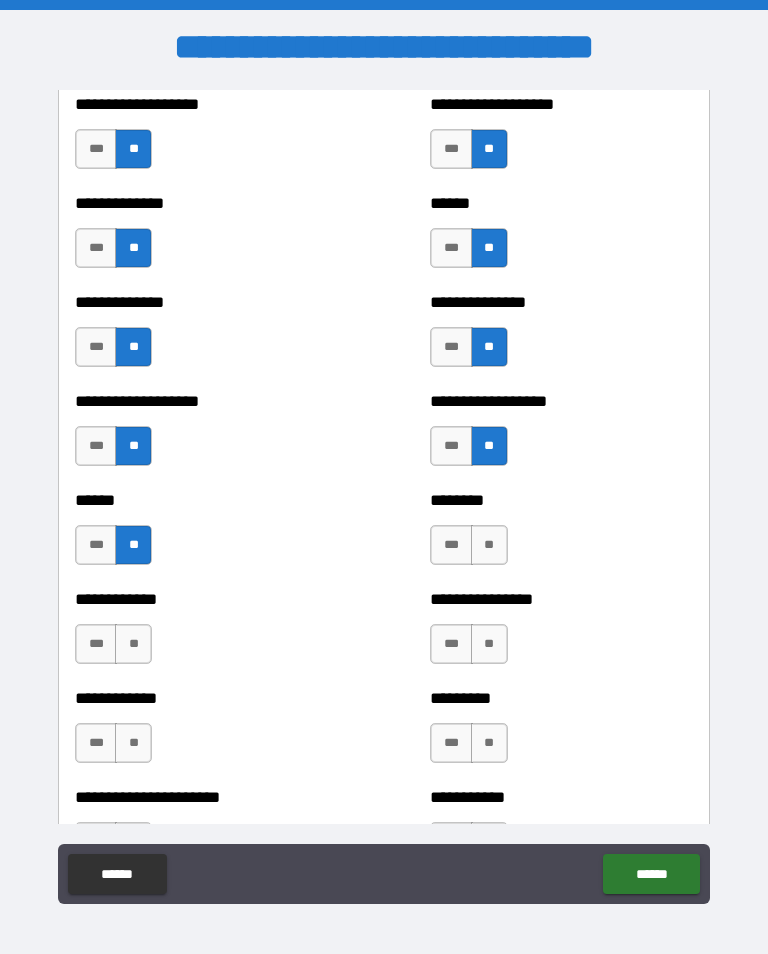 click on "**" at bounding box center [489, 545] 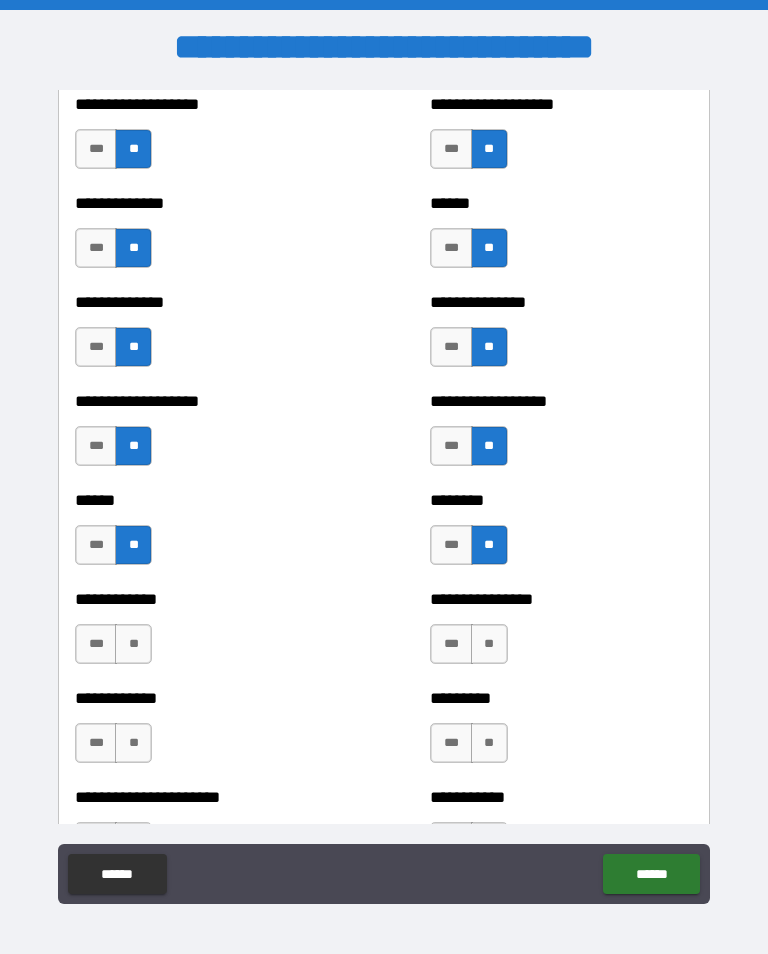 click on "**" at bounding box center [133, 644] 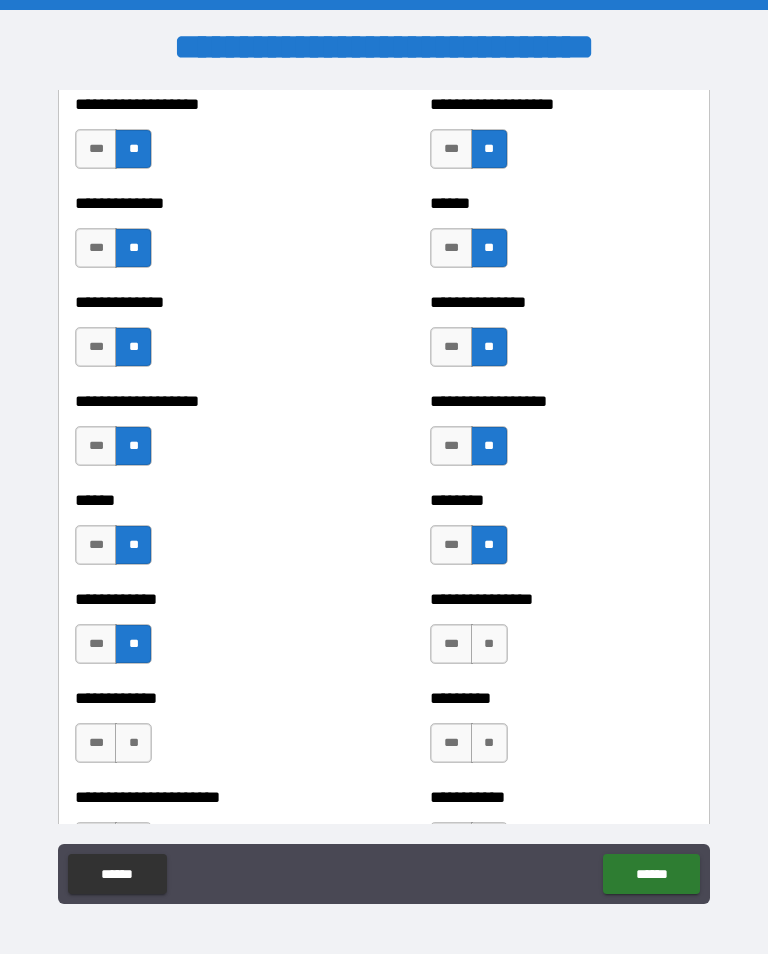 click on "**" at bounding box center [489, 644] 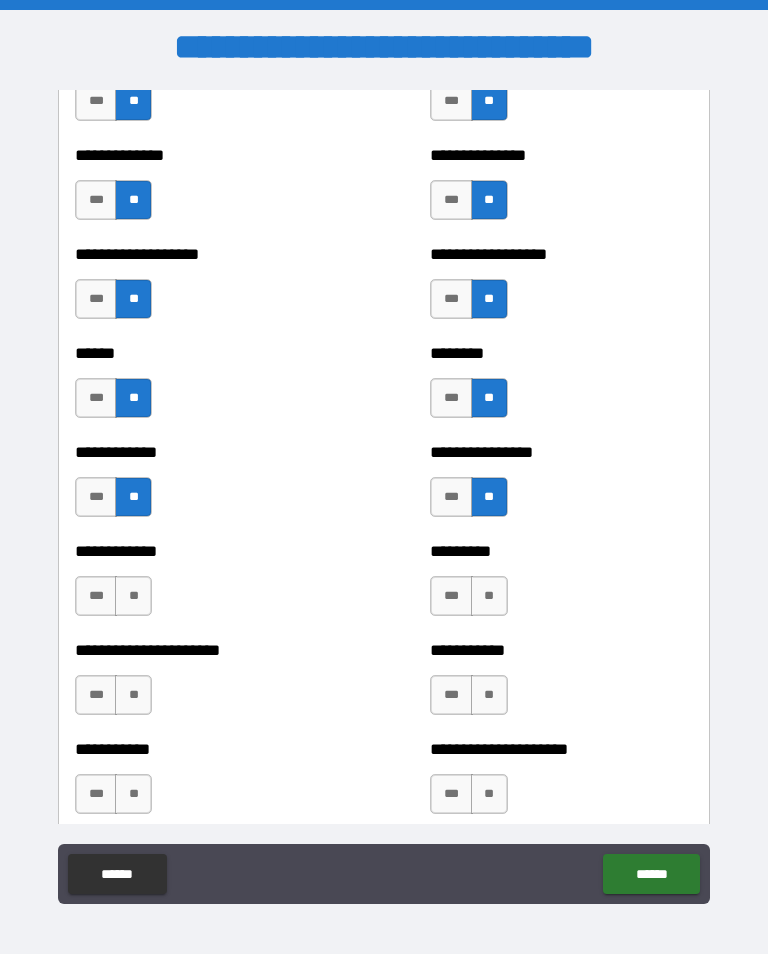 scroll, scrollTop: 4911, scrollLeft: 0, axis: vertical 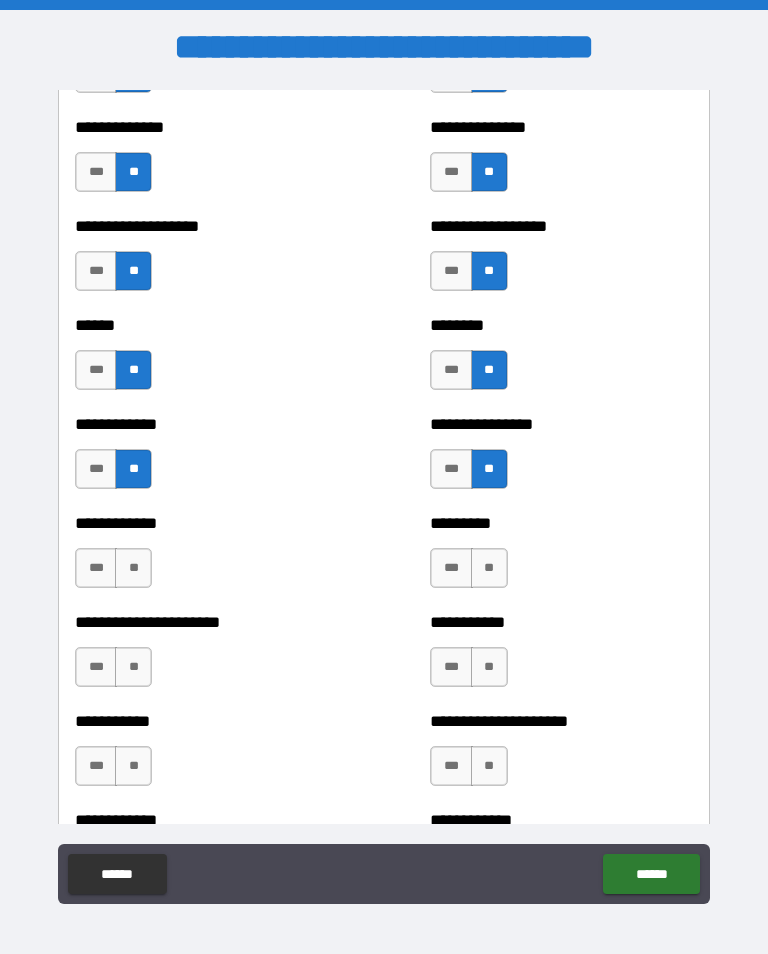 click on "**" at bounding box center (133, 568) 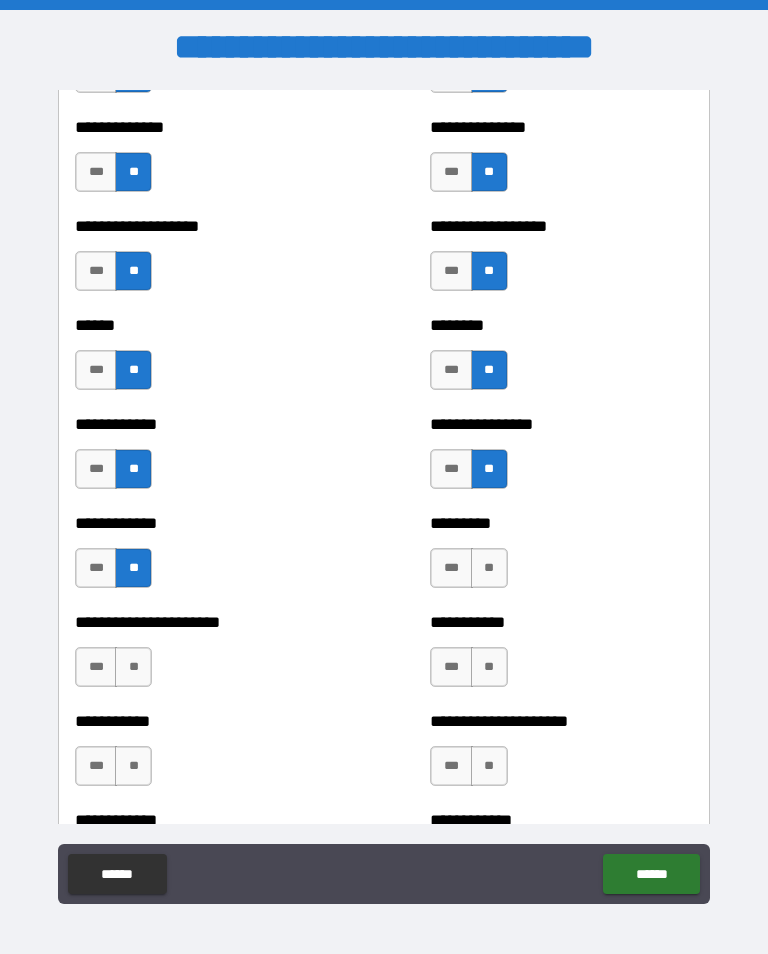click on "**" at bounding box center (489, 568) 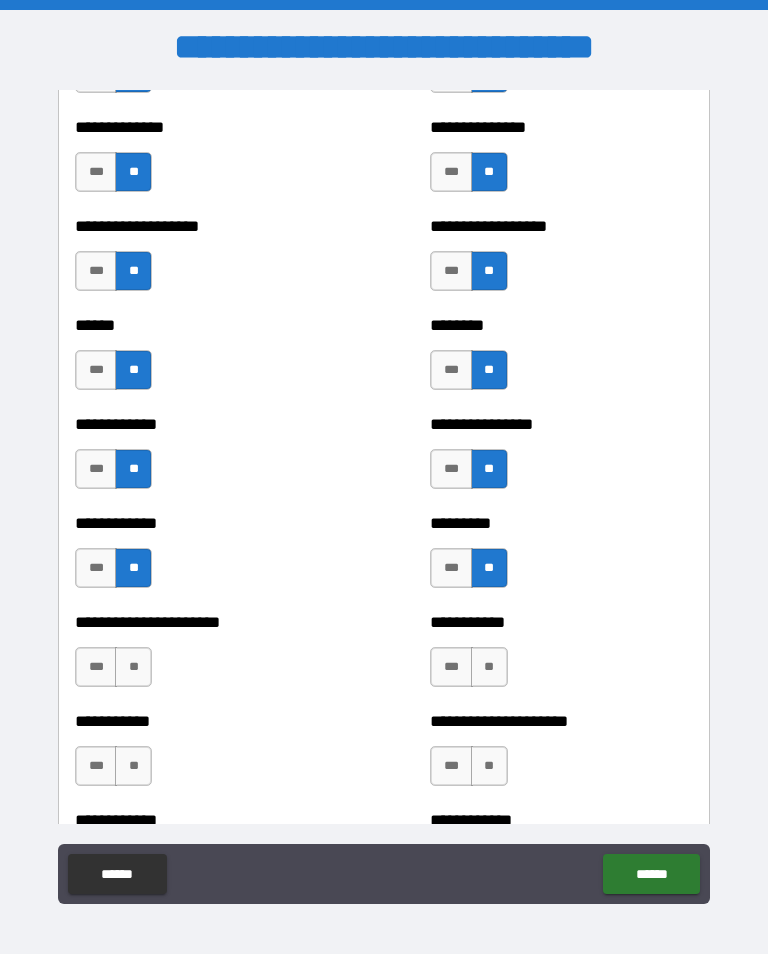 click on "**" at bounding box center (133, 667) 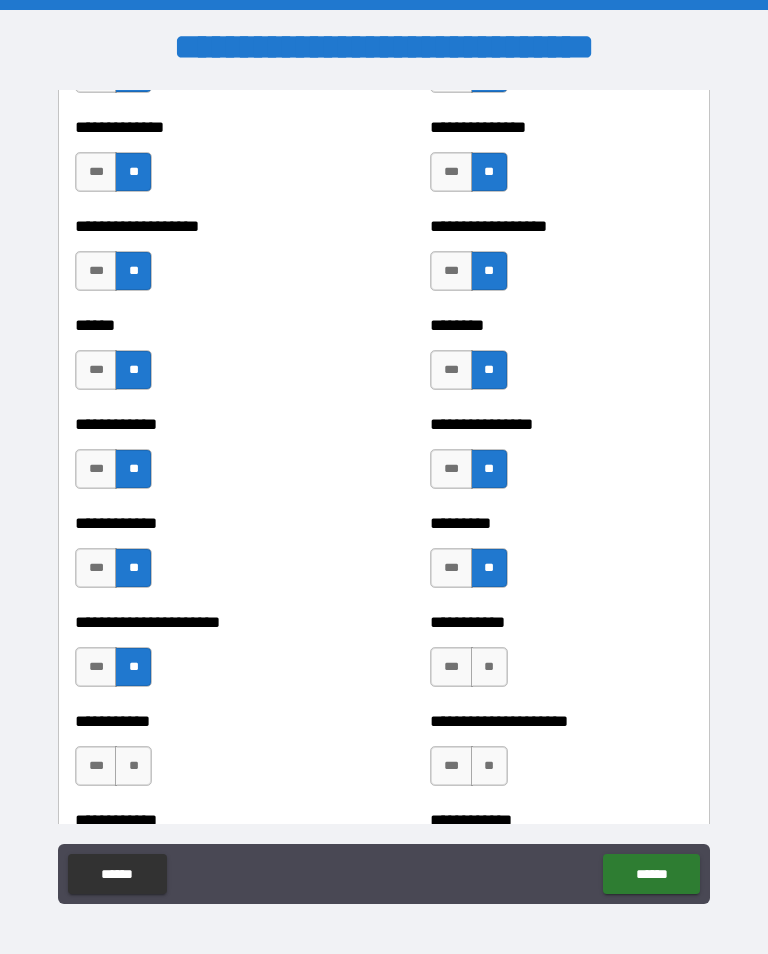 click on "**" at bounding box center [489, 667] 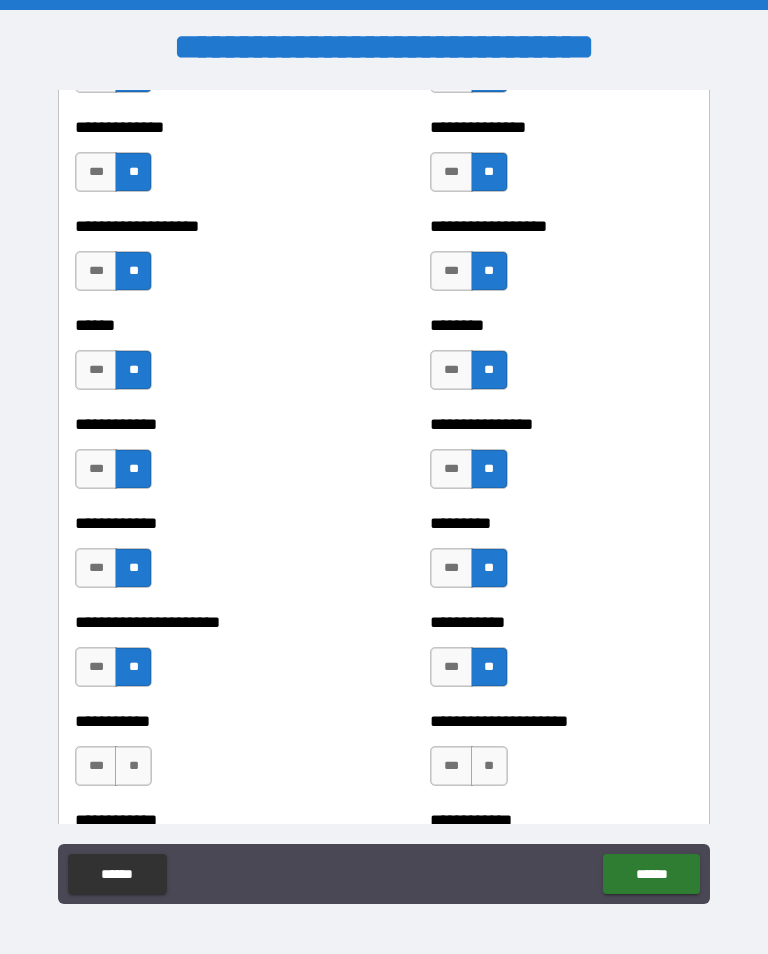 scroll, scrollTop: 5115, scrollLeft: 0, axis: vertical 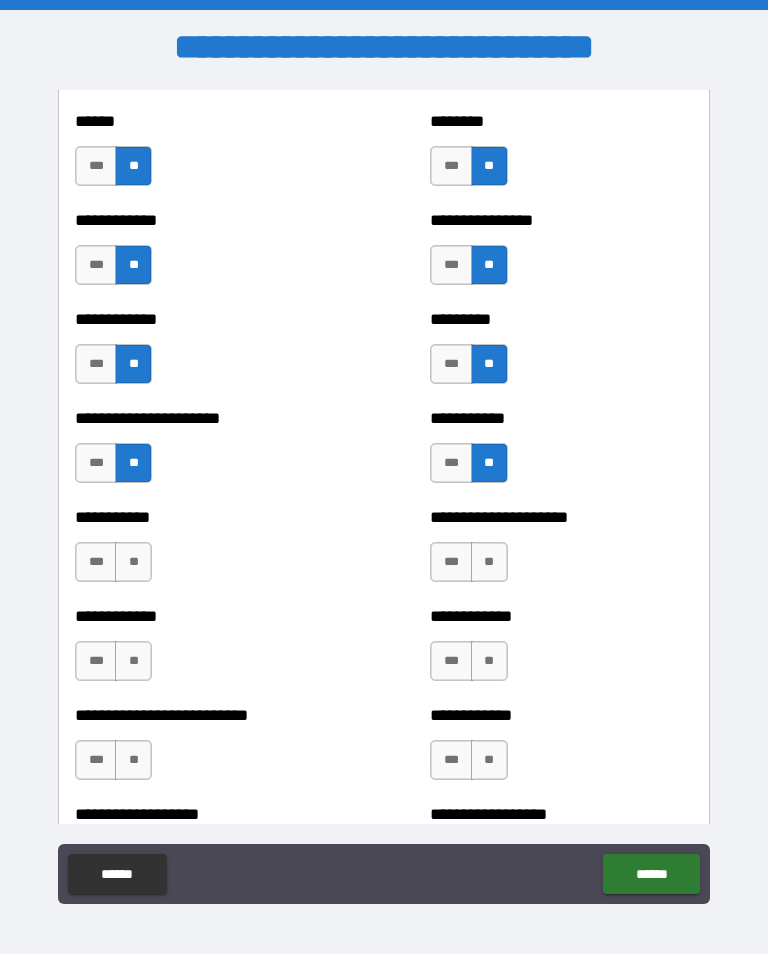 click on "**" at bounding box center (489, 562) 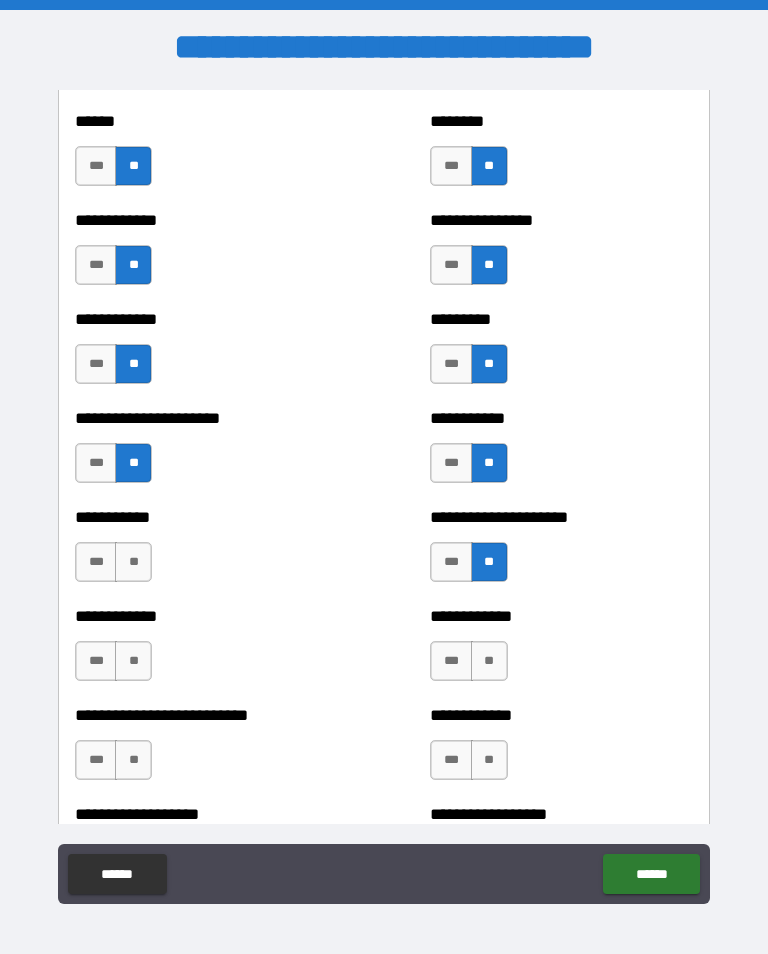 click on "**" at bounding box center (133, 562) 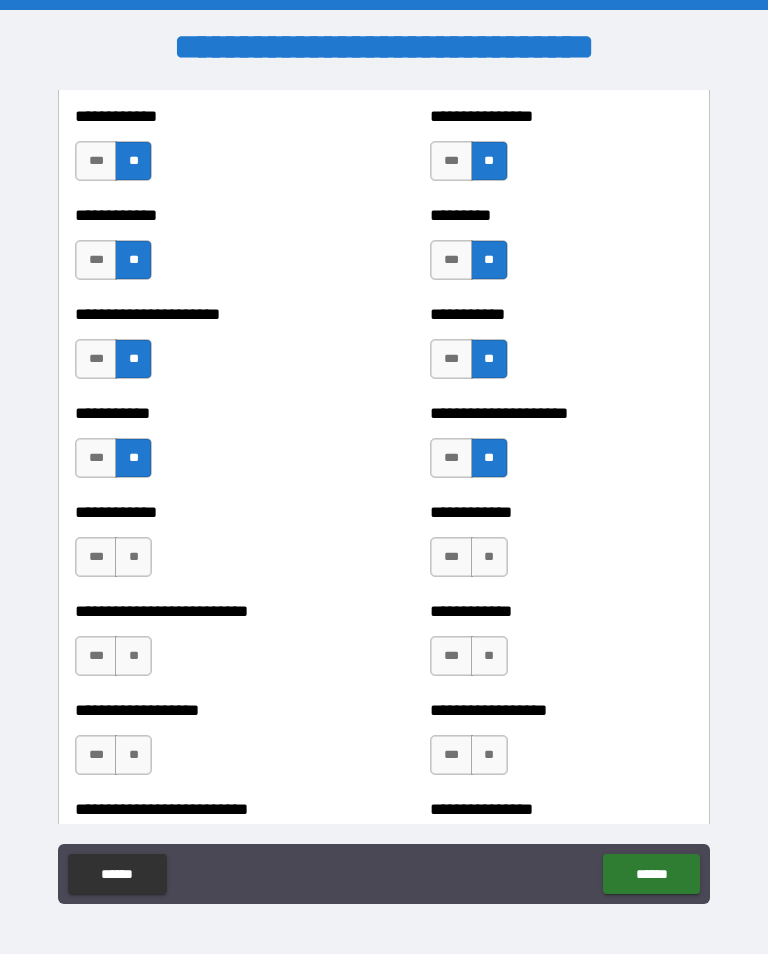 scroll, scrollTop: 5227, scrollLeft: 0, axis: vertical 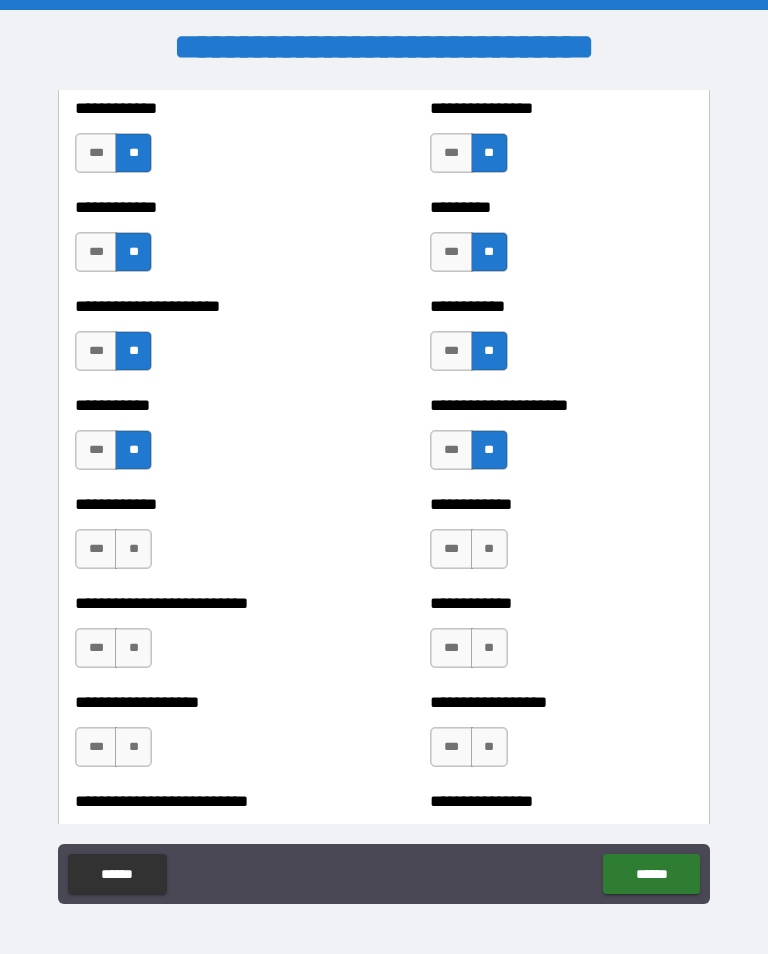 click on "**" at bounding box center (133, 549) 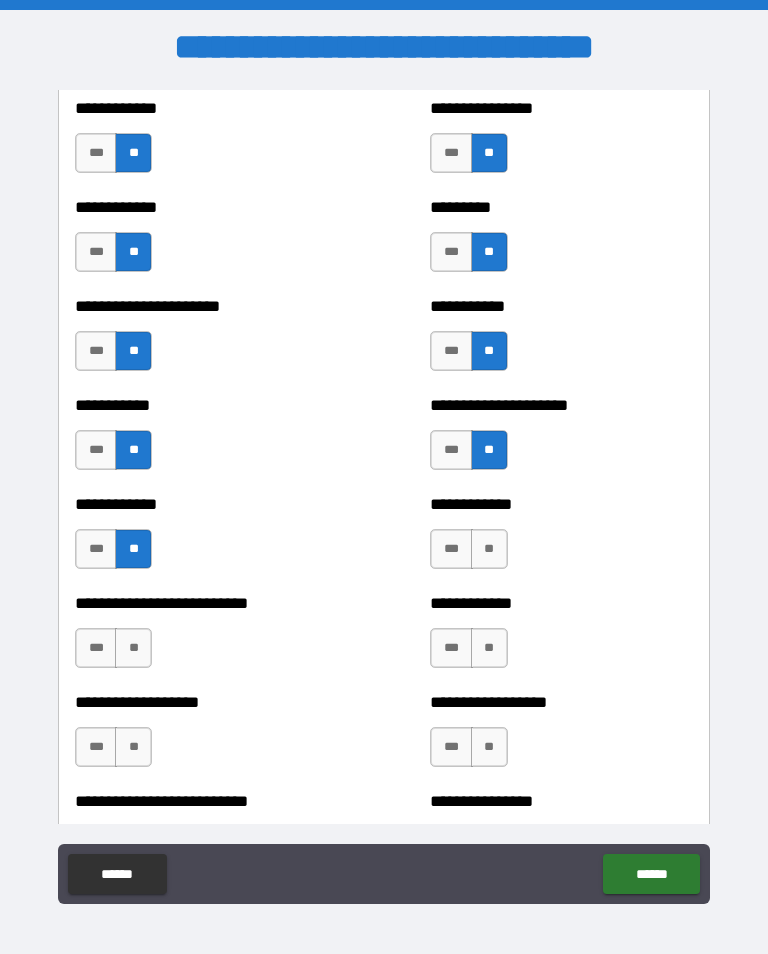 click on "**" at bounding box center [489, 549] 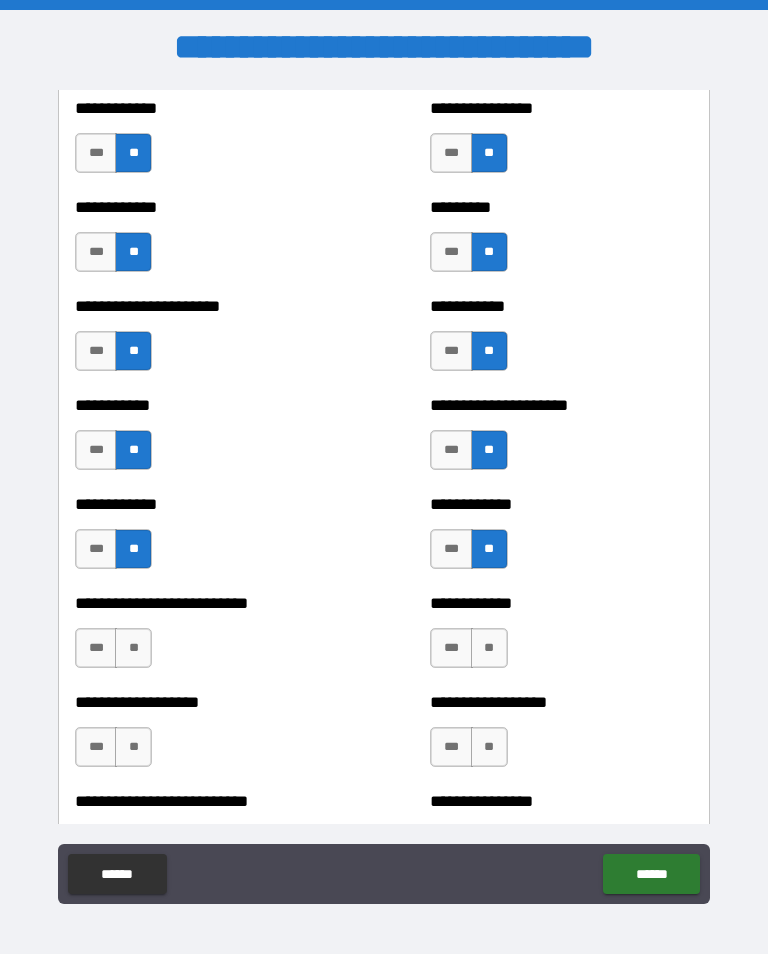 click on "**" at bounding box center (133, 648) 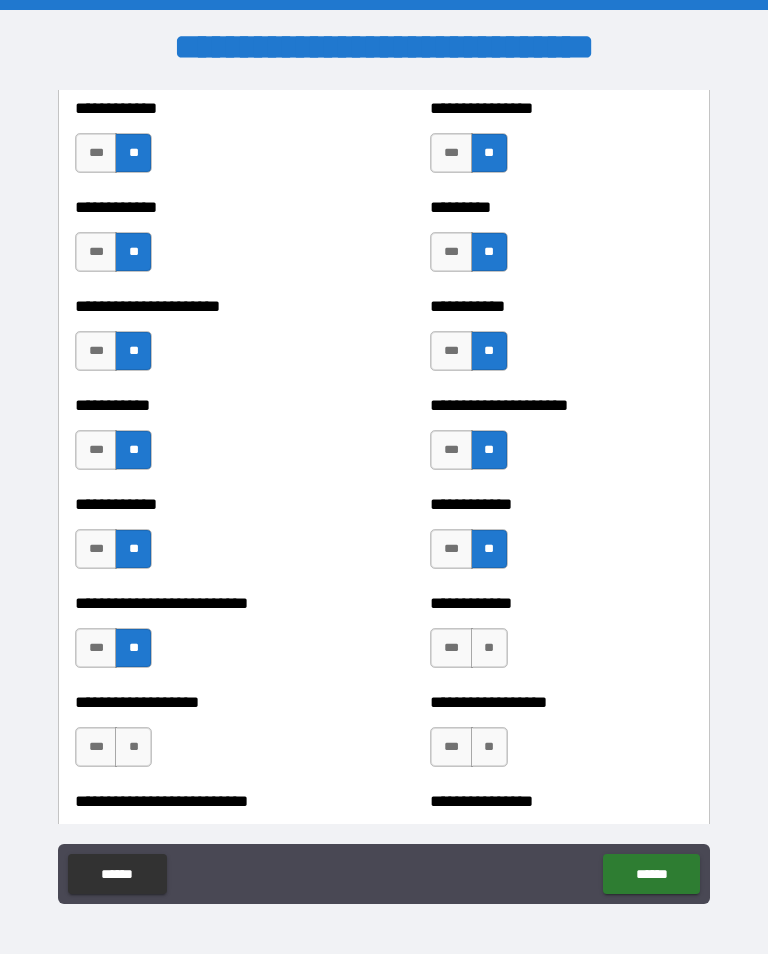 click on "**" at bounding box center (489, 648) 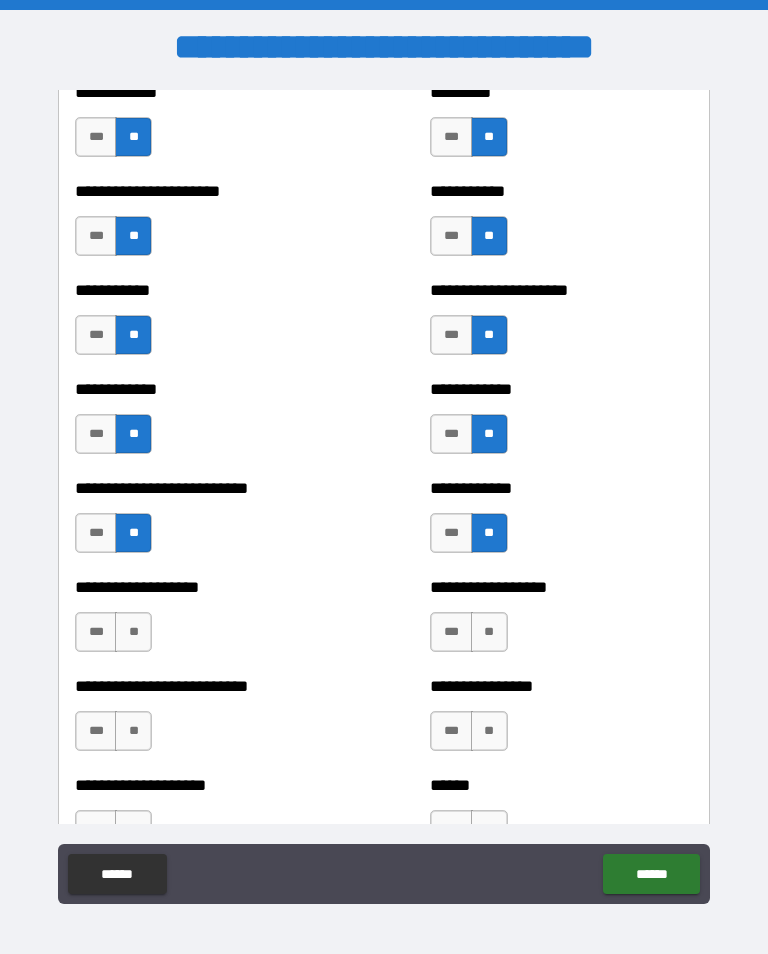 scroll, scrollTop: 5360, scrollLeft: 0, axis: vertical 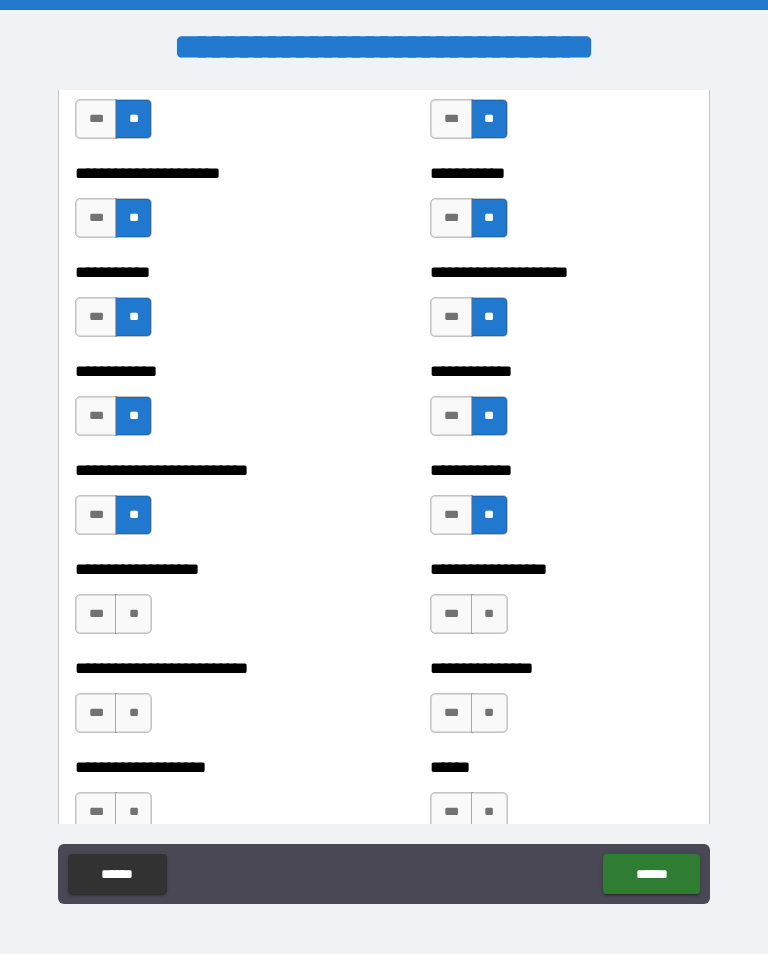 click on "***" at bounding box center [96, 515] 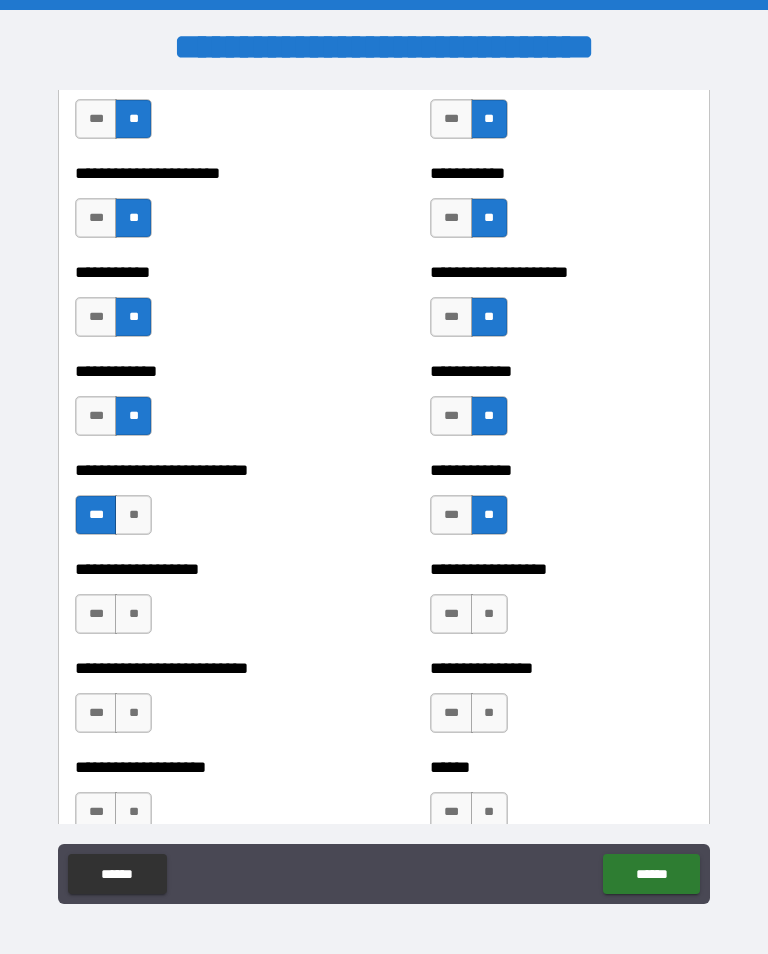 click on "**" at bounding box center (133, 614) 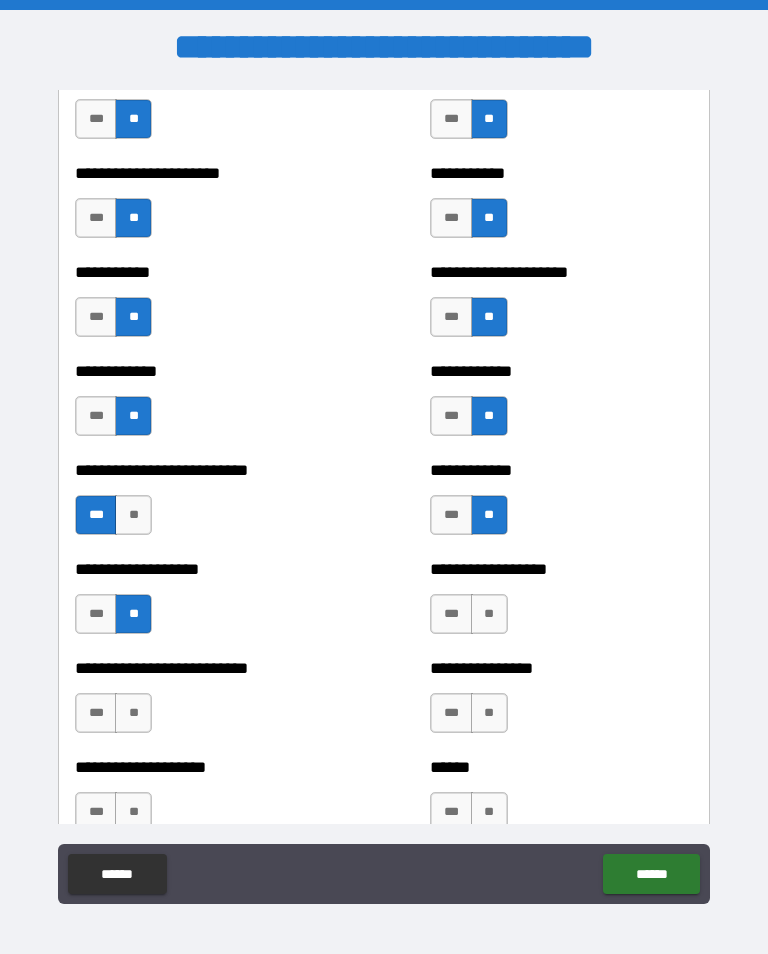 click on "**" at bounding box center (489, 614) 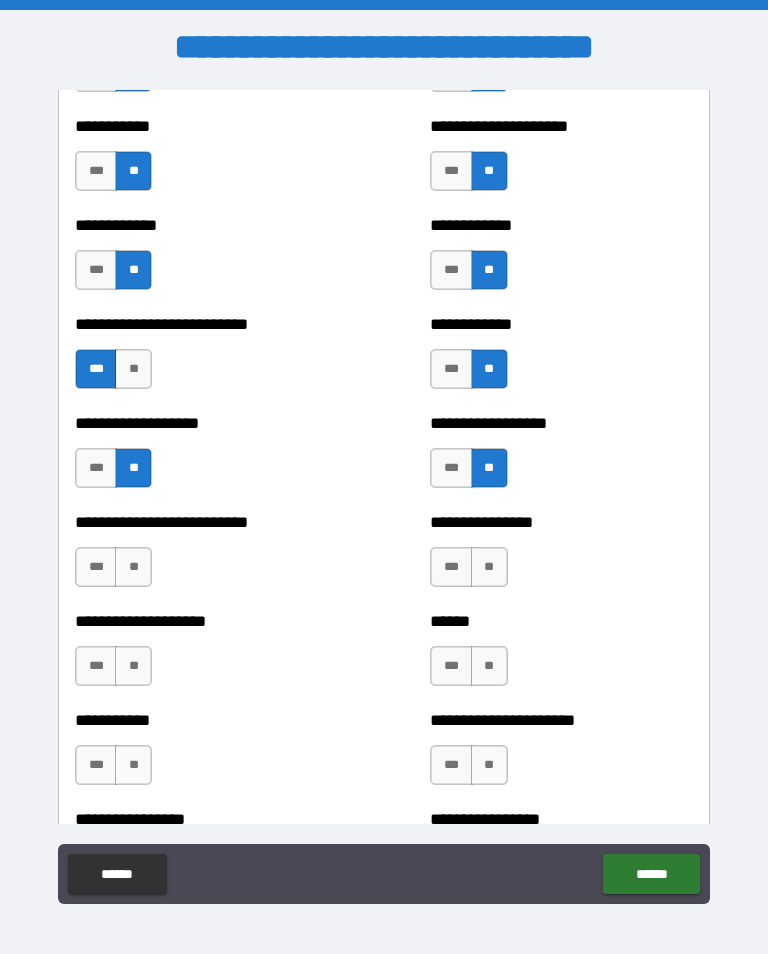 scroll, scrollTop: 5508, scrollLeft: 0, axis: vertical 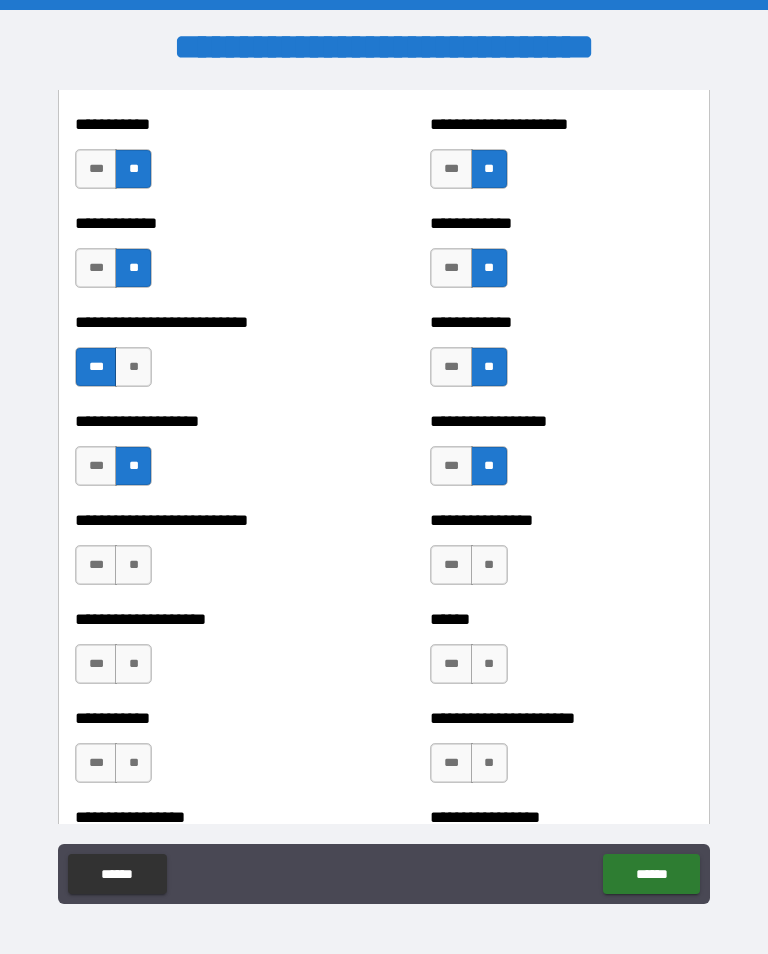 click on "**" at bounding box center [489, 565] 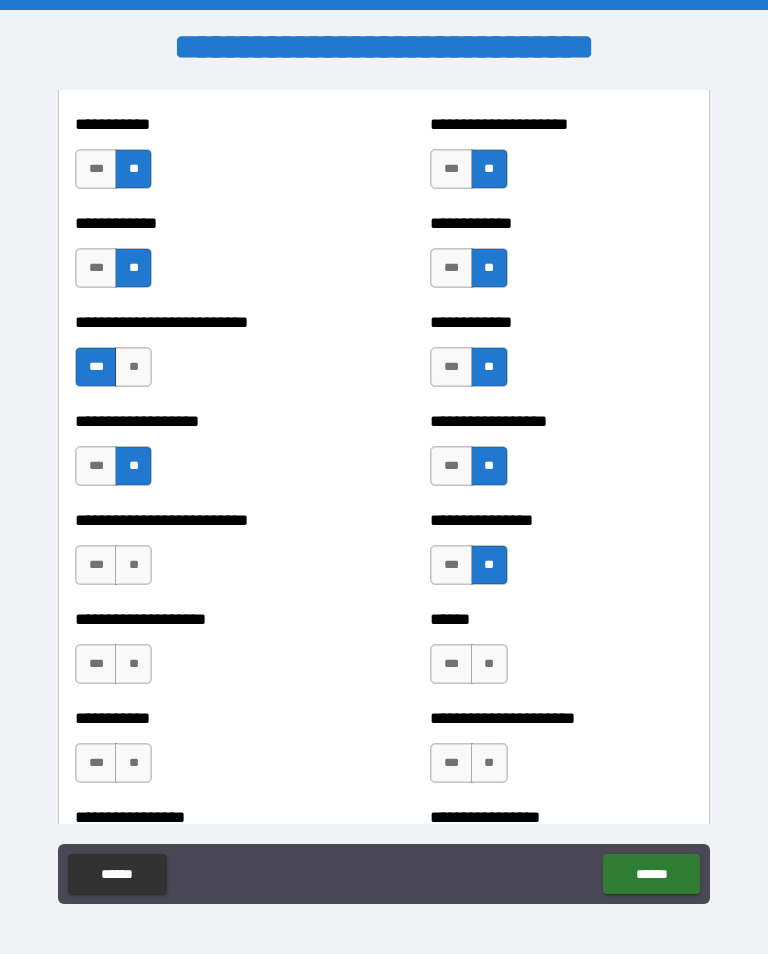 click on "**" at bounding box center (133, 565) 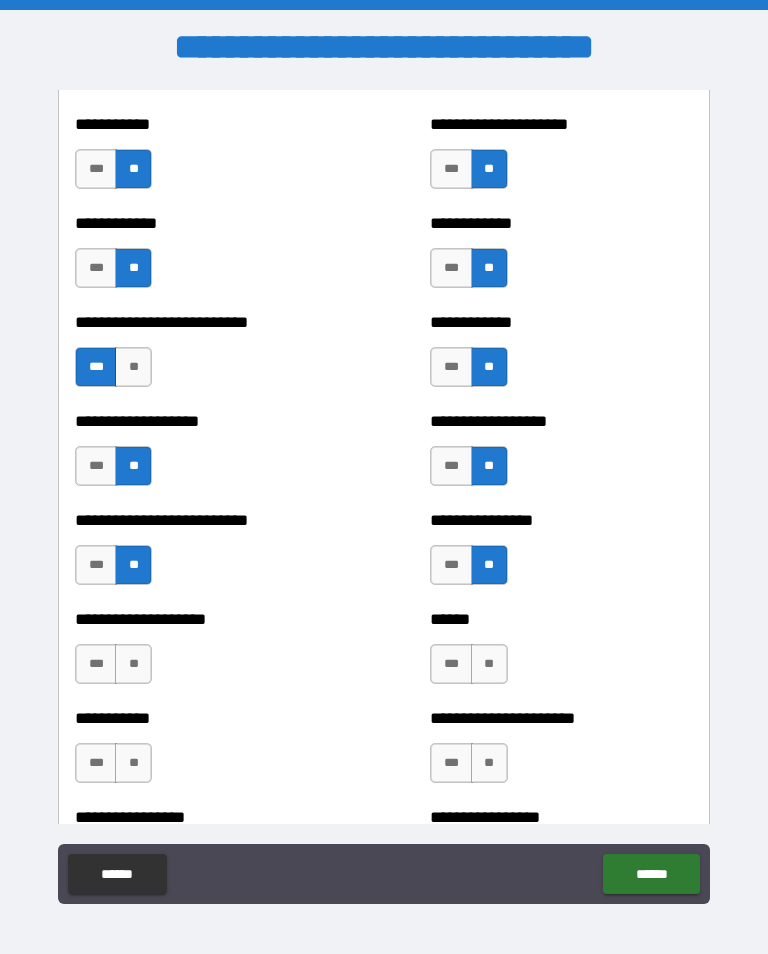 click on "**" at bounding box center (133, 664) 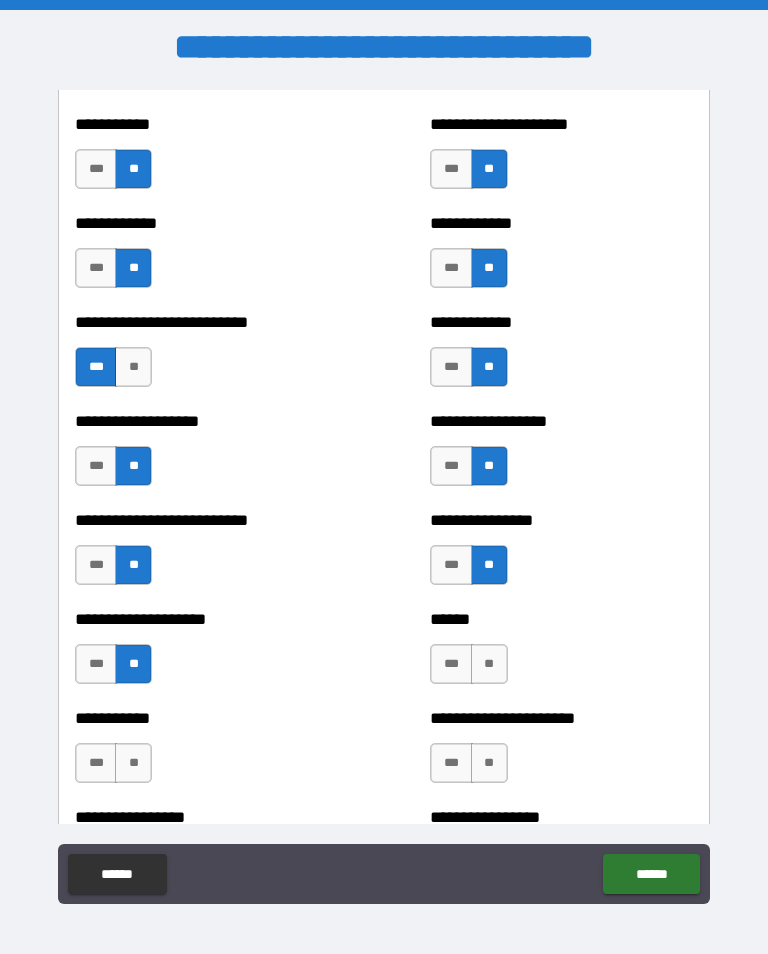 click on "**" at bounding box center (489, 664) 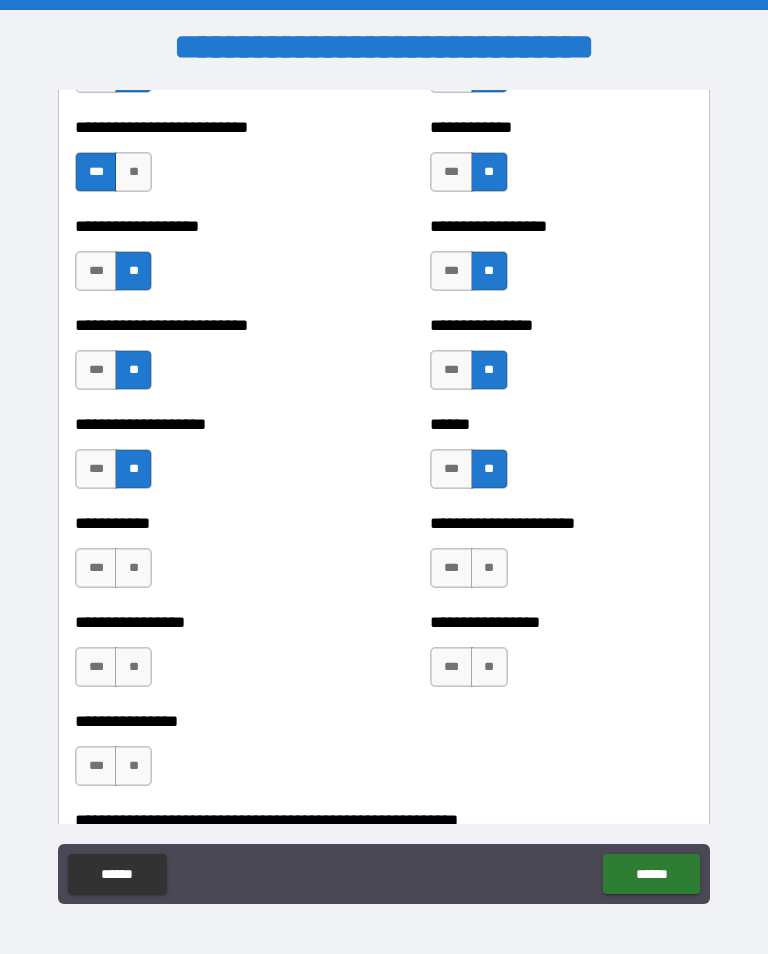 scroll, scrollTop: 5704, scrollLeft: 0, axis: vertical 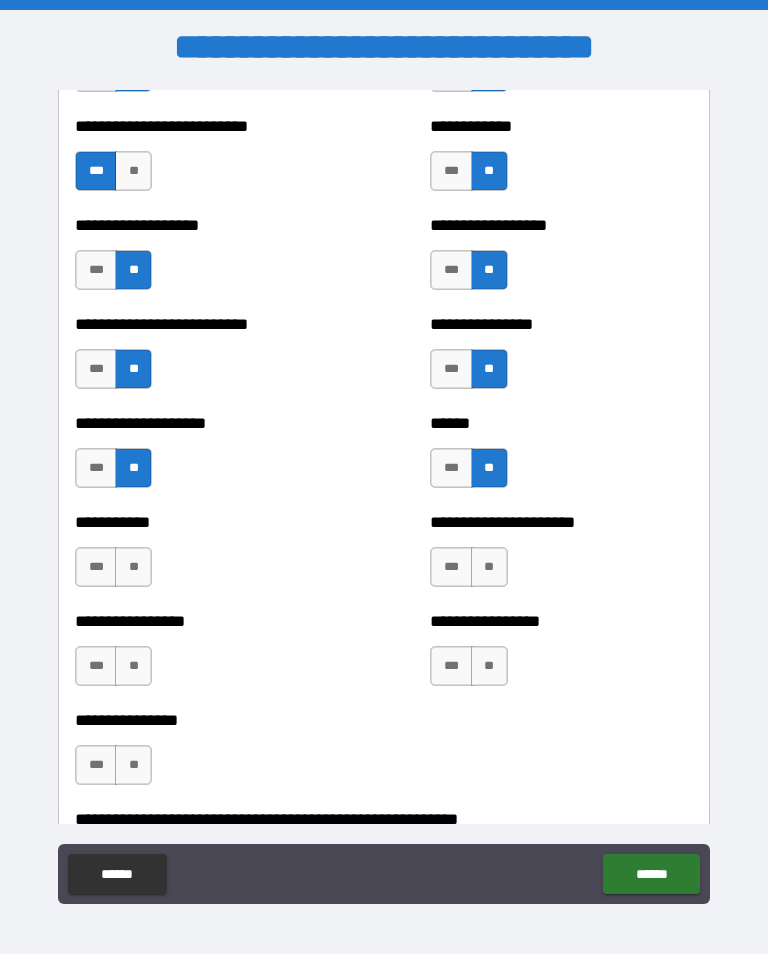 click on "**" at bounding box center (133, 567) 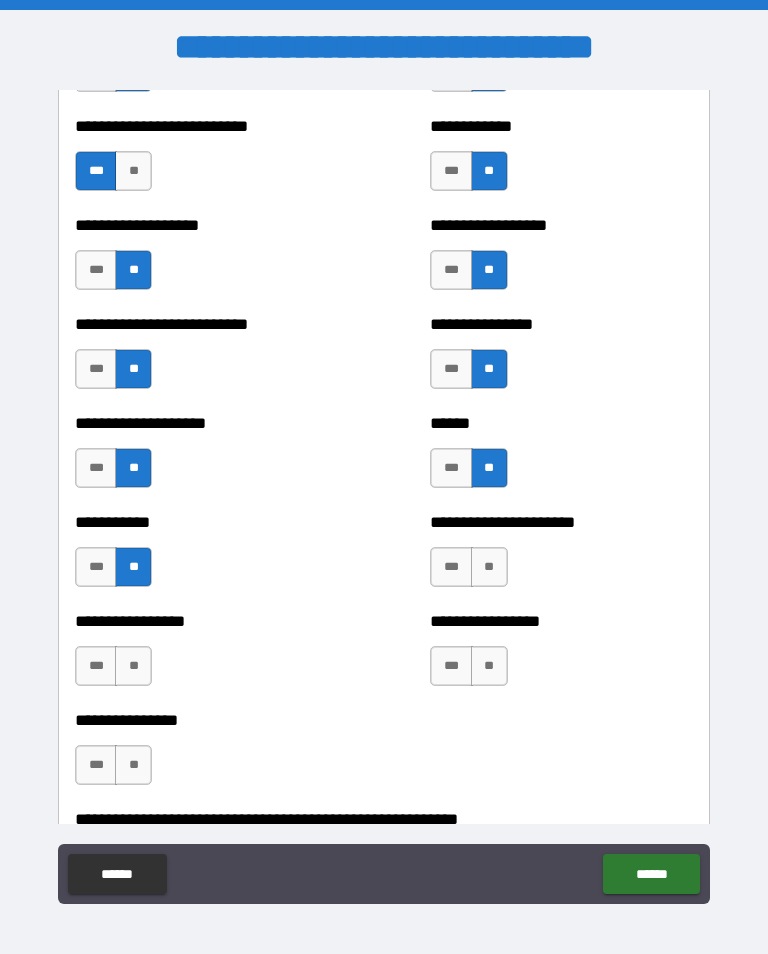 click on "**" at bounding box center [489, 567] 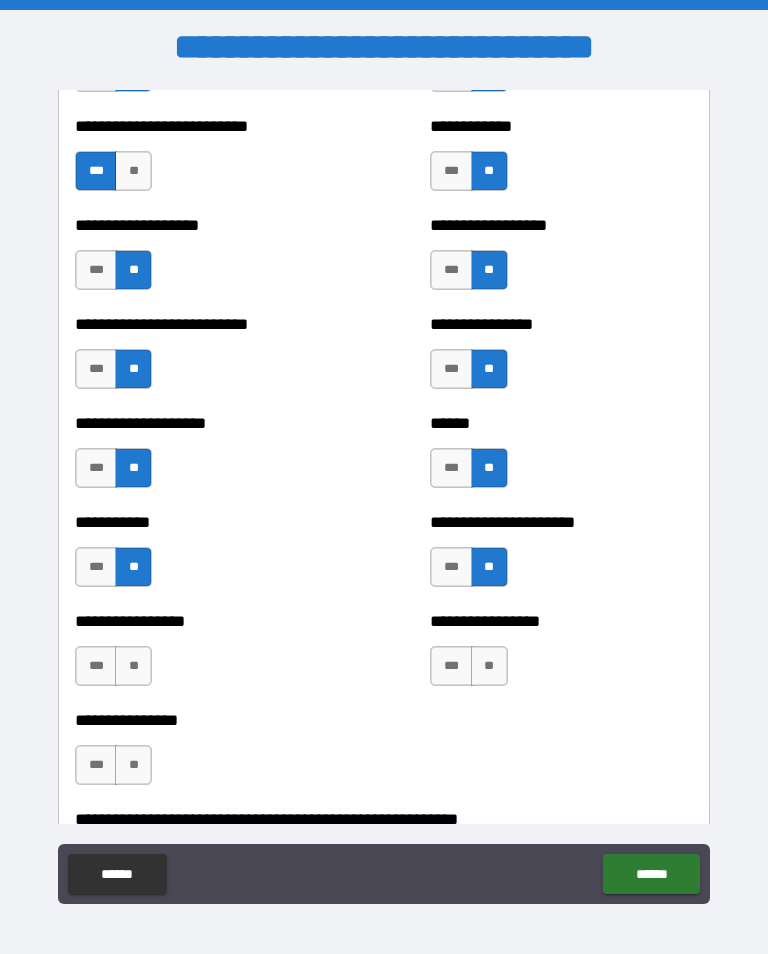 click on "**" at bounding box center [133, 666] 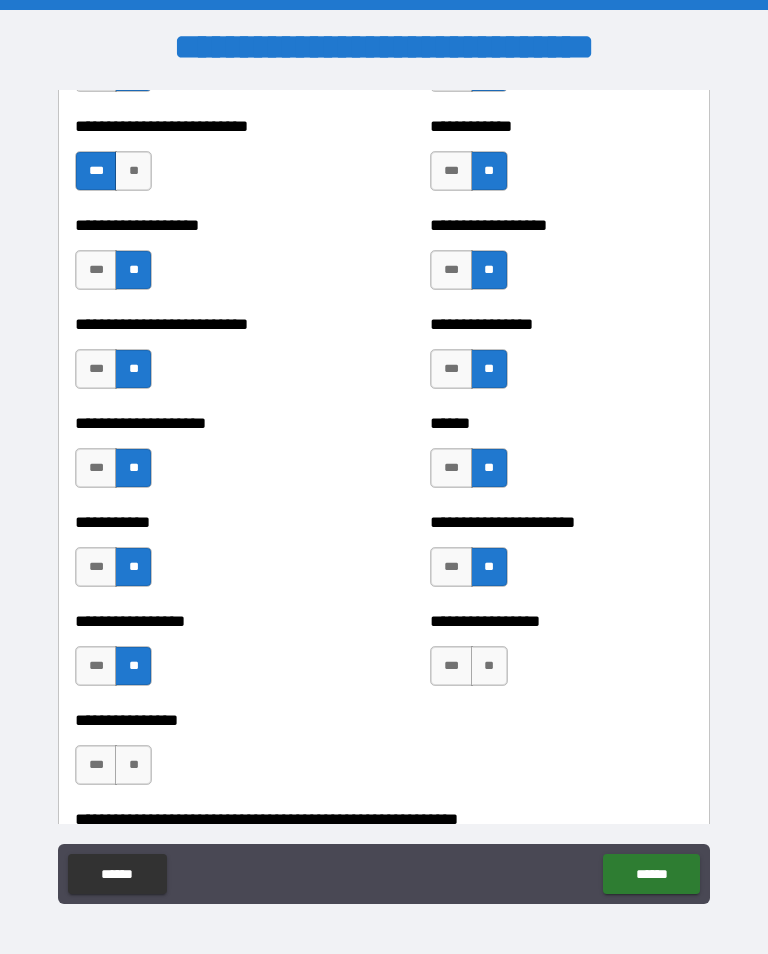 click on "**" at bounding box center [489, 666] 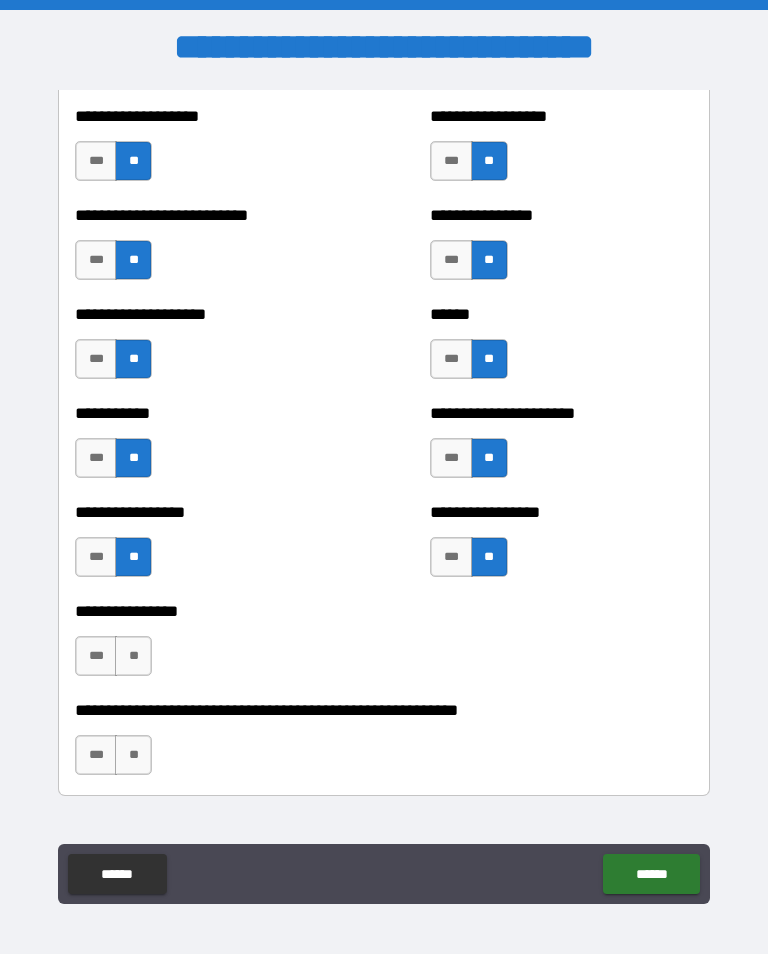 scroll, scrollTop: 5862, scrollLeft: 0, axis: vertical 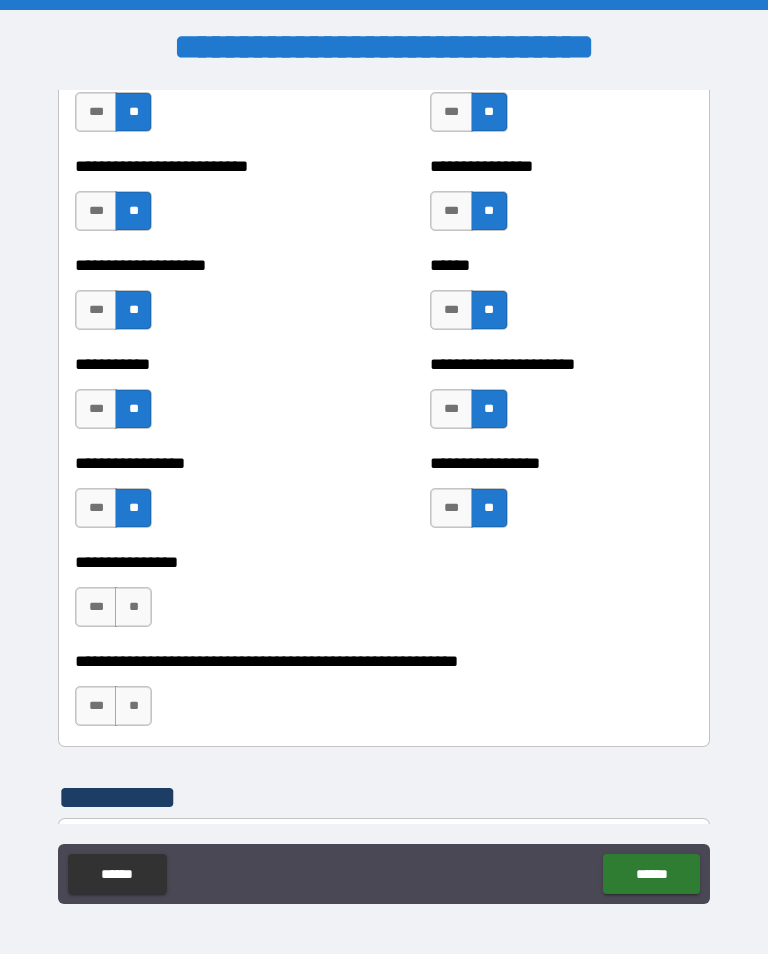 click on "**" at bounding box center [133, 607] 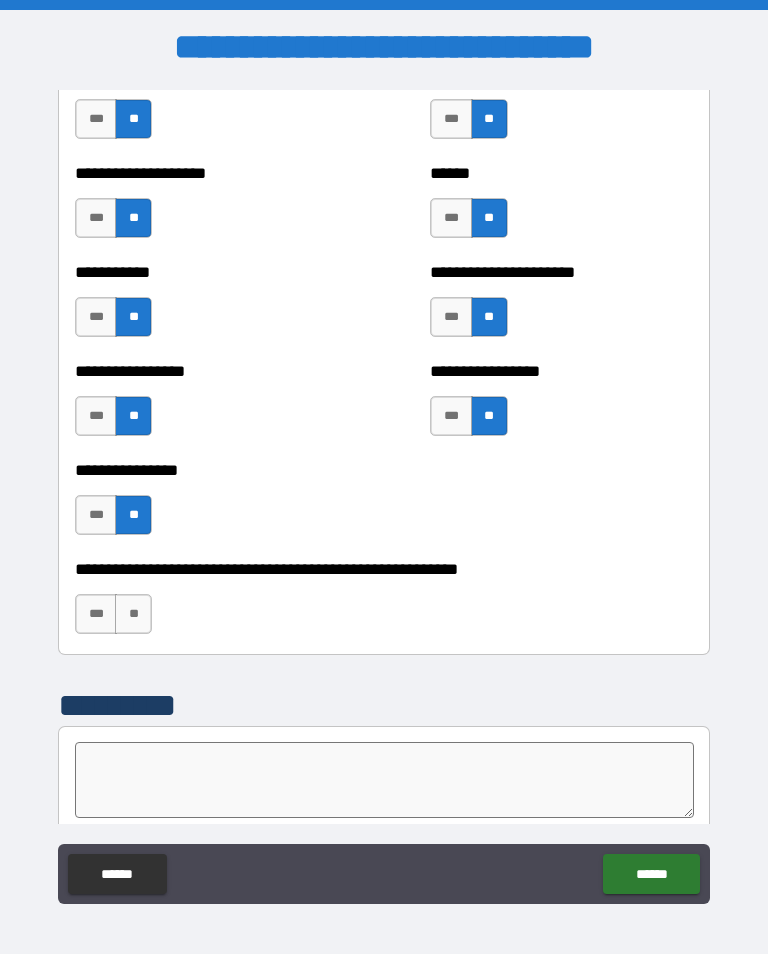 scroll, scrollTop: 5980, scrollLeft: 0, axis: vertical 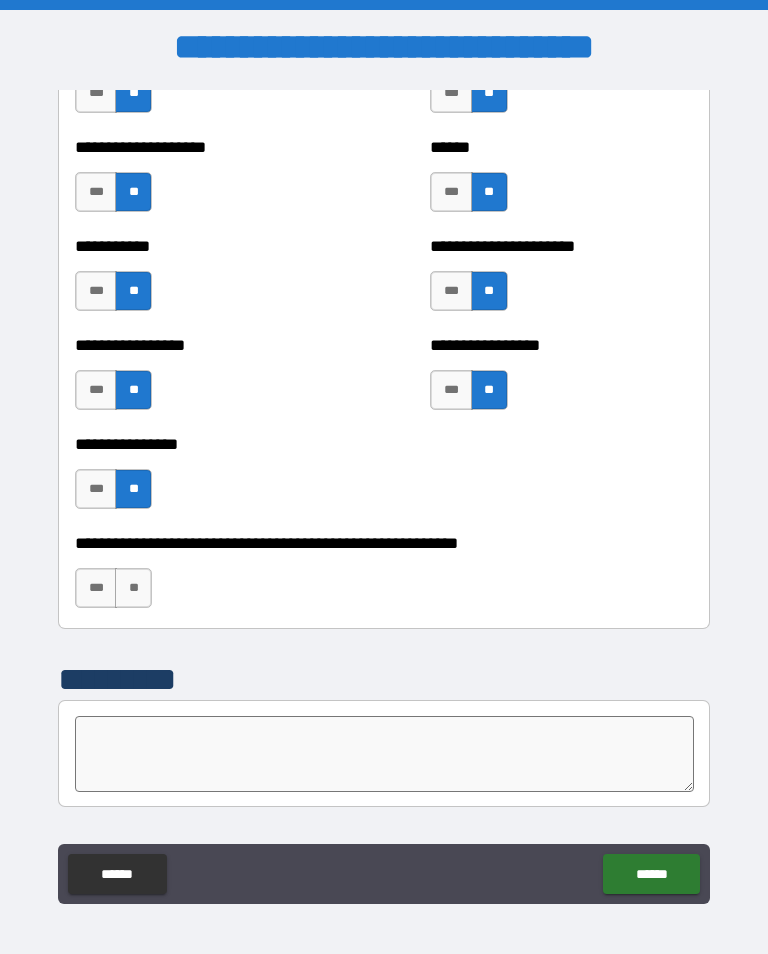 click on "**" at bounding box center (133, 588) 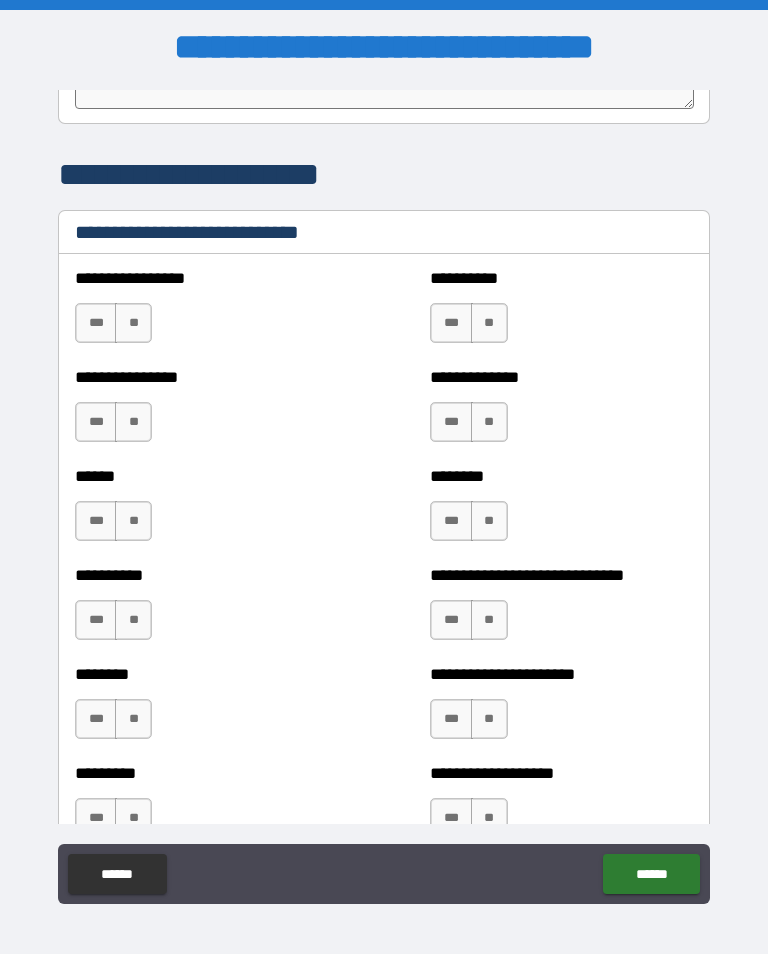 scroll, scrollTop: 6664, scrollLeft: 0, axis: vertical 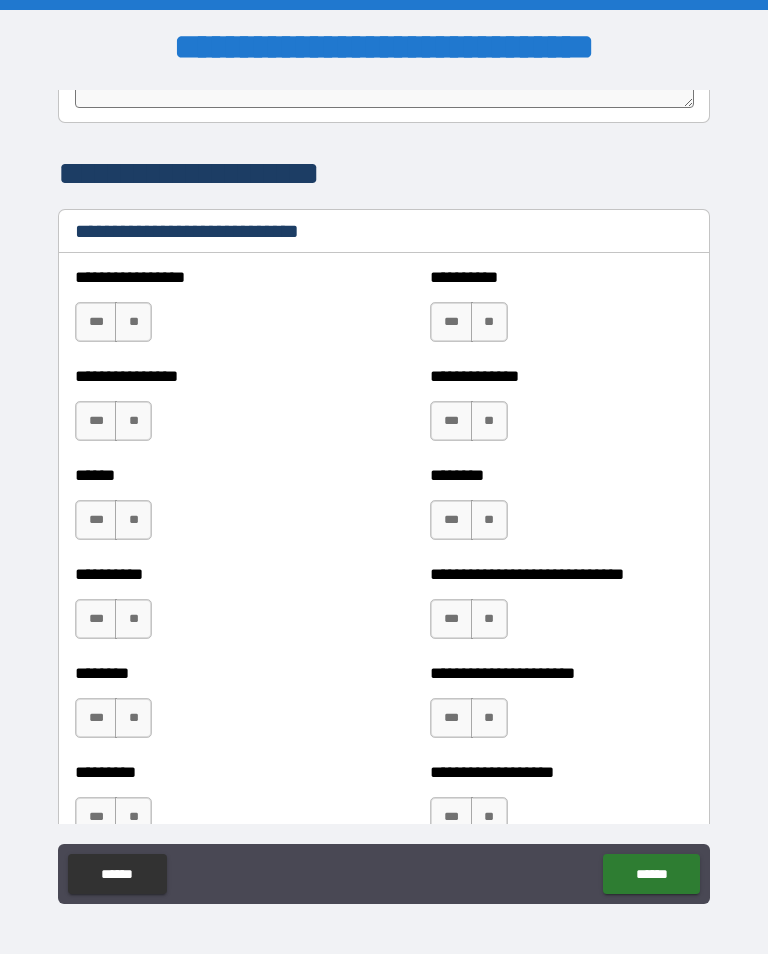 click on "***" at bounding box center [451, 520] 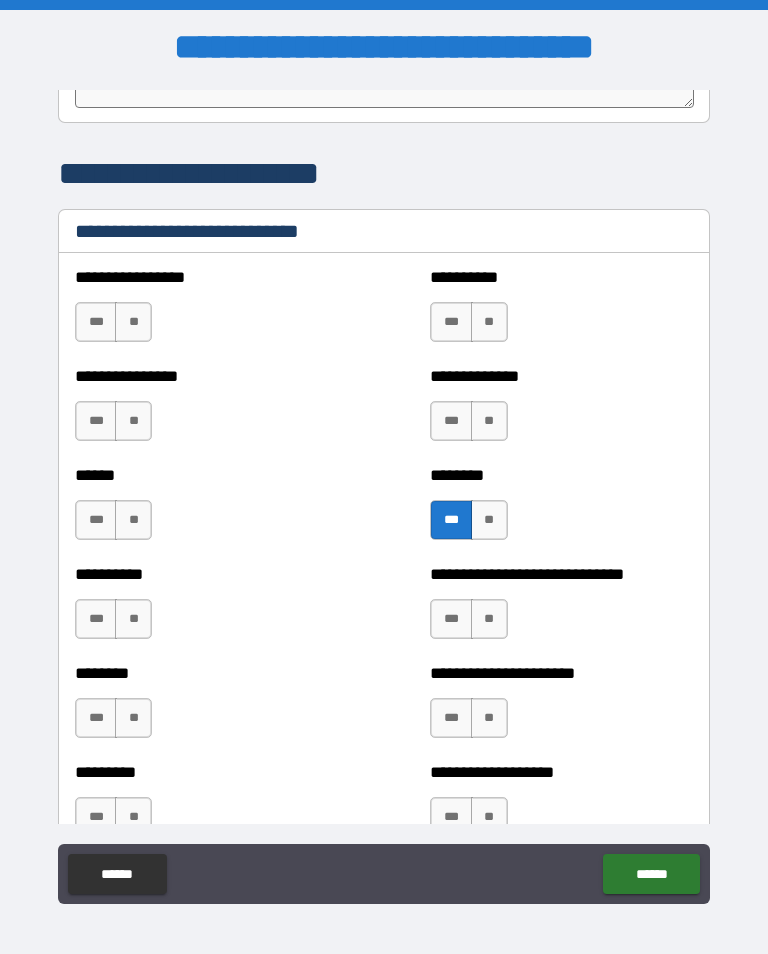 click on "***" at bounding box center (451, 520) 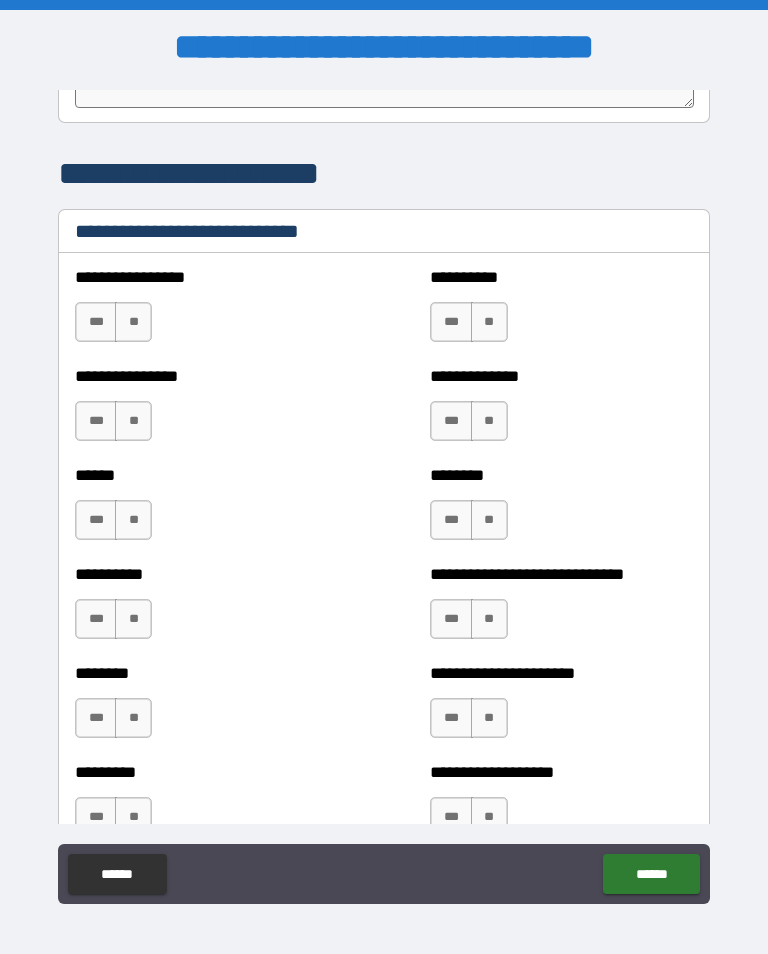 click on "***" at bounding box center (96, 322) 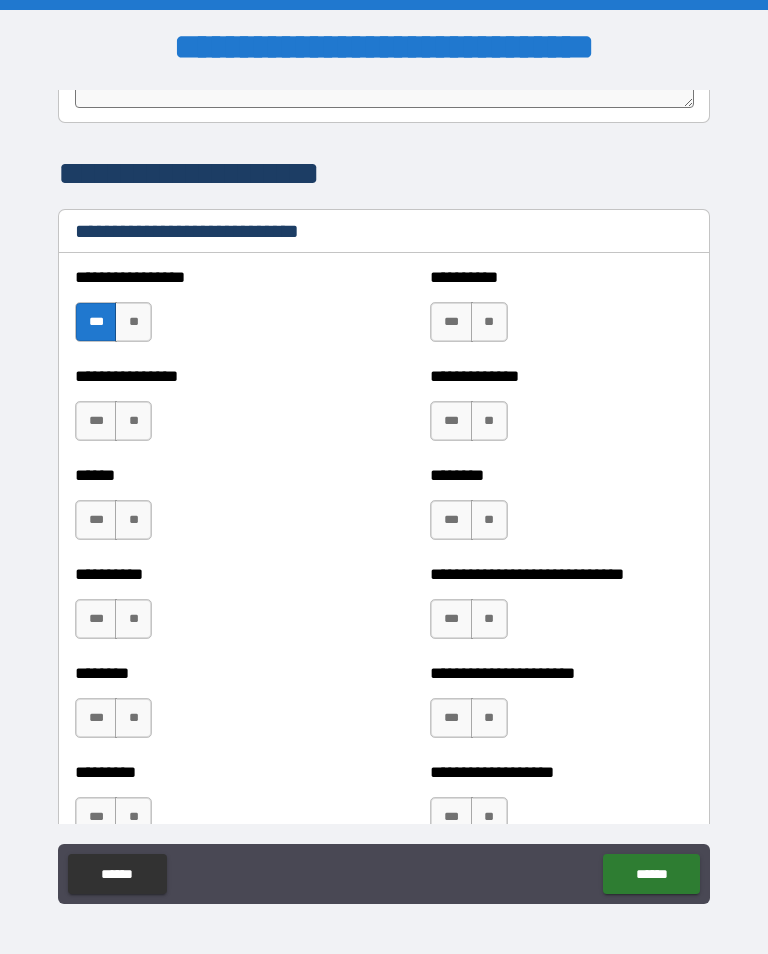 click on "**" at bounding box center [489, 322] 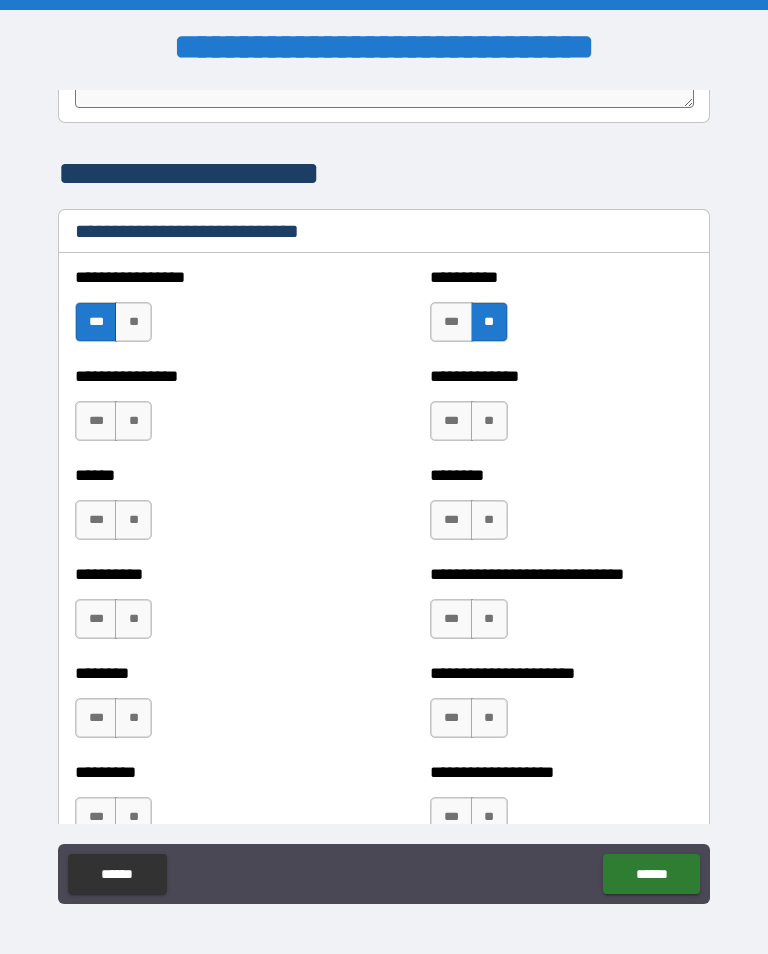 click on "**" at bounding box center [133, 421] 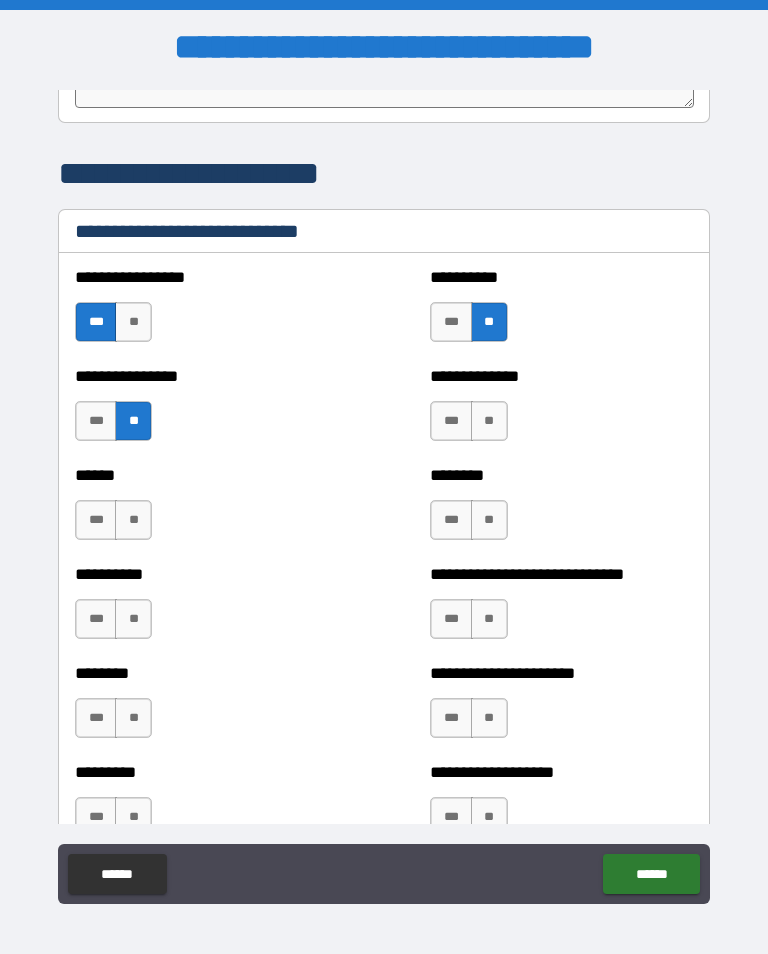 click on "**" at bounding box center (489, 421) 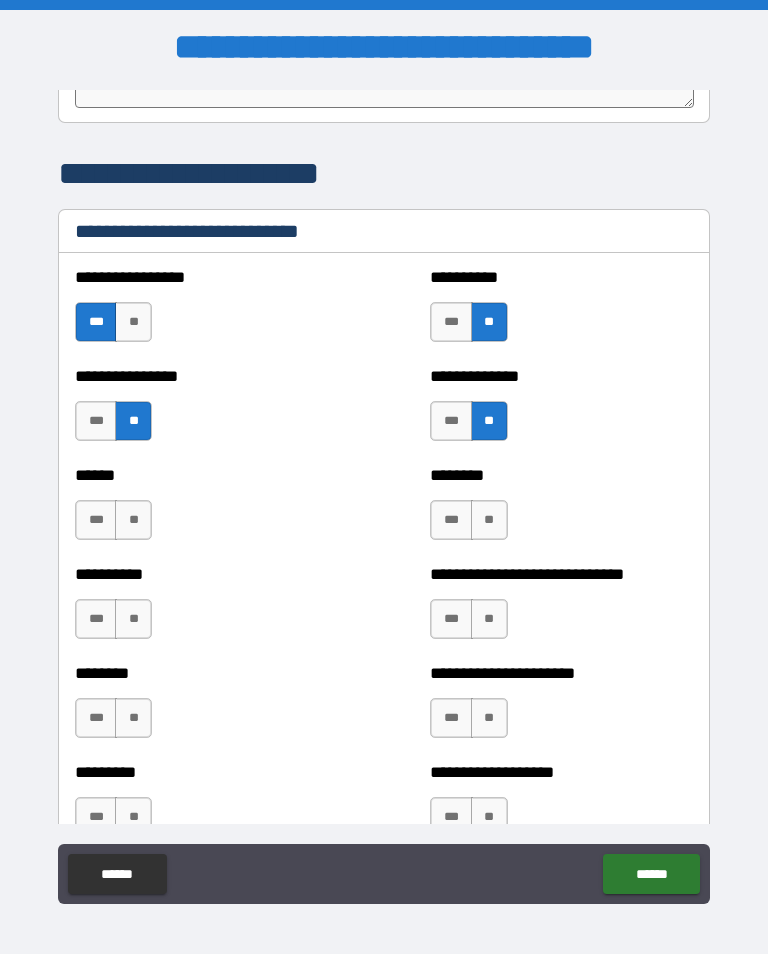 click on "**" at bounding box center [133, 520] 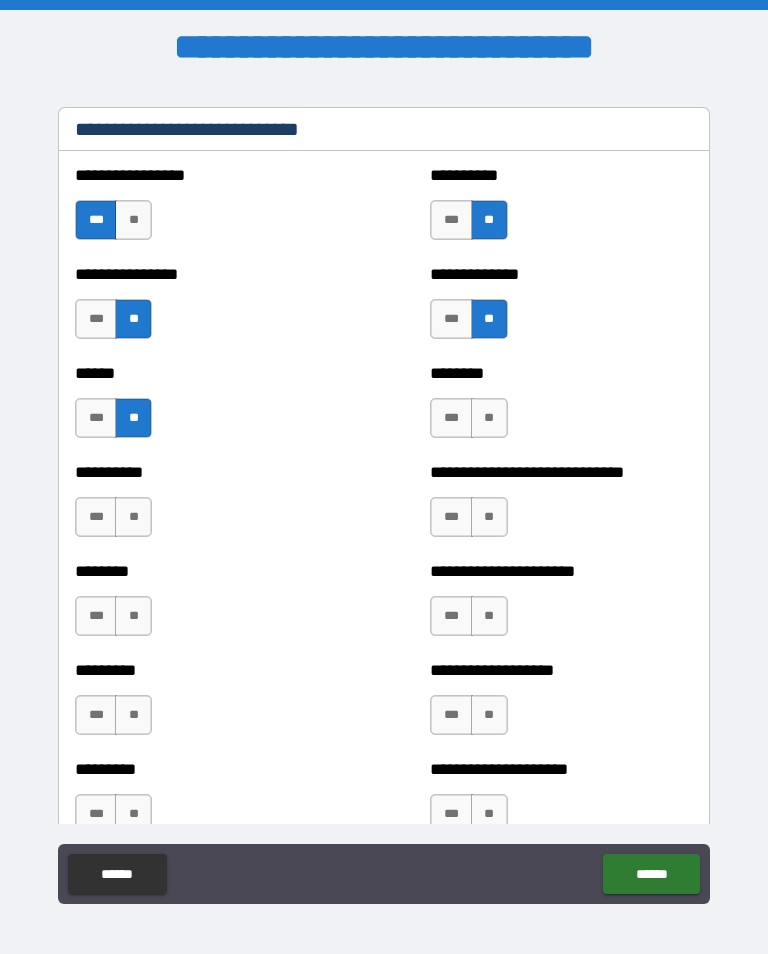 scroll, scrollTop: 6768, scrollLeft: 0, axis: vertical 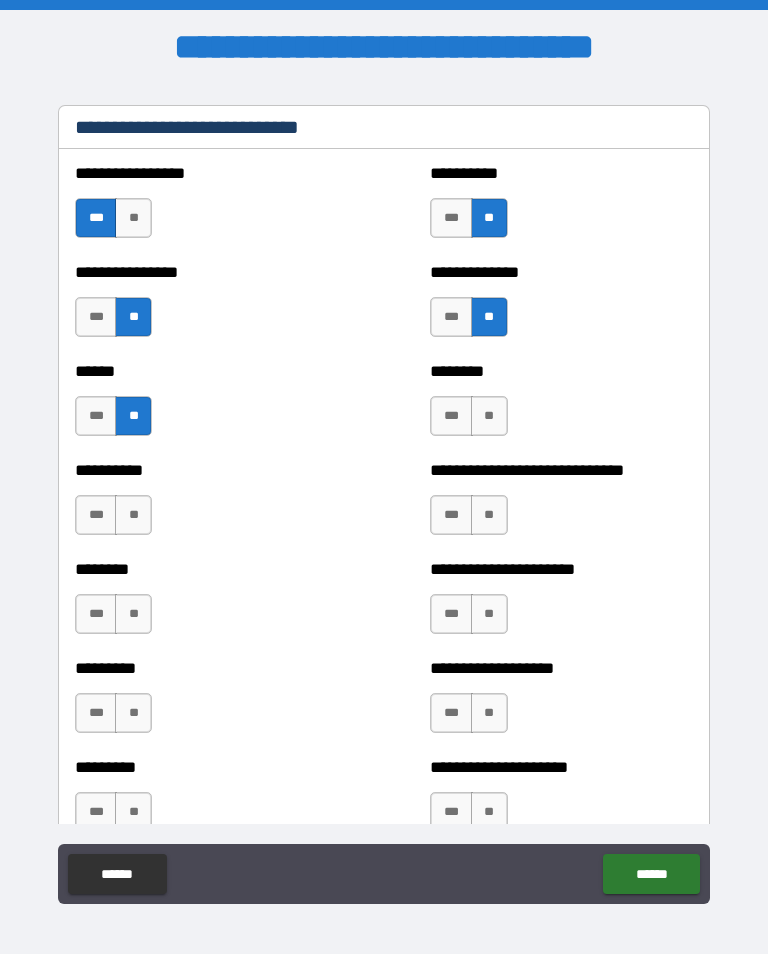 click on "**" at bounding box center [489, 416] 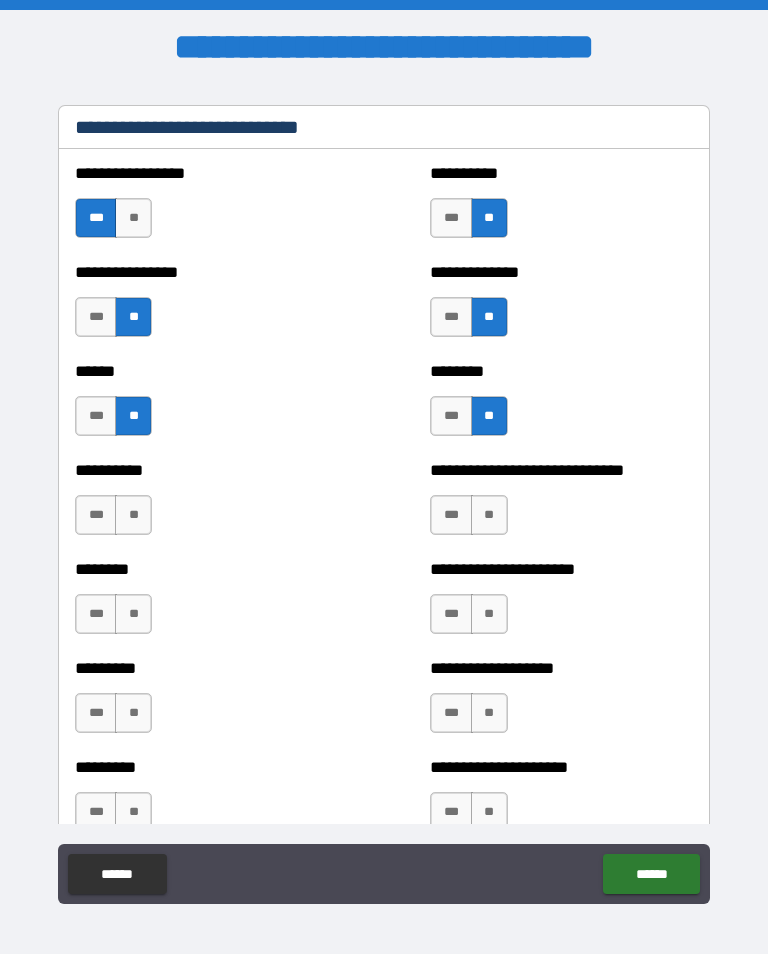 click on "***" at bounding box center [451, 515] 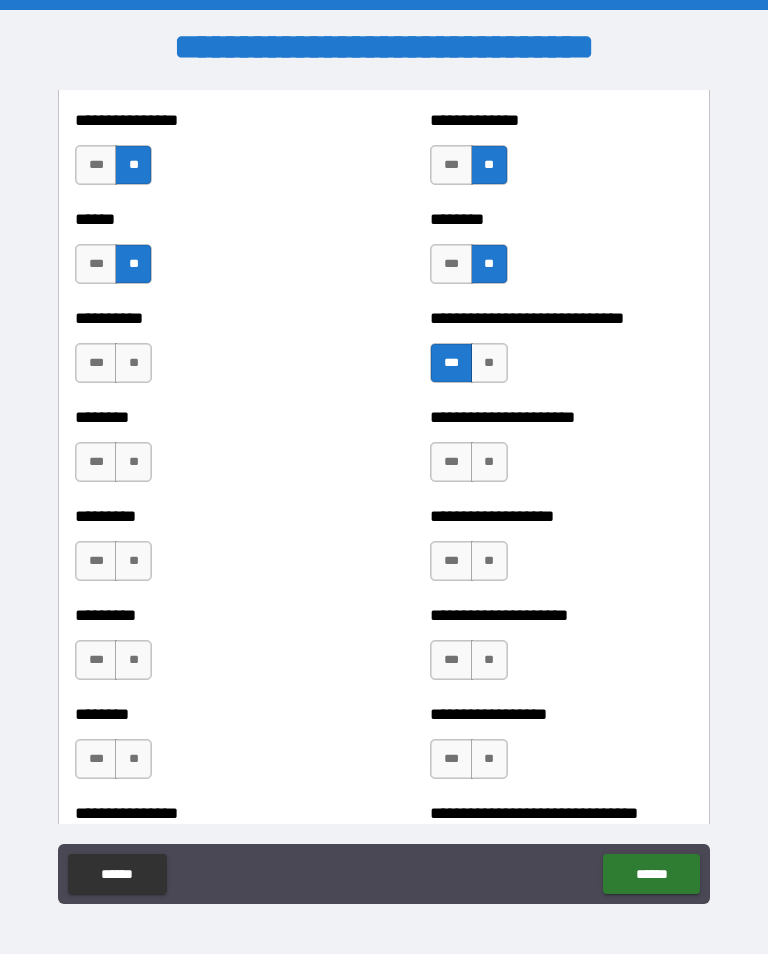 scroll, scrollTop: 6923, scrollLeft: 0, axis: vertical 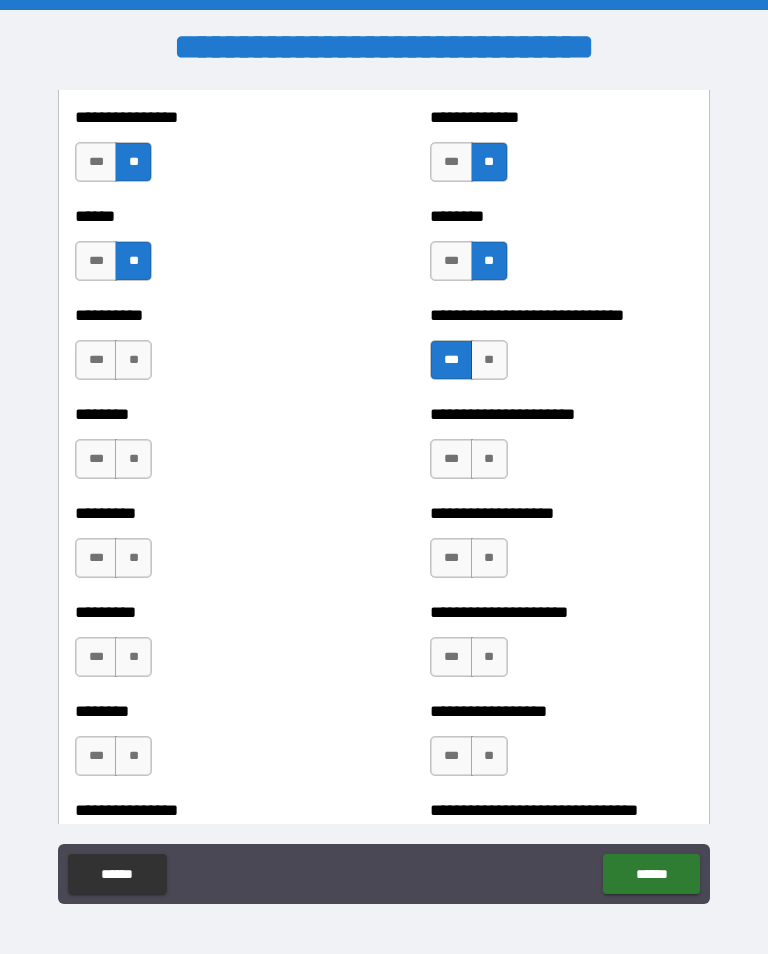 click on "**" at bounding box center [133, 360] 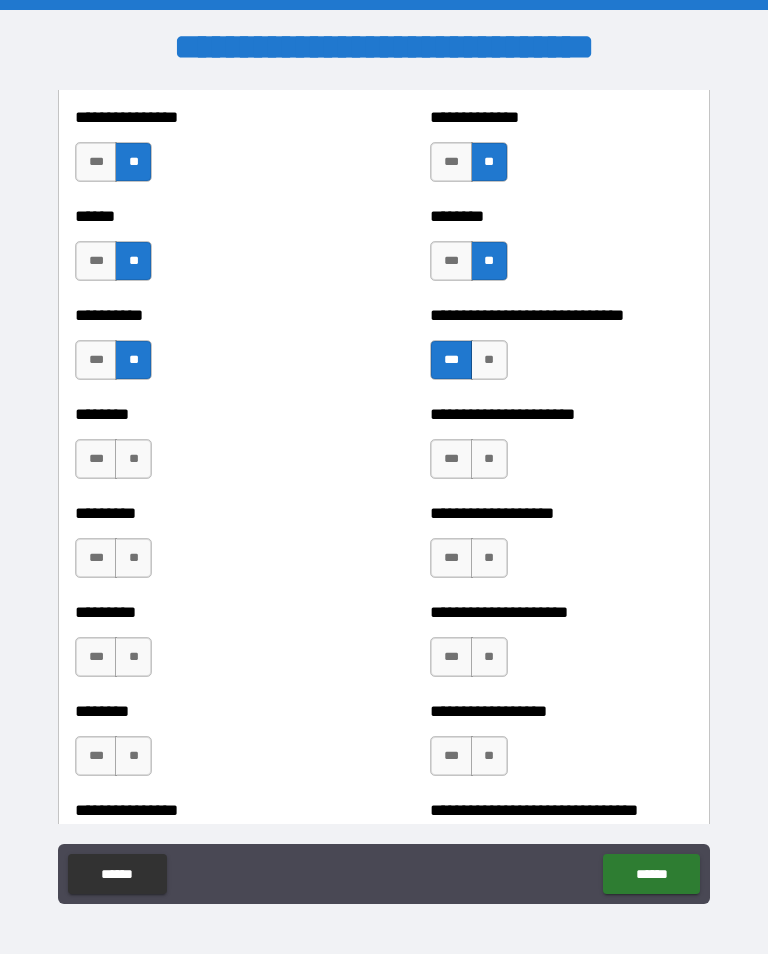 click on "**" at bounding box center (133, 459) 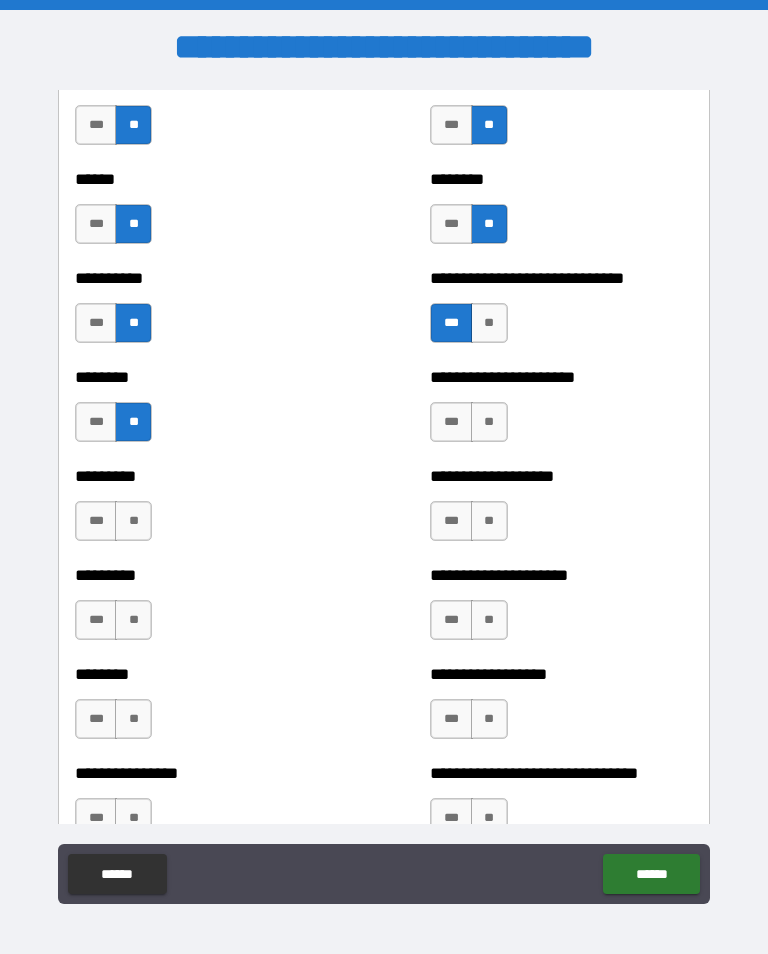 scroll, scrollTop: 6962, scrollLeft: 0, axis: vertical 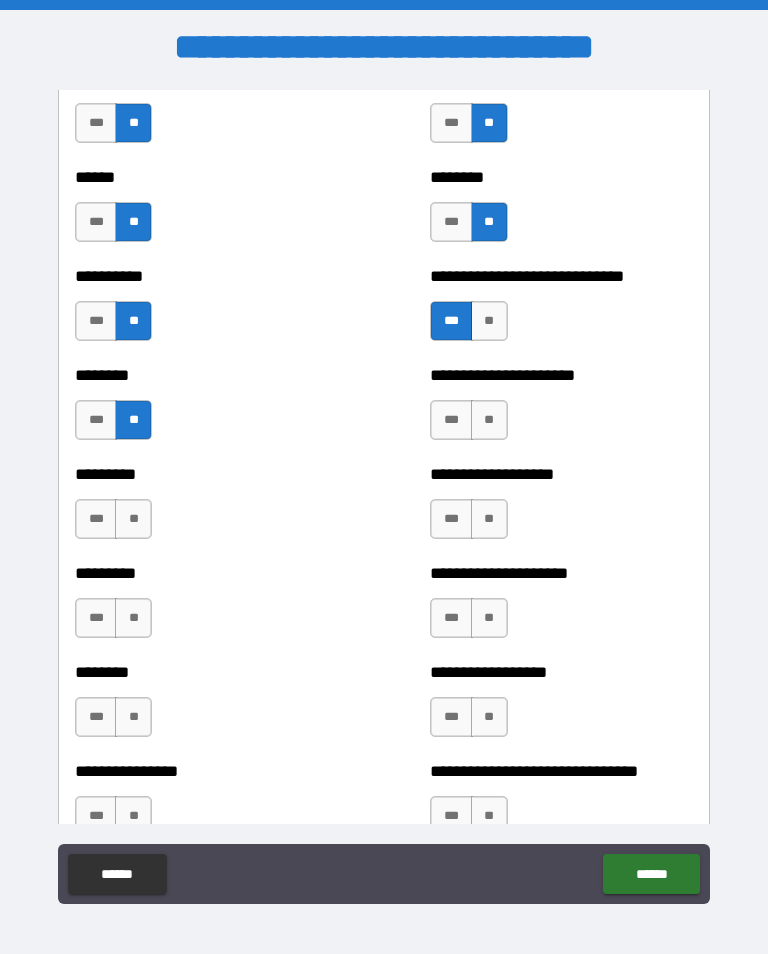 click on "**" at bounding box center (489, 420) 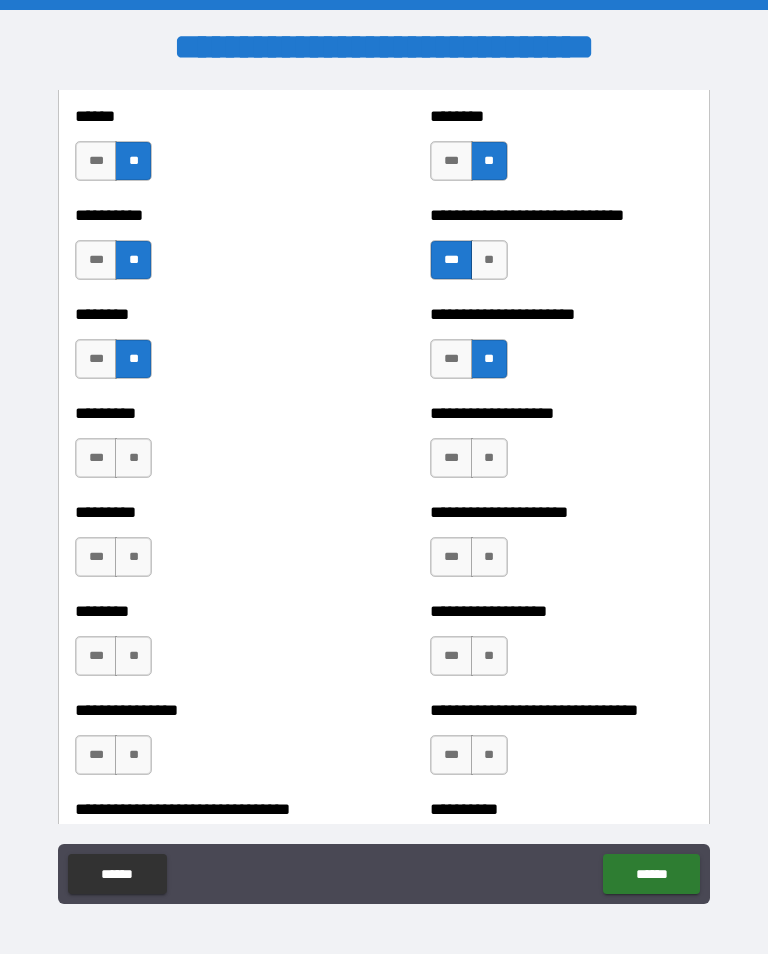 scroll, scrollTop: 7026, scrollLeft: 0, axis: vertical 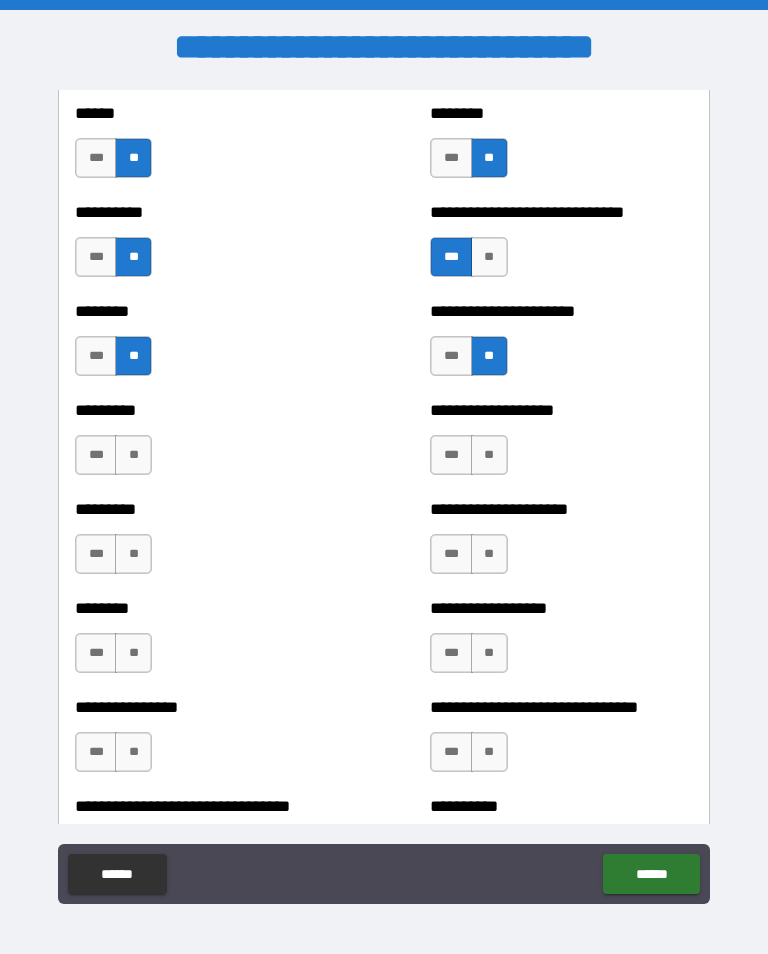 click on "**" at bounding box center (133, 455) 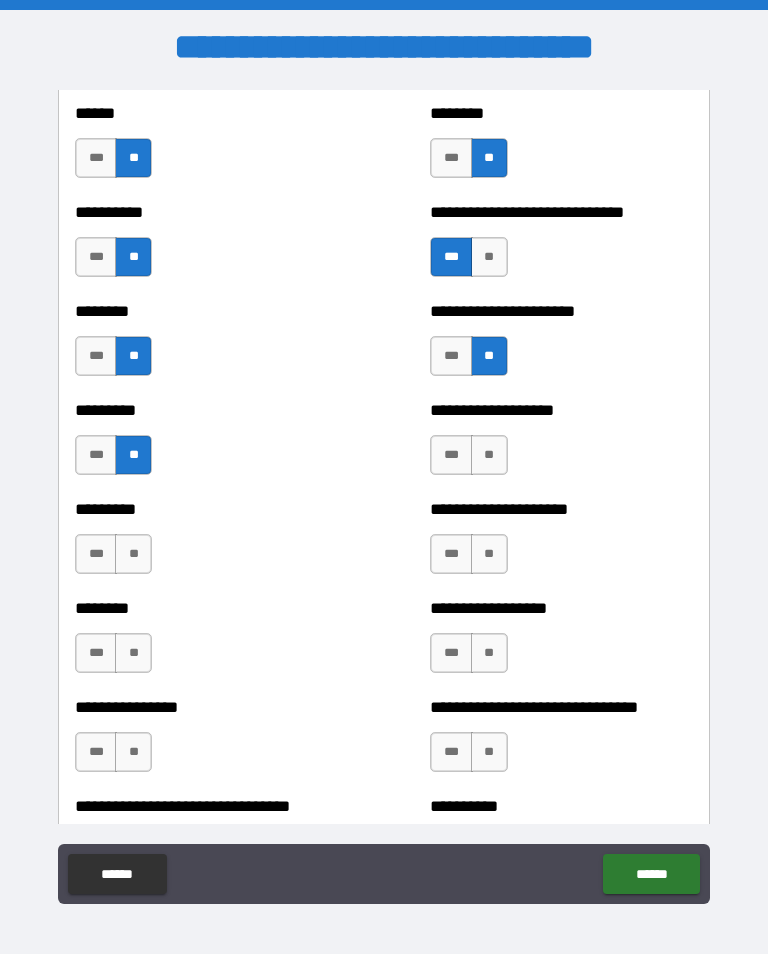 click on "**" at bounding box center (489, 455) 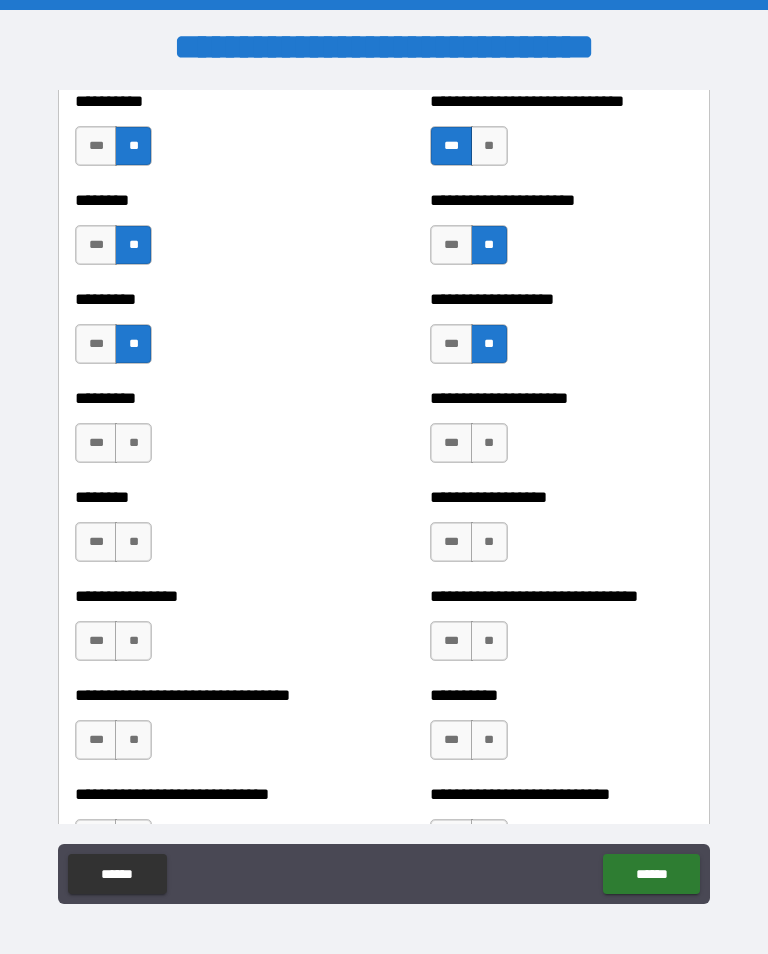 scroll, scrollTop: 7143, scrollLeft: 0, axis: vertical 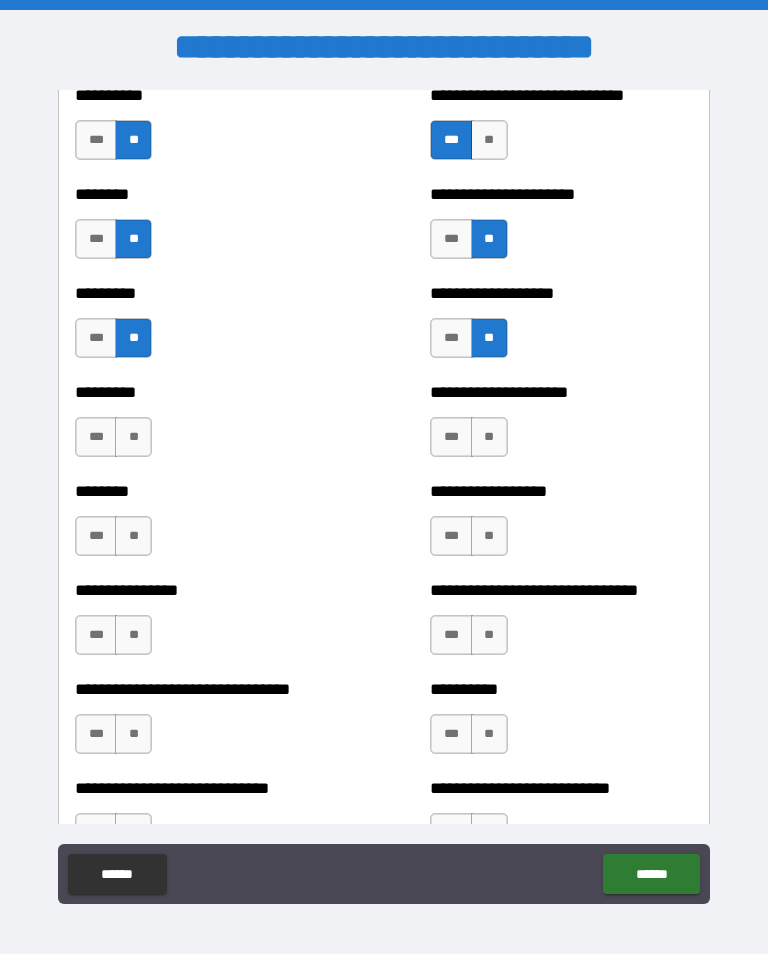 click on "**" at bounding box center [133, 437] 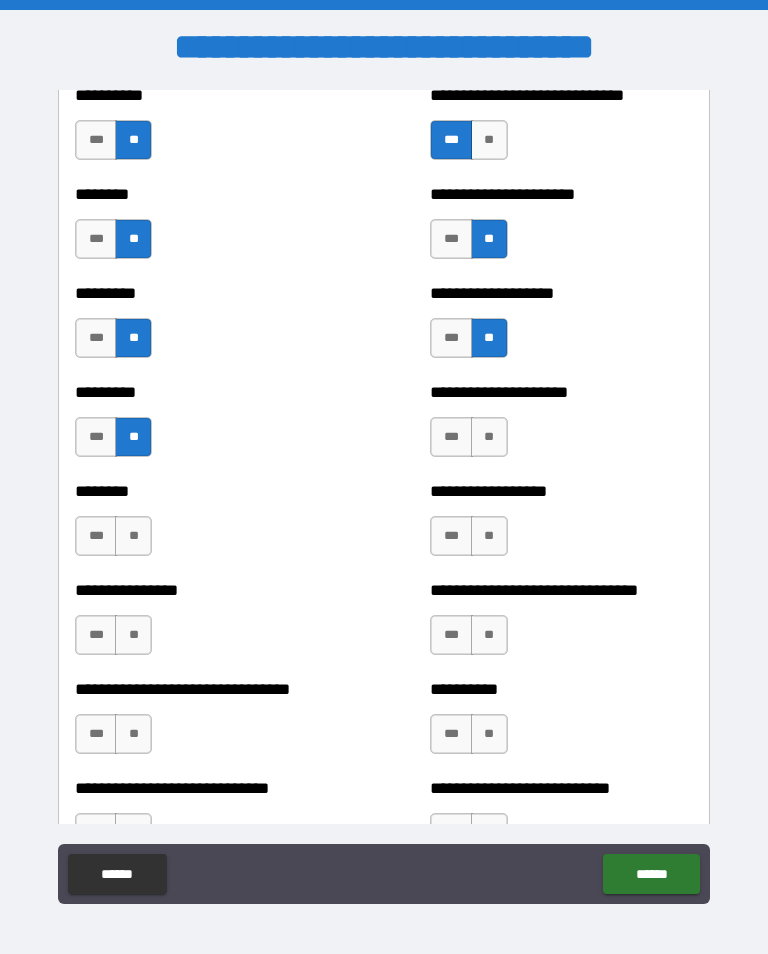 click on "**" at bounding box center (489, 437) 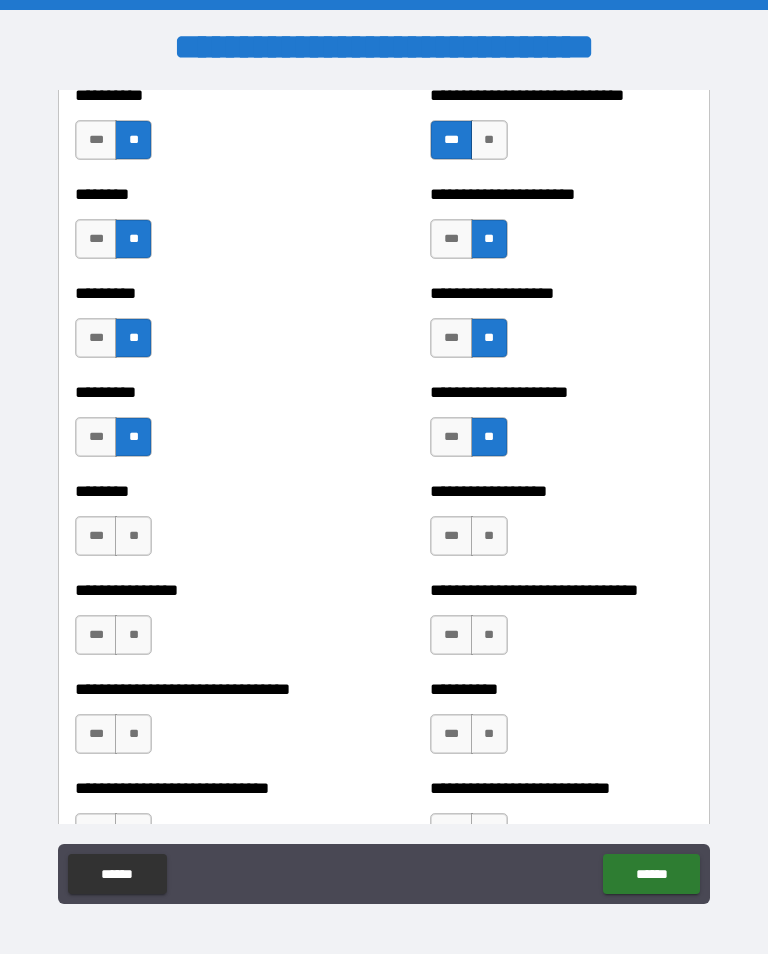 click on "**" at bounding box center (133, 536) 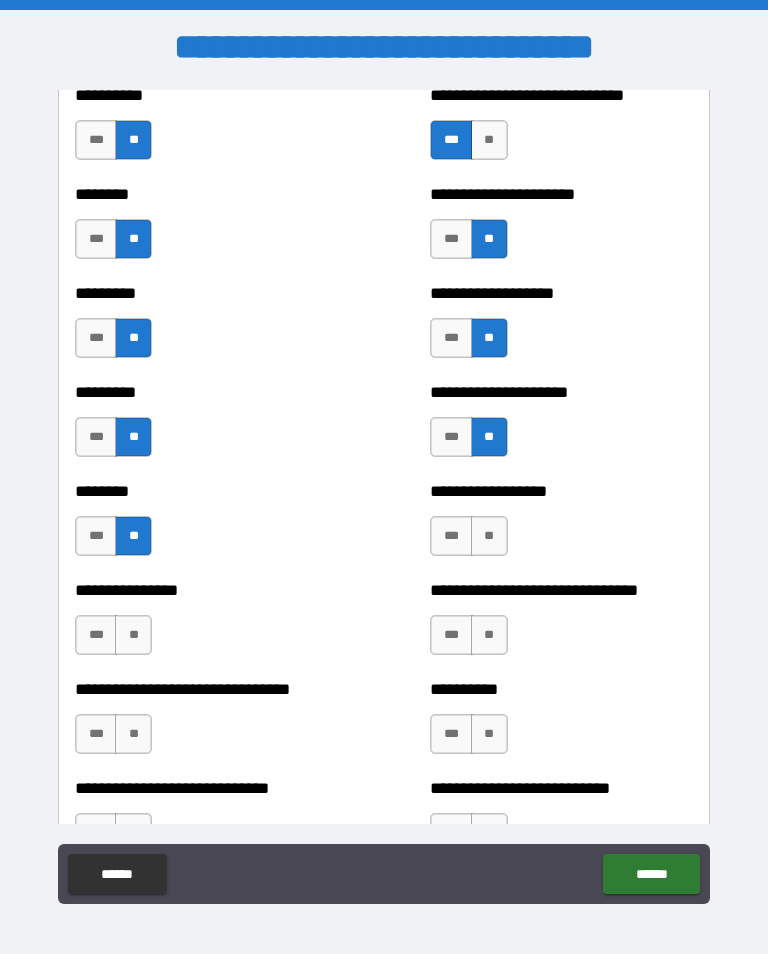 click on "**" at bounding box center [489, 536] 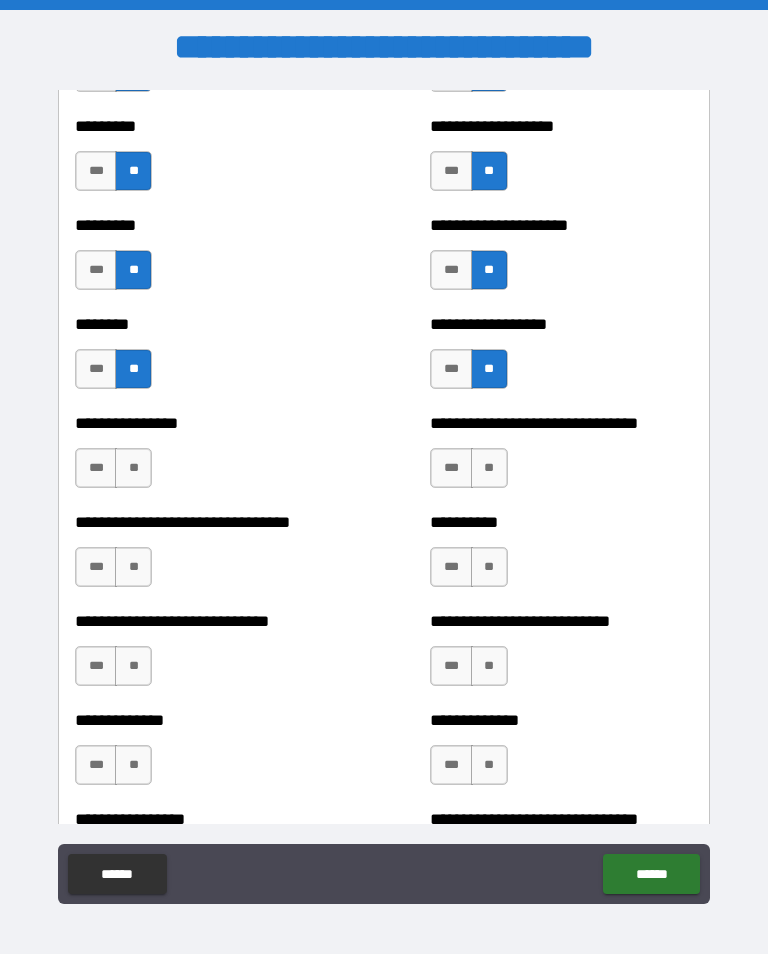 scroll, scrollTop: 7313, scrollLeft: 0, axis: vertical 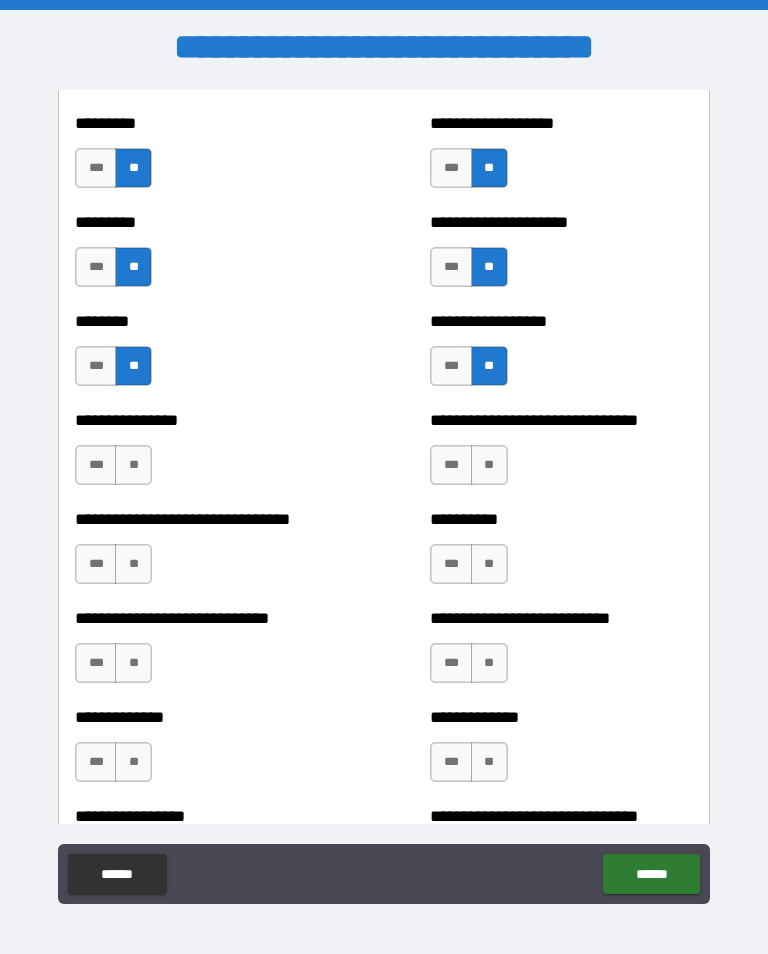 click on "**" at bounding box center (133, 465) 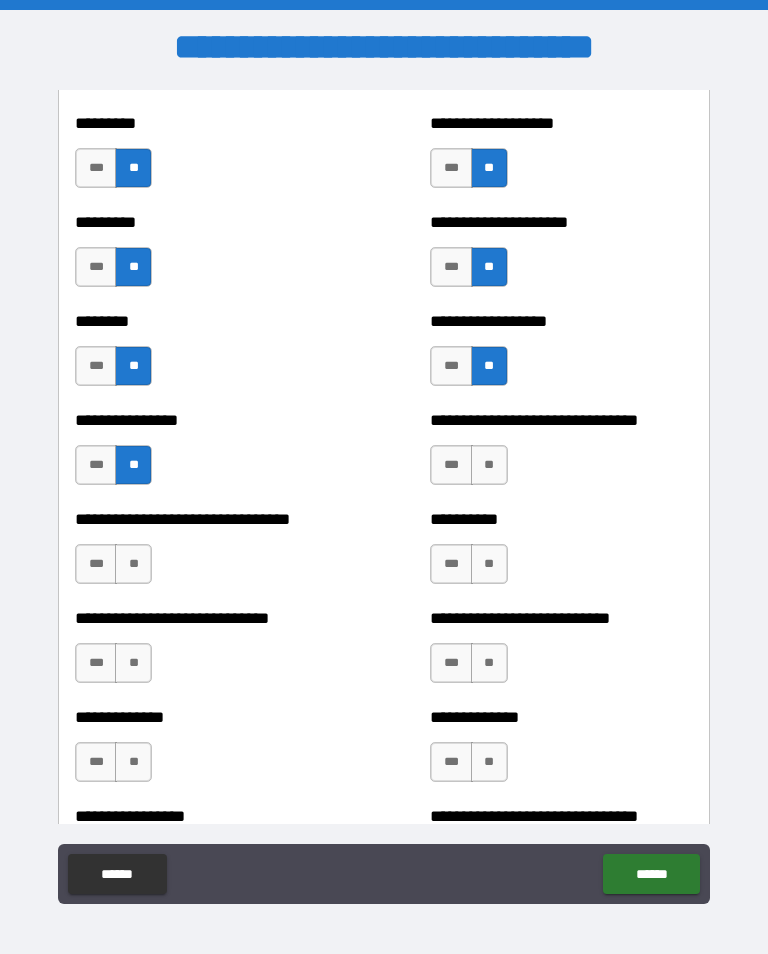 click on "**" at bounding box center [489, 465] 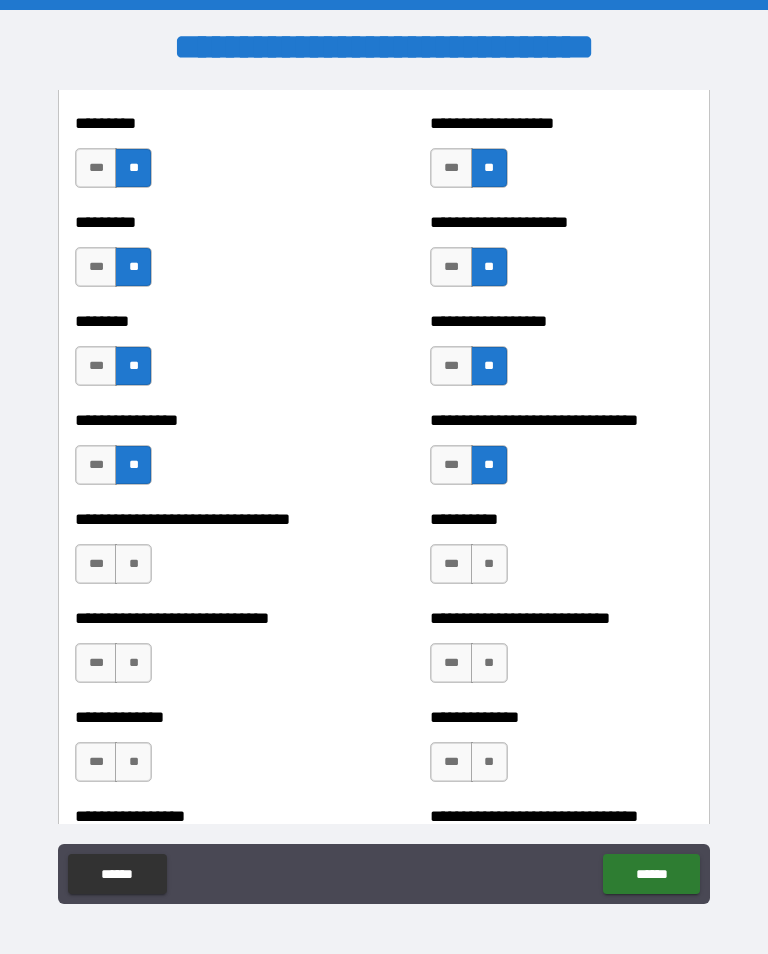 scroll, scrollTop: 7401, scrollLeft: 0, axis: vertical 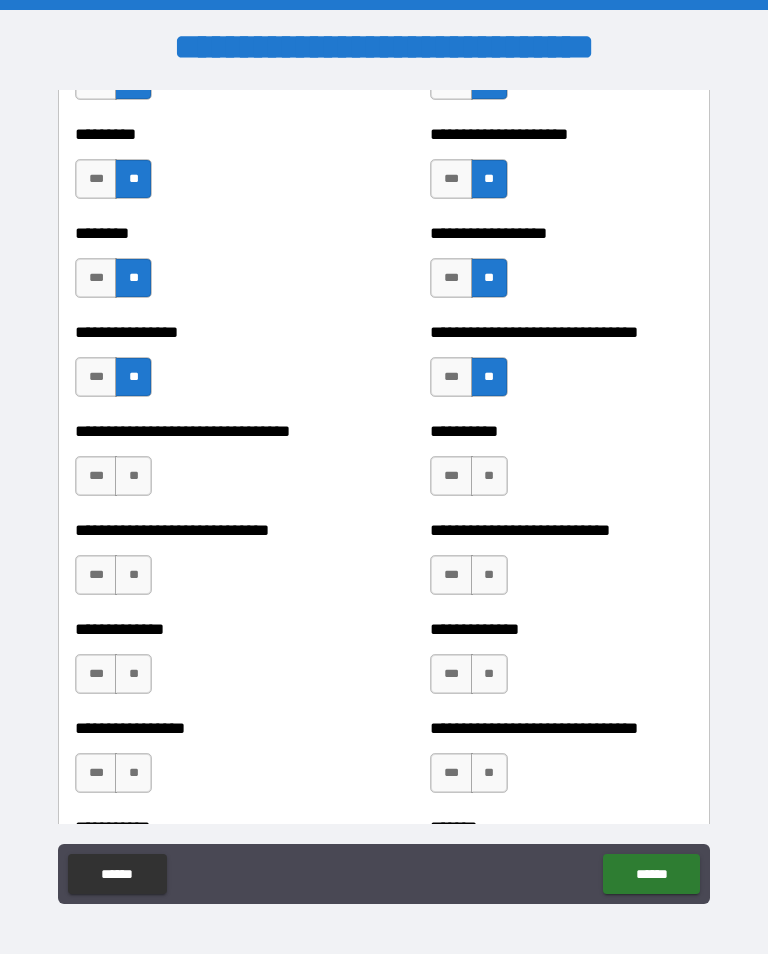 click on "**" at bounding box center [133, 476] 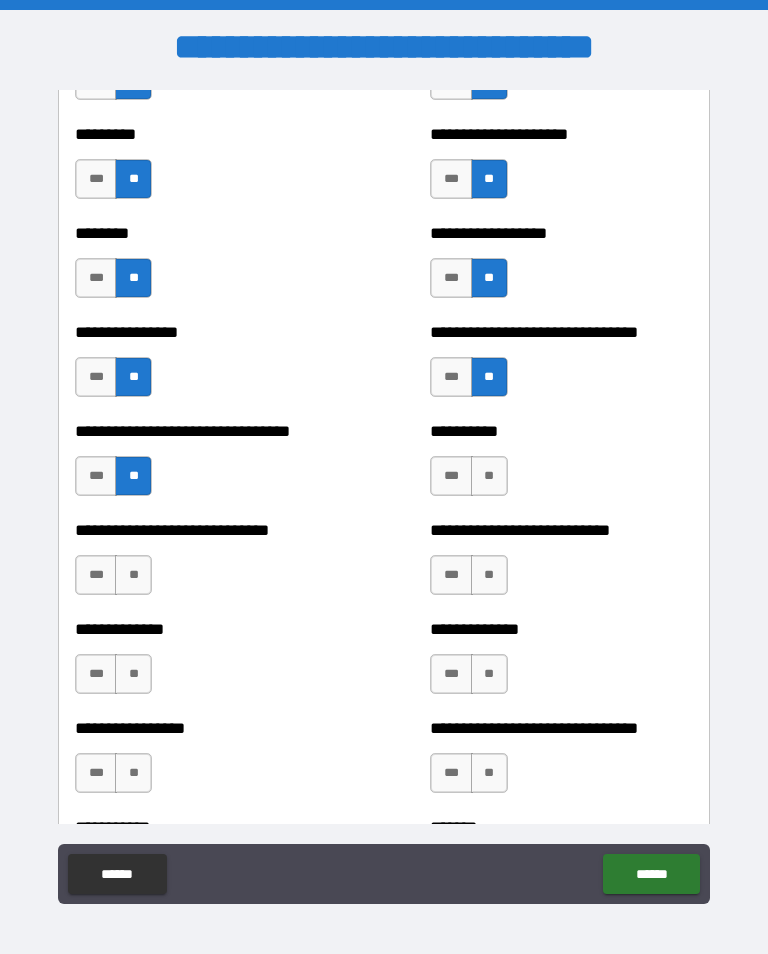 click on "**" at bounding box center [489, 476] 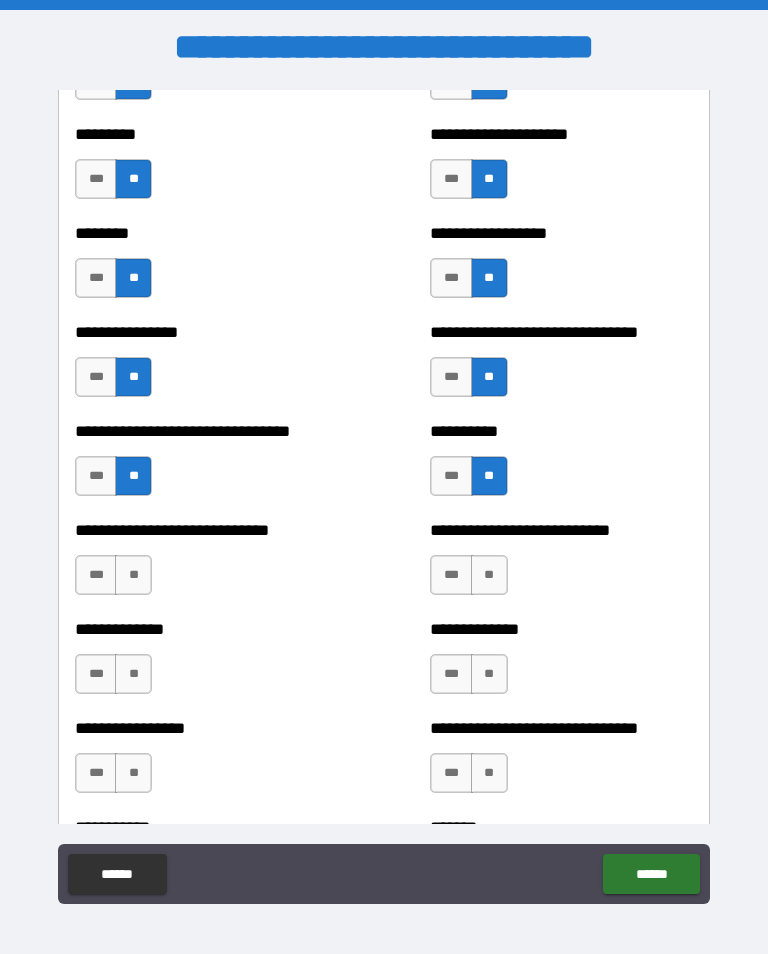 scroll, scrollTop: 7534, scrollLeft: 0, axis: vertical 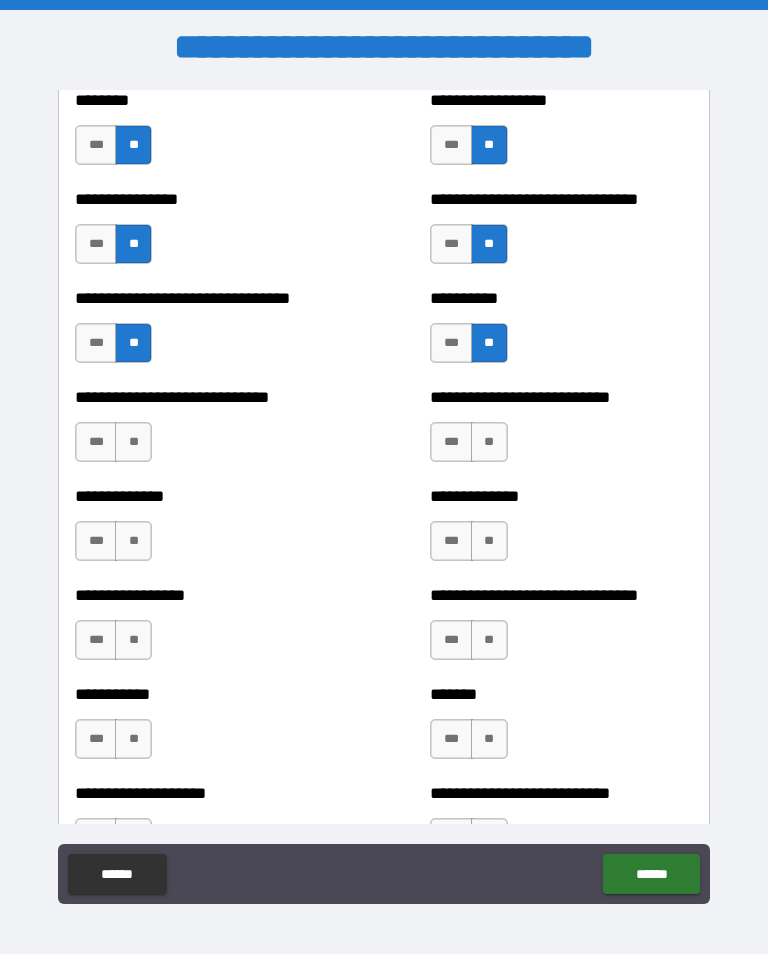 click on "**" at bounding box center [133, 442] 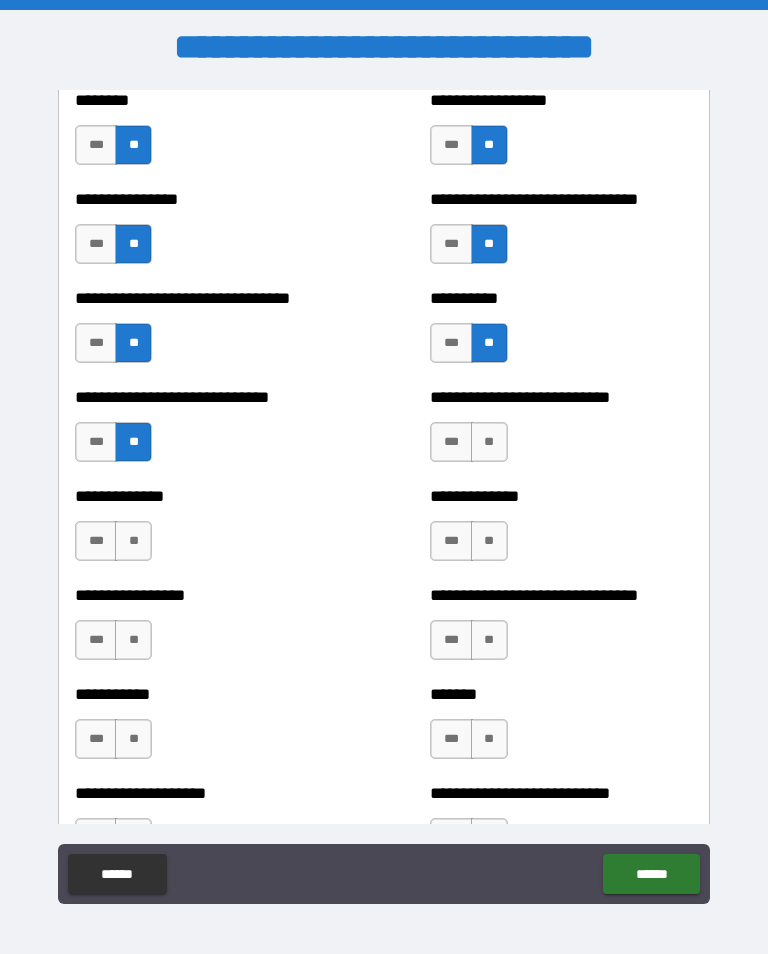 click on "**" at bounding box center (489, 442) 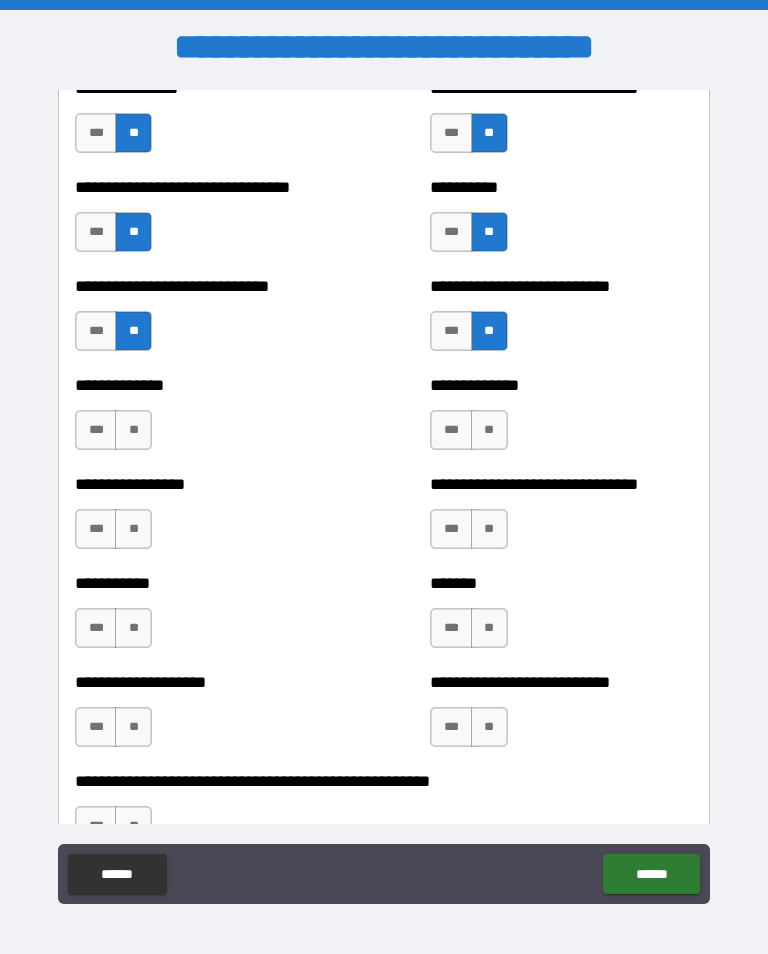scroll, scrollTop: 7655, scrollLeft: 0, axis: vertical 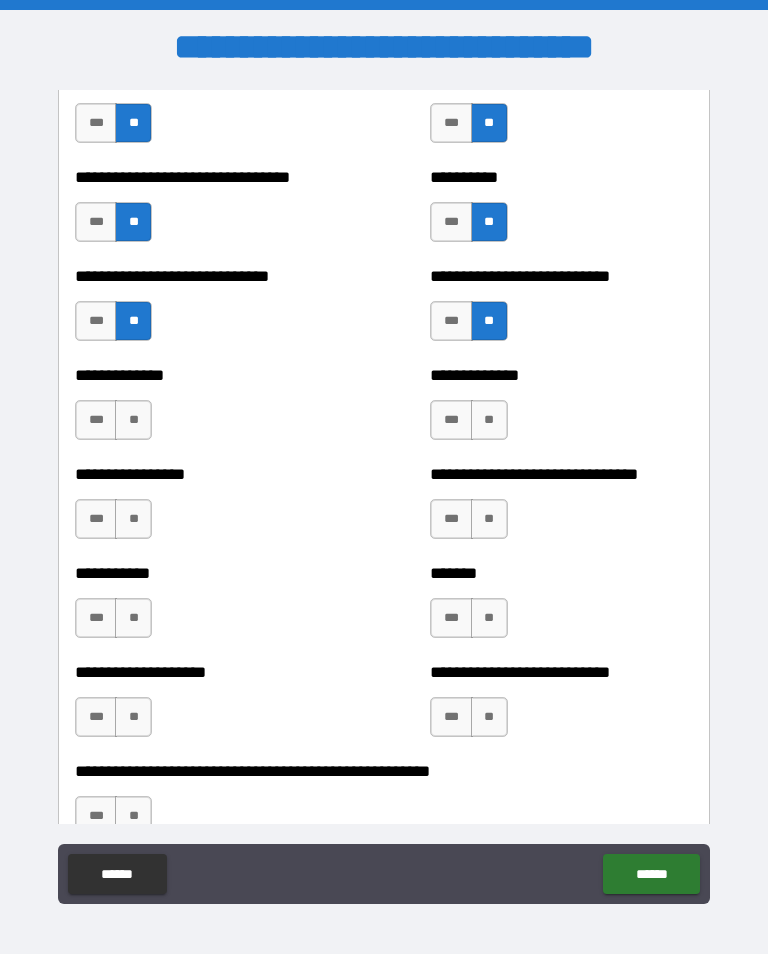 click on "**" at bounding box center [133, 420] 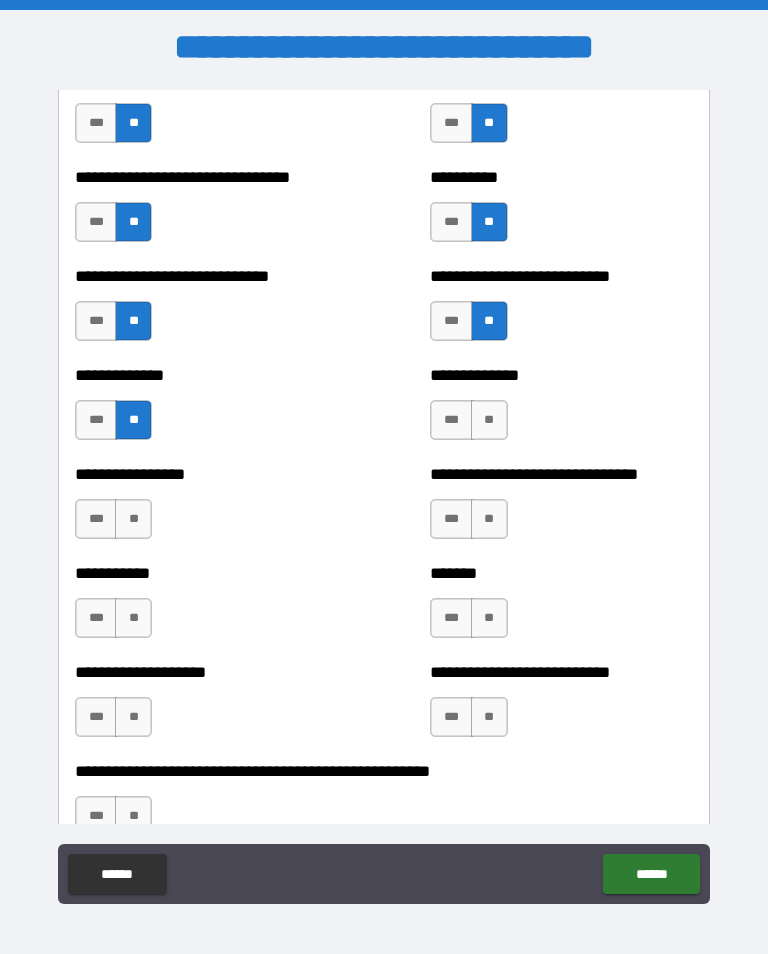 click on "**" at bounding box center (489, 420) 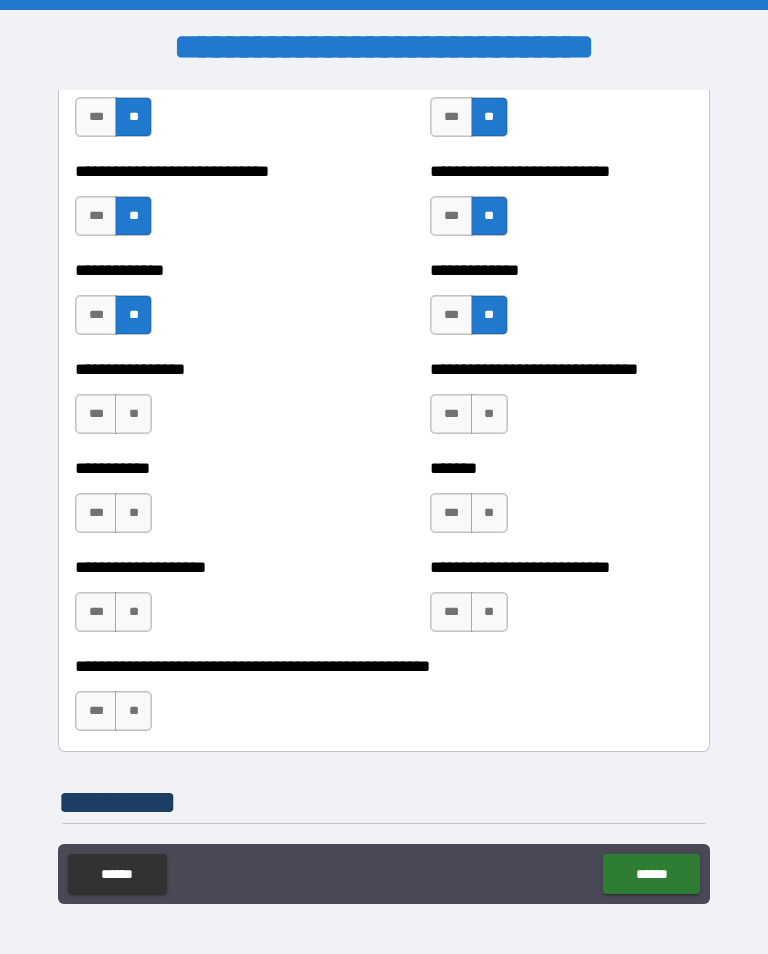 scroll, scrollTop: 7769, scrollLeft: 0, axis: vertical 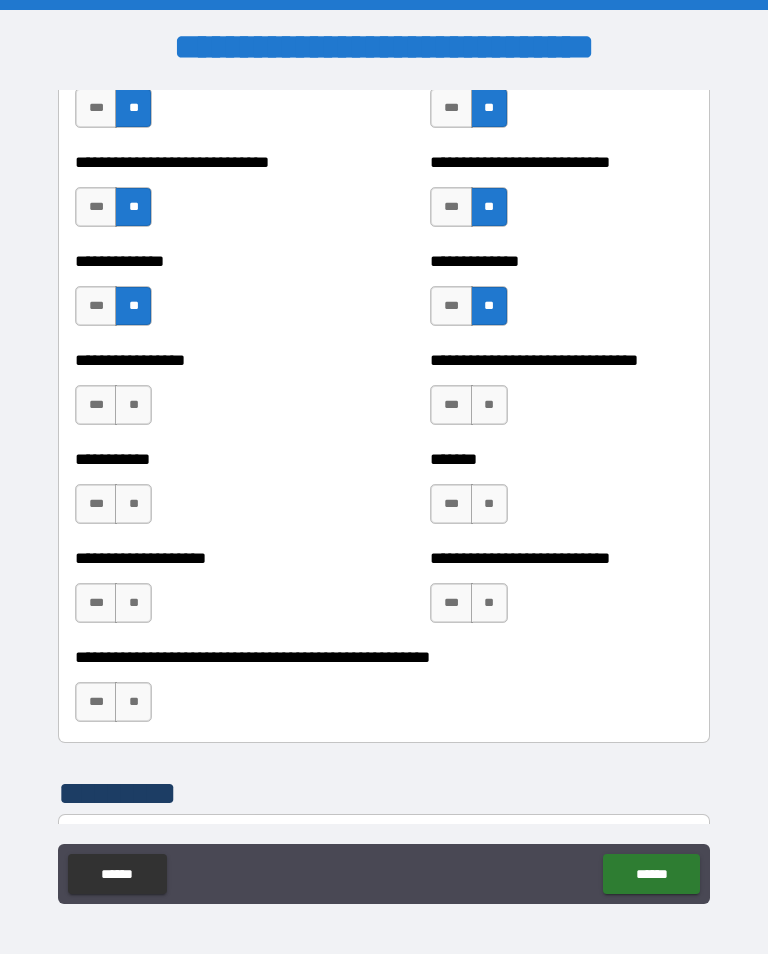 click on "**" at bounding box center [133, 405] 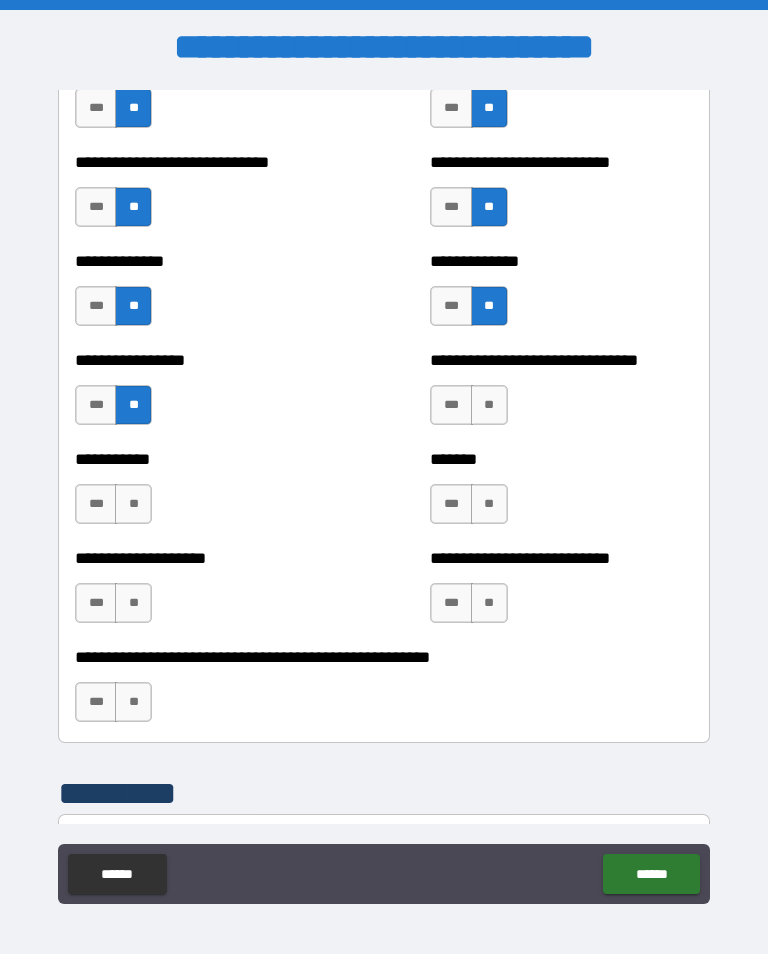click on "**" at bounding box center [489, 405] 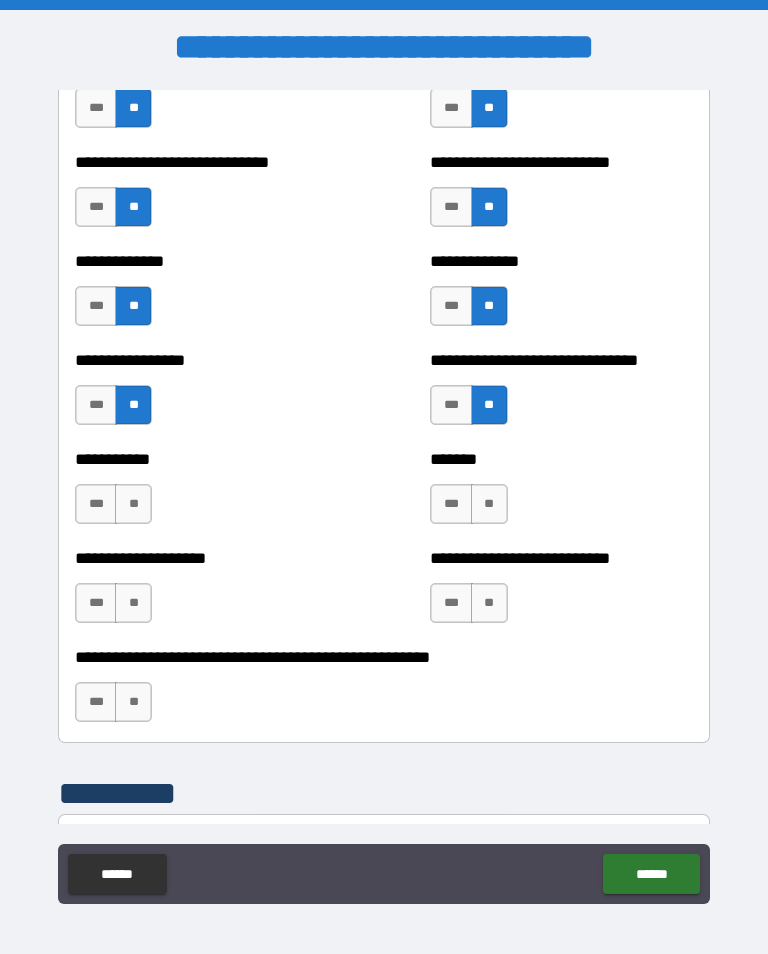 click on "***" at bounding box center [451, 504] 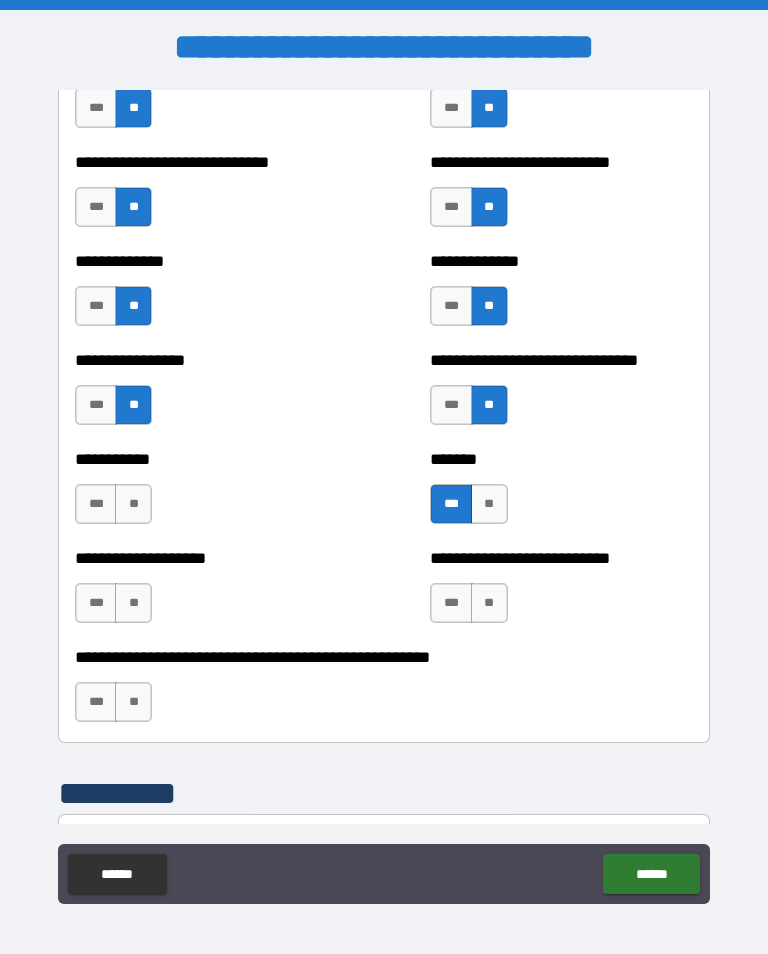 click on "**" at bounding box center (489, 603) 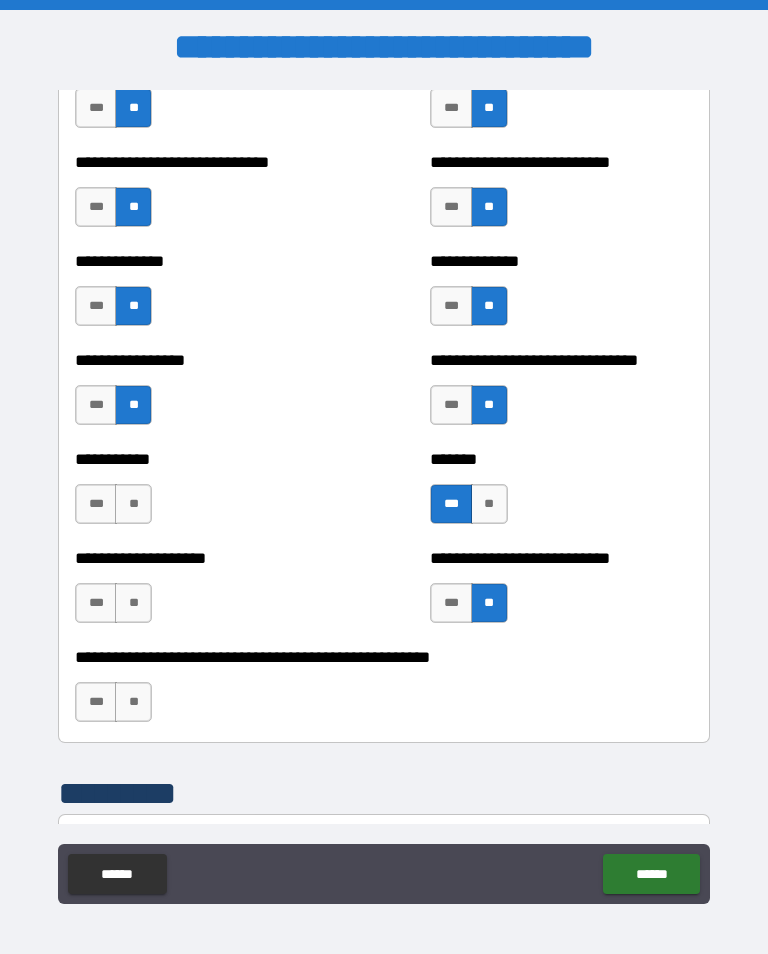 click on "**" at bounding box center (133, 603) 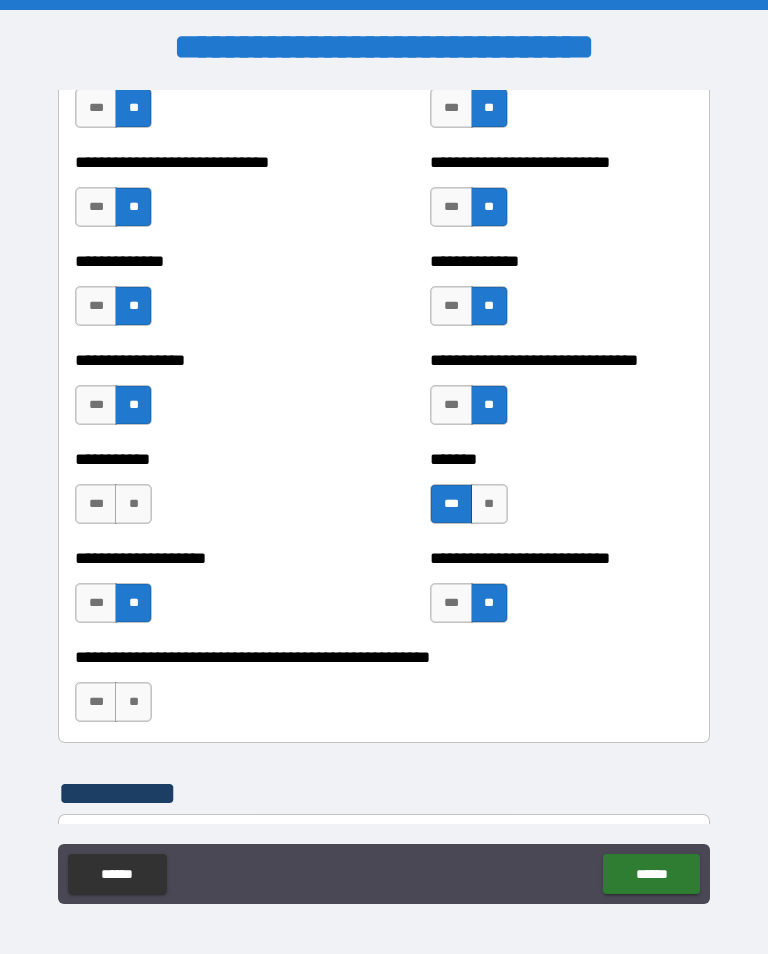 click on "**" at bounding box center (133, 702) 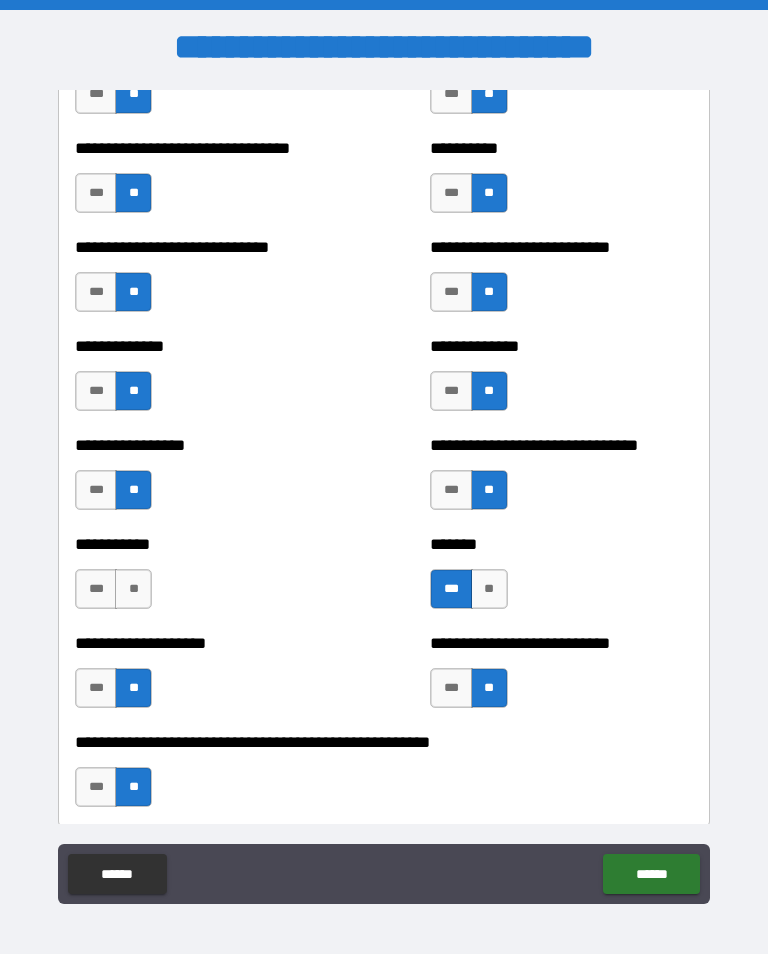 scroll, scrollTop: 7668, scrollLeft: 0, axis: vertical 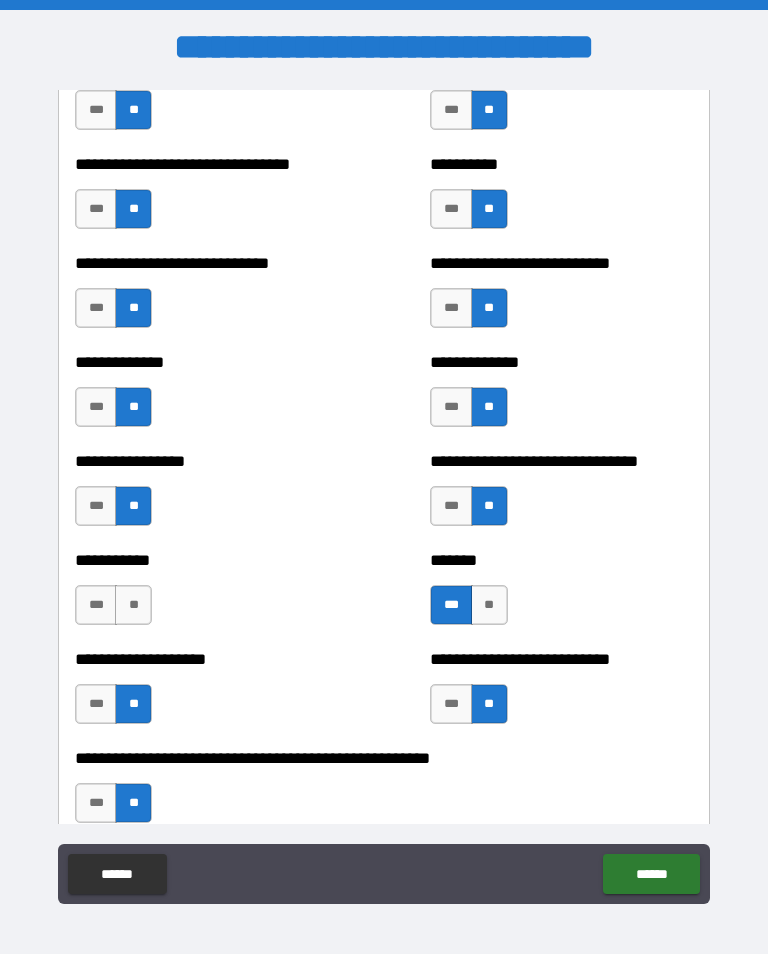 click on "***" at bounding box center [96, 605] 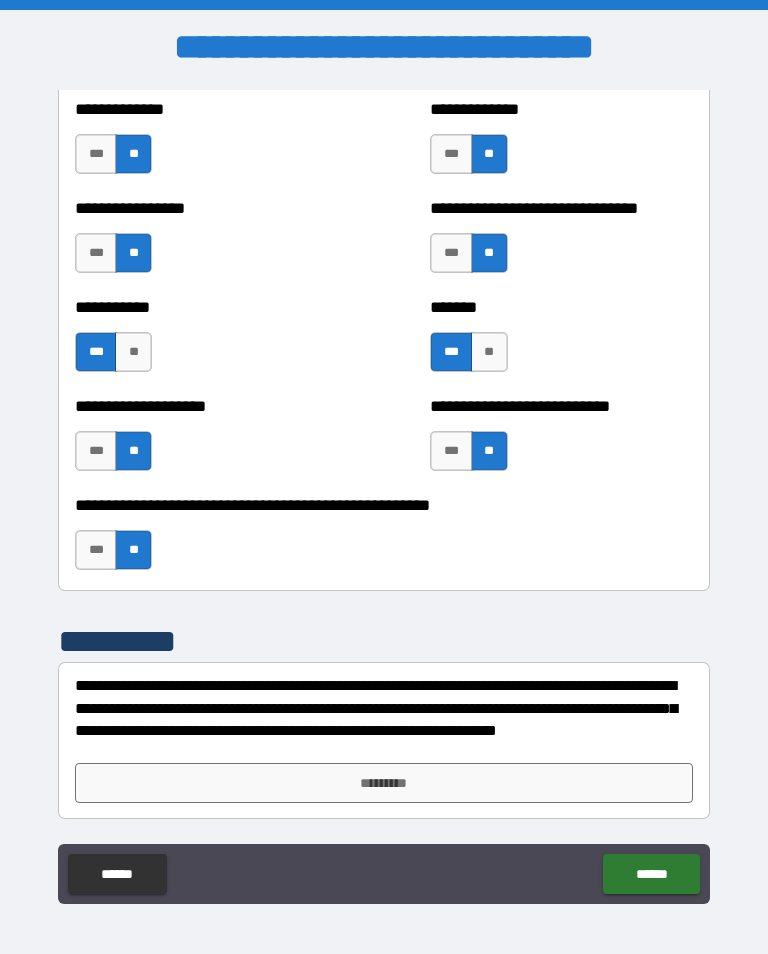 scroll, scrollTop: 7921, scrollLeft: 0, axis: vertical 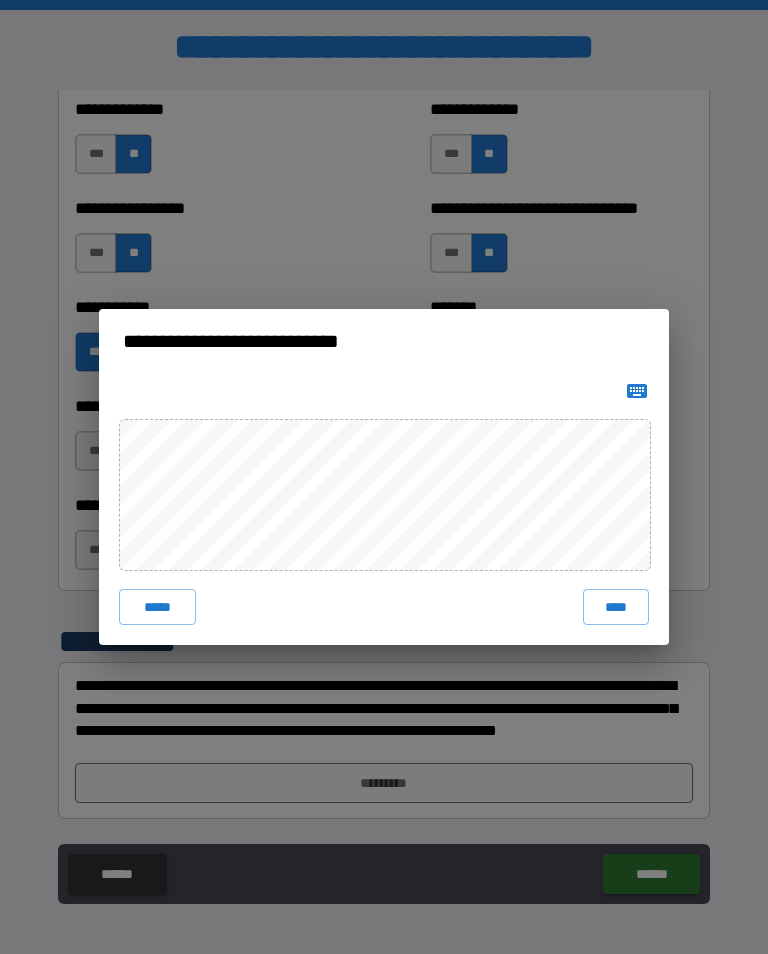 click on "****" at bounding box center [616, 607] 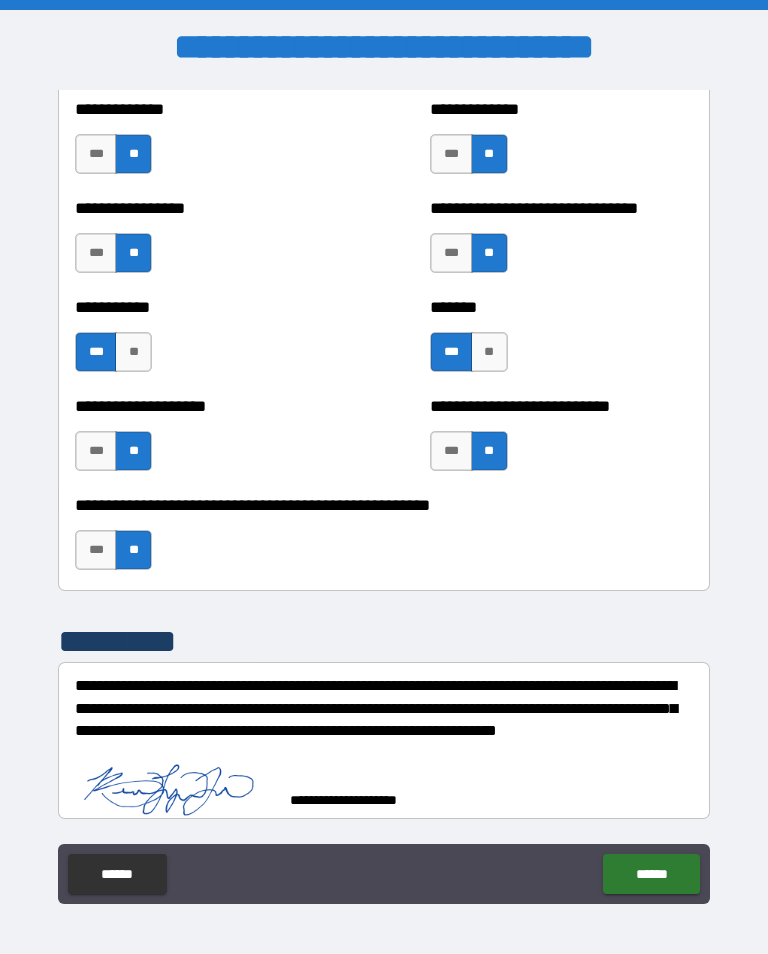 scroll, scrollTop: 7911, scrollLeft: 0, axis: vertical 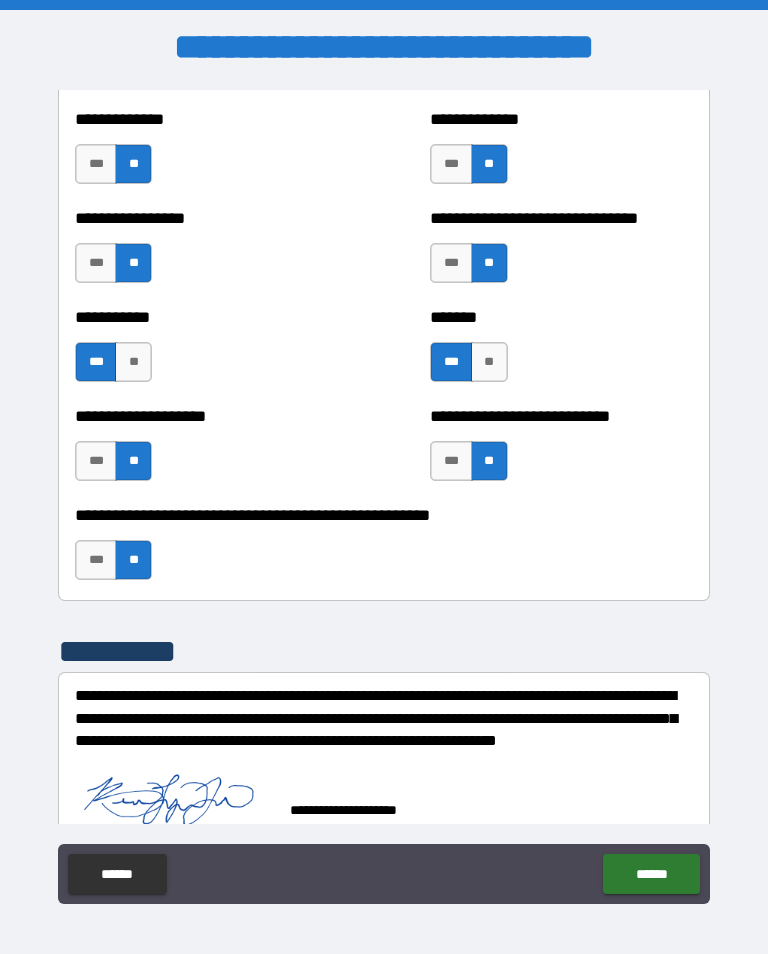 click on "******" at bounding box center (651, 874) 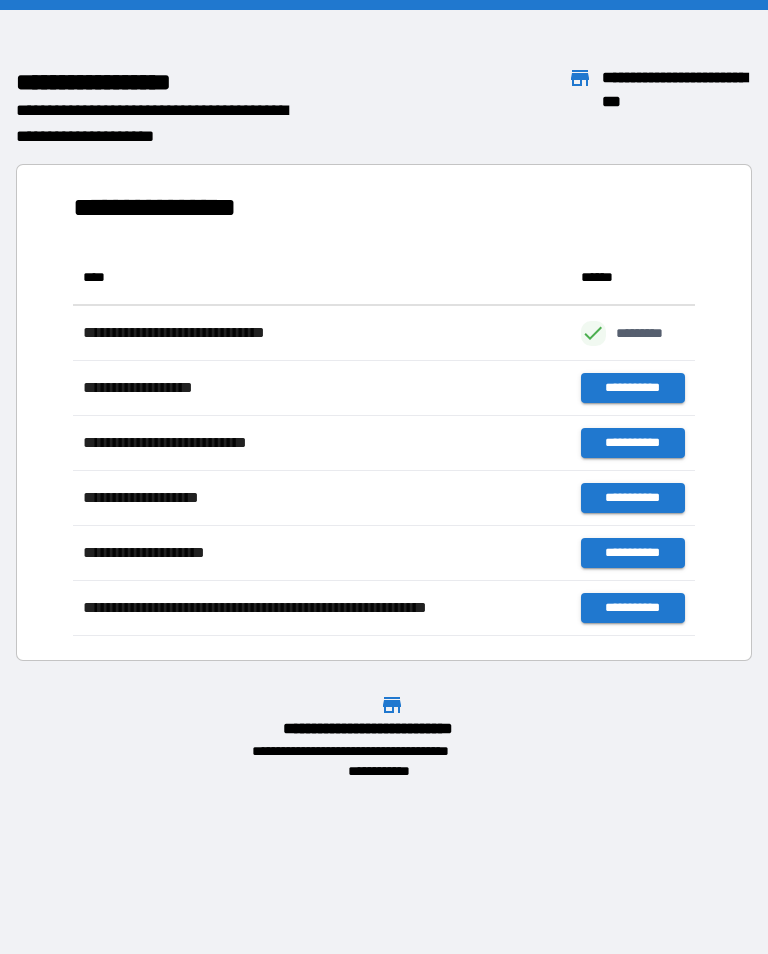 scroll, scrollTop: 386, scrollLeft: 622, axis: both 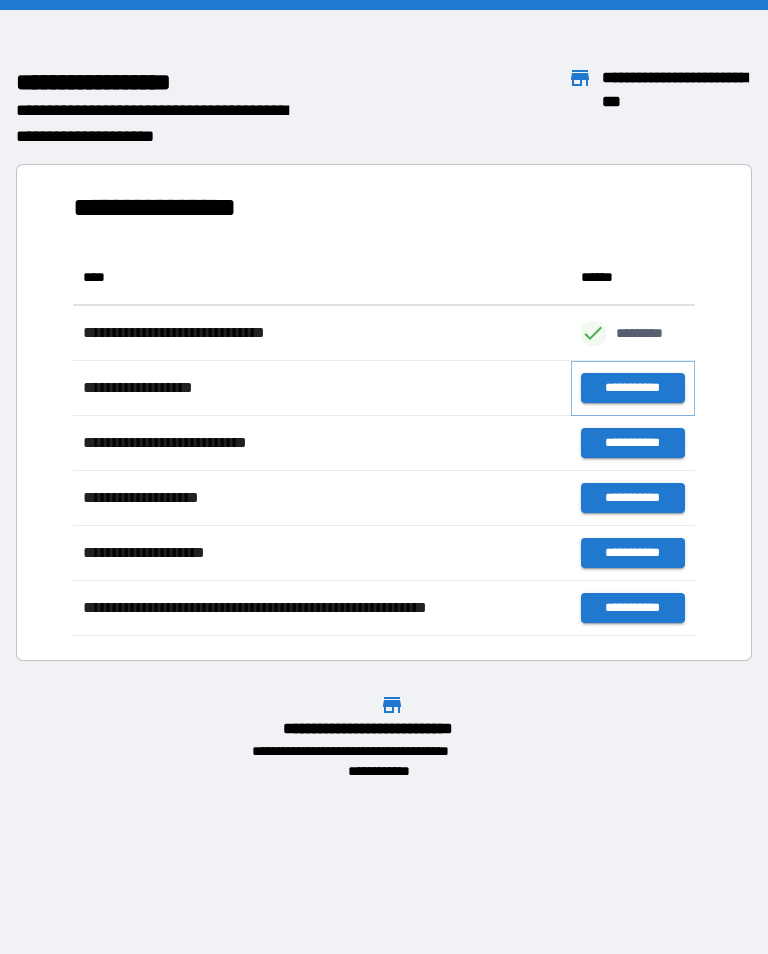 click on "**********" at bounding box center (633, 388) 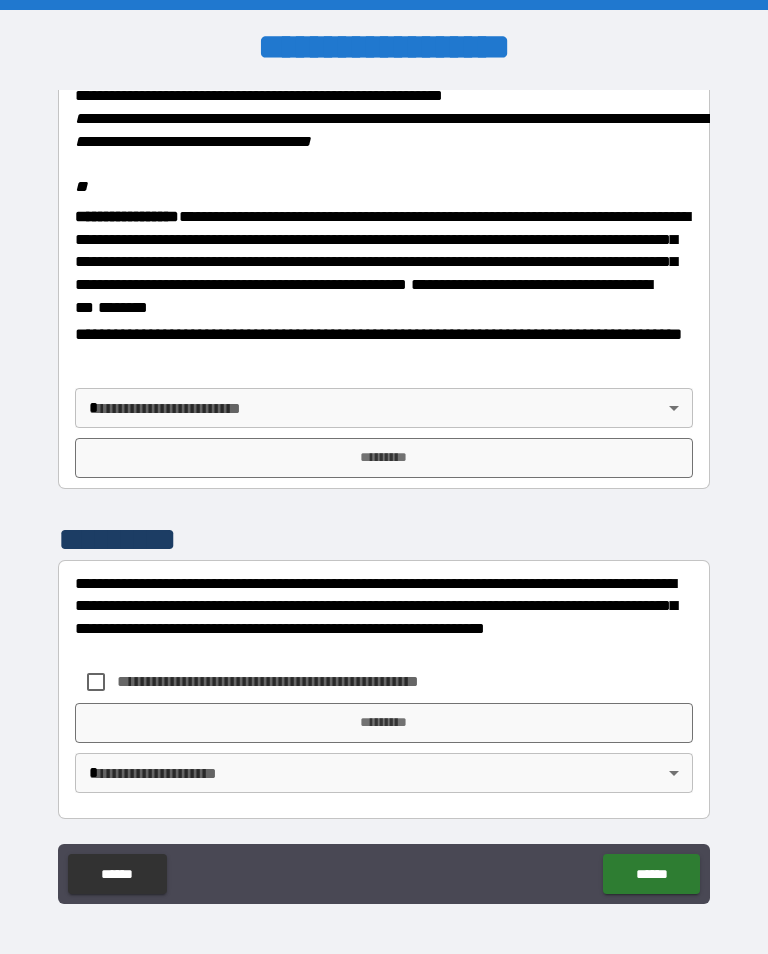 scroll, scrollTop: 2345, scrollLeft: 0, axis: vertical 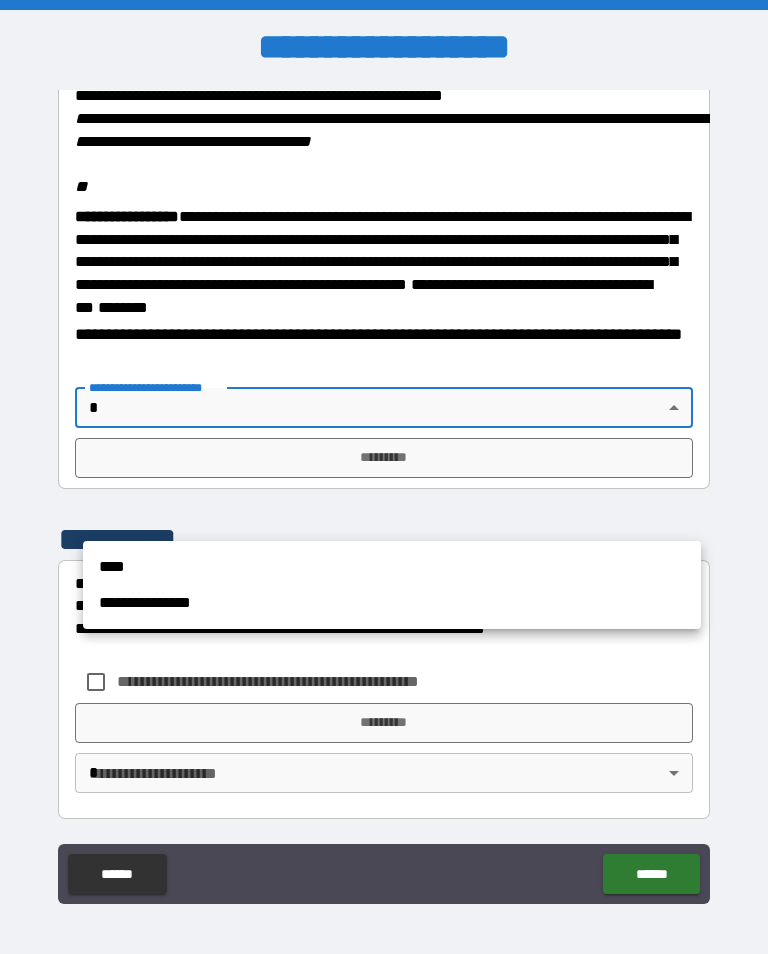 click on "****" at bounding box center [392, 567] 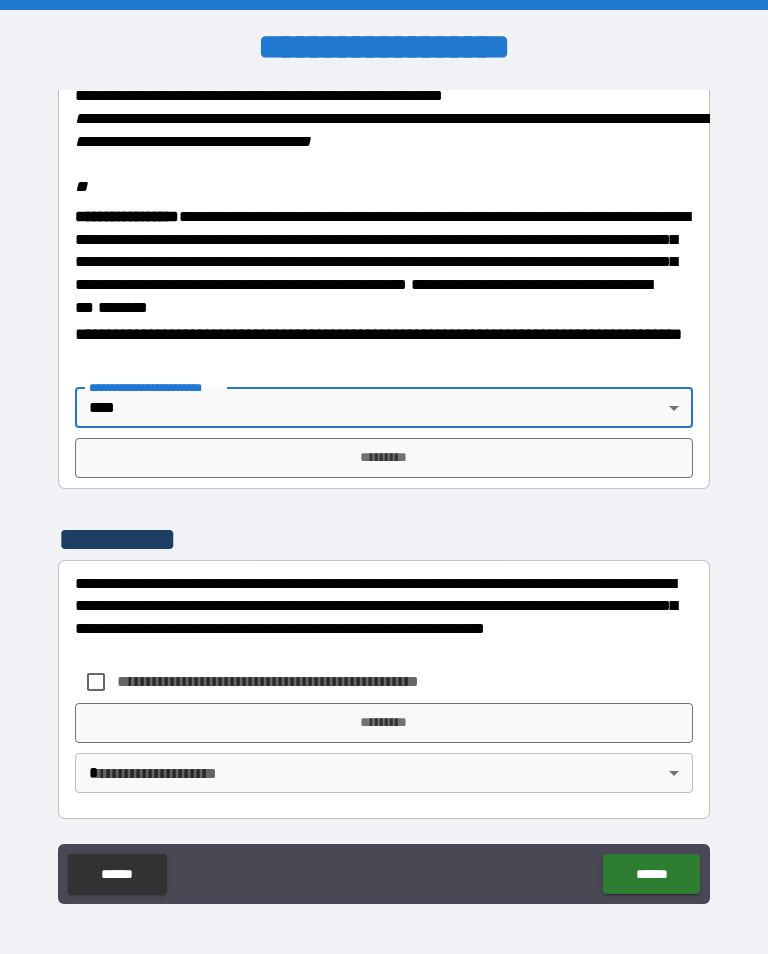type on "****" 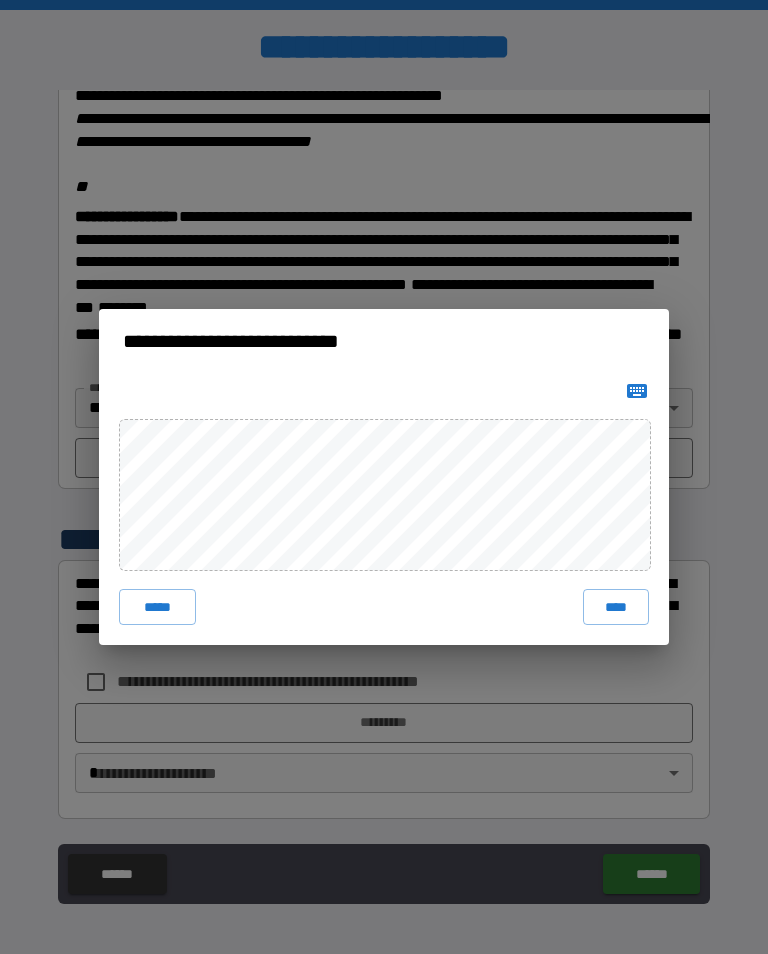 click on "****" at bounding box center [616, 607] 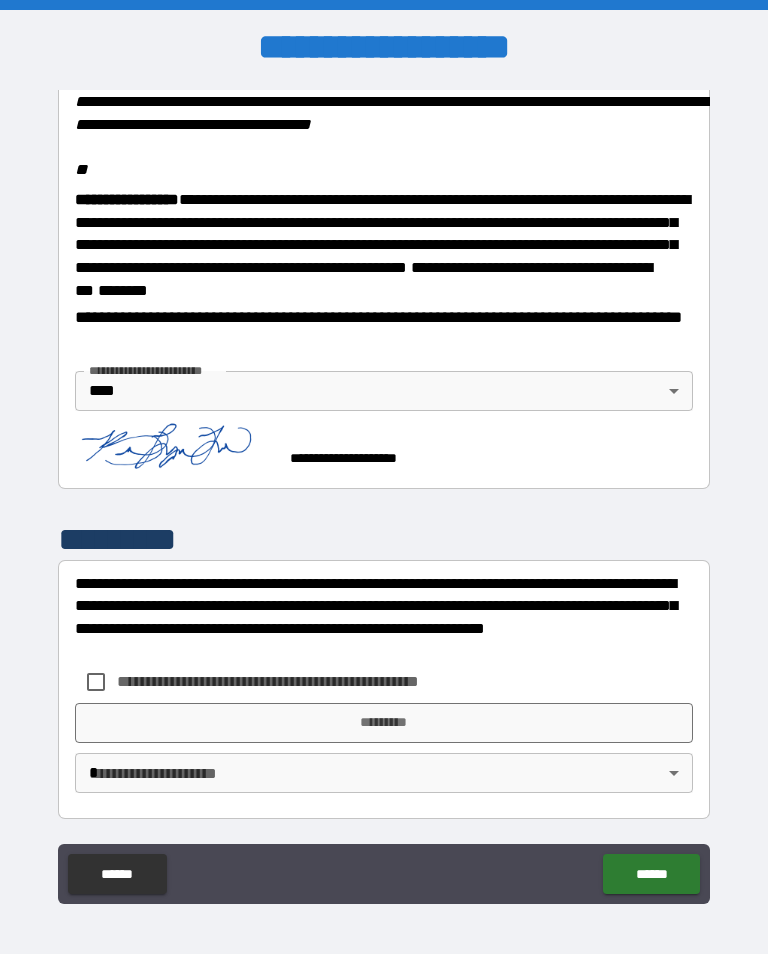 scroll, scrollTop: 2465, scrollLeft: 0, axis: vertical 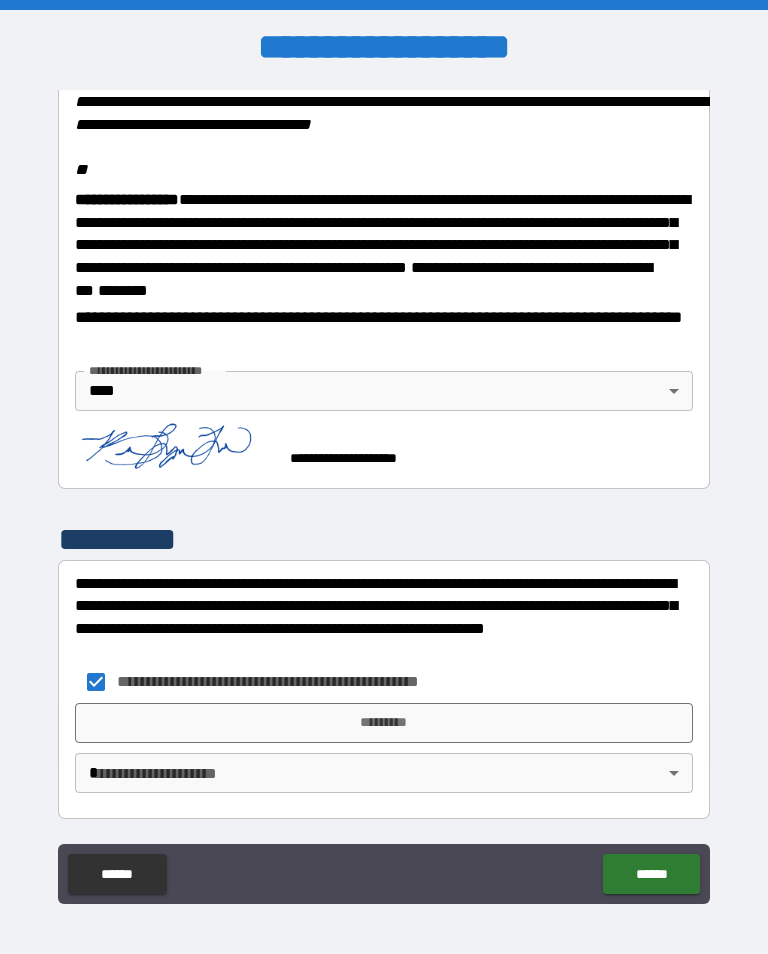 click on "*********" at bounding box center [384, 723] 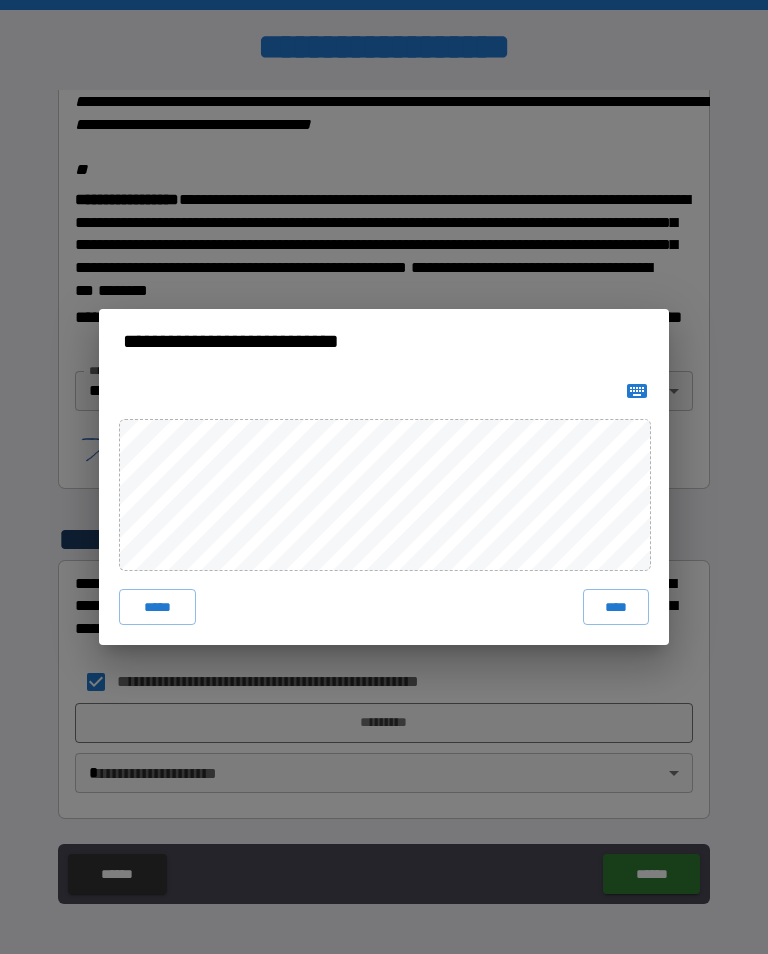 click on "****" at bounding box center (616, 607) 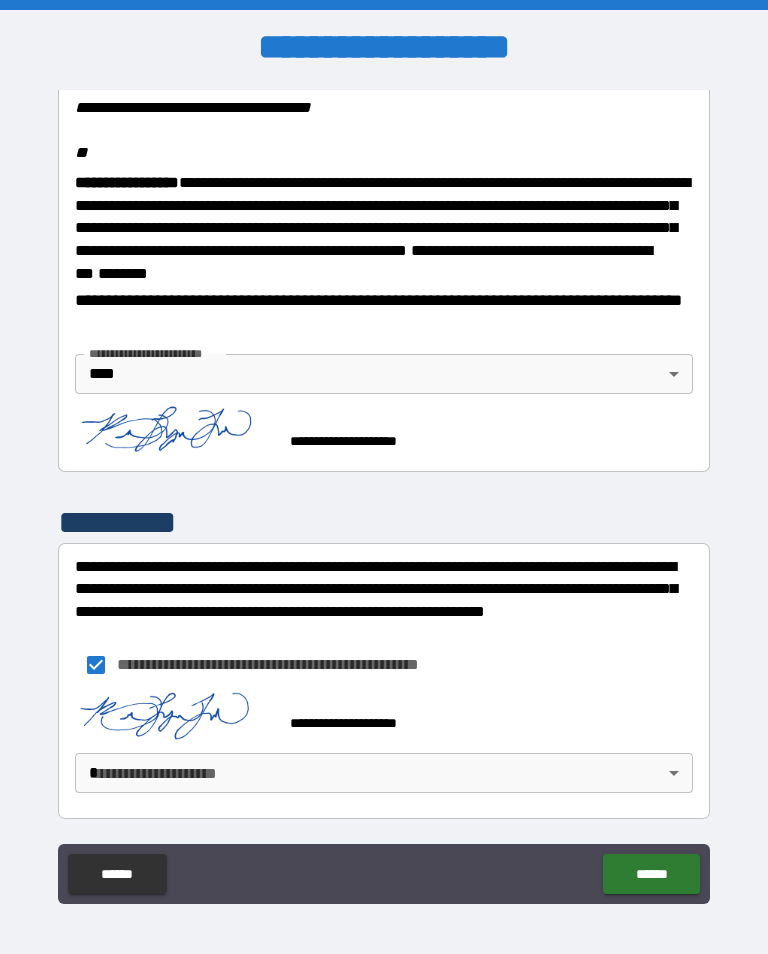 scroll, scrollTop: 2482, scrollLeft: 0, axis: vertical 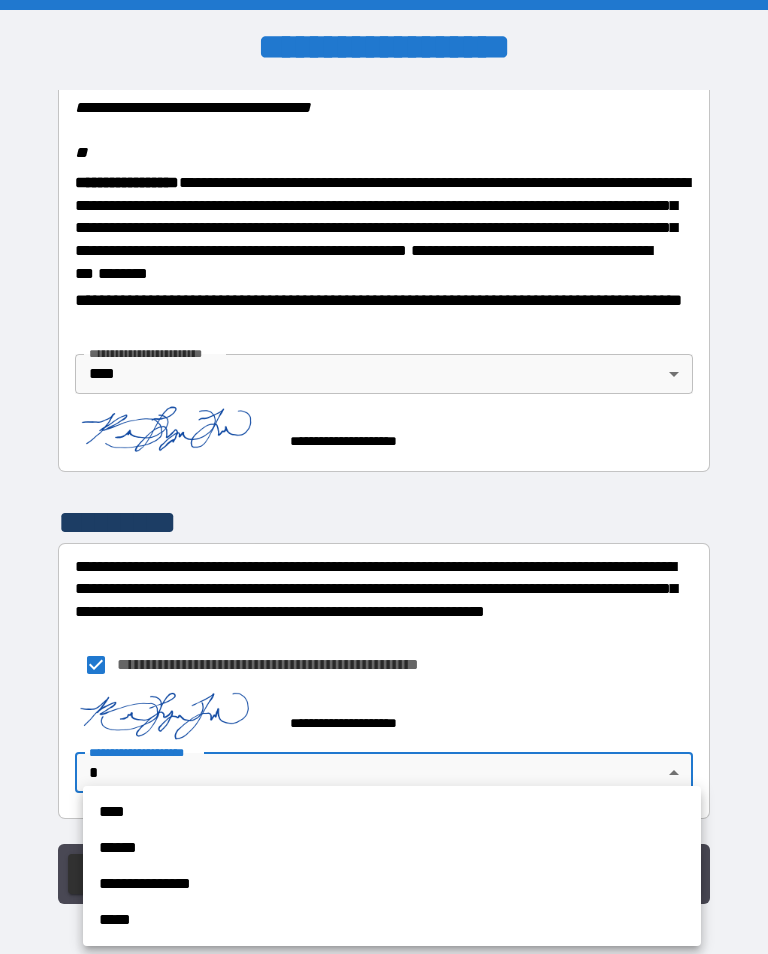 click on "****" at bounding box center (392, 812) 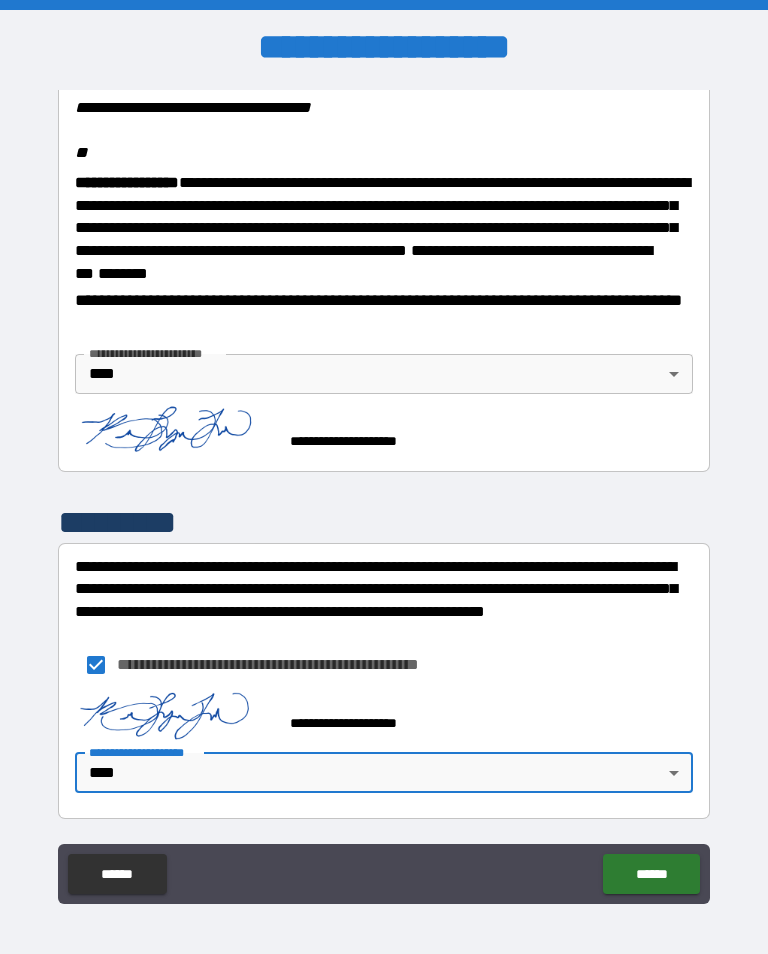 click on "******" at bounding box center [651, 874] 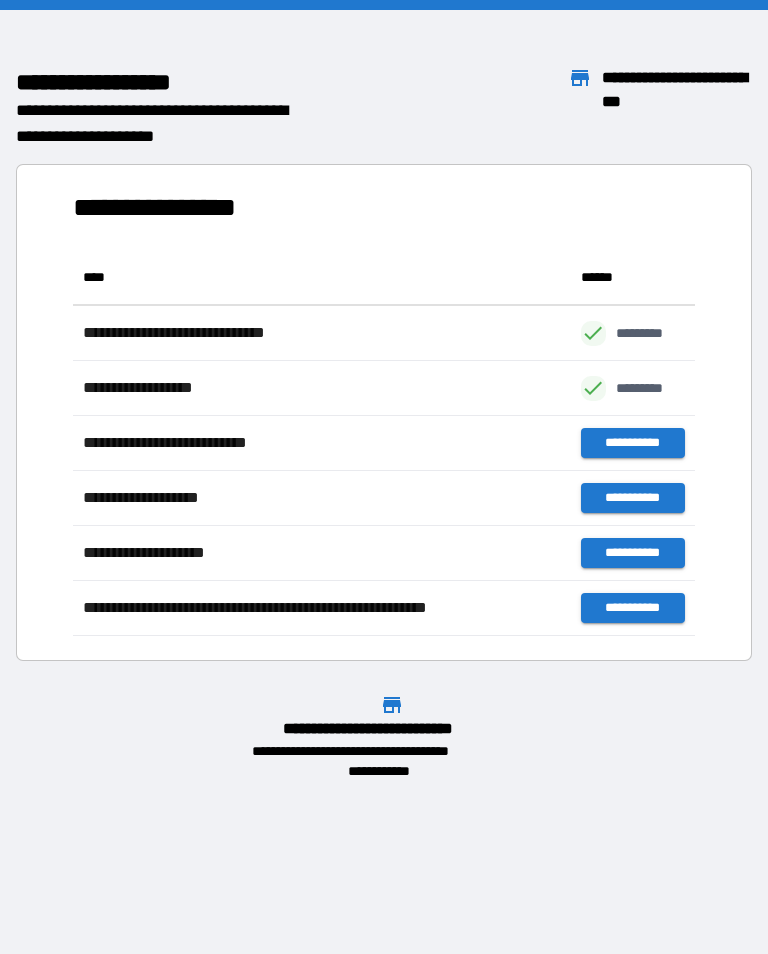 scroll, scrollTop: 1, scrollLeft: 1, axis: both 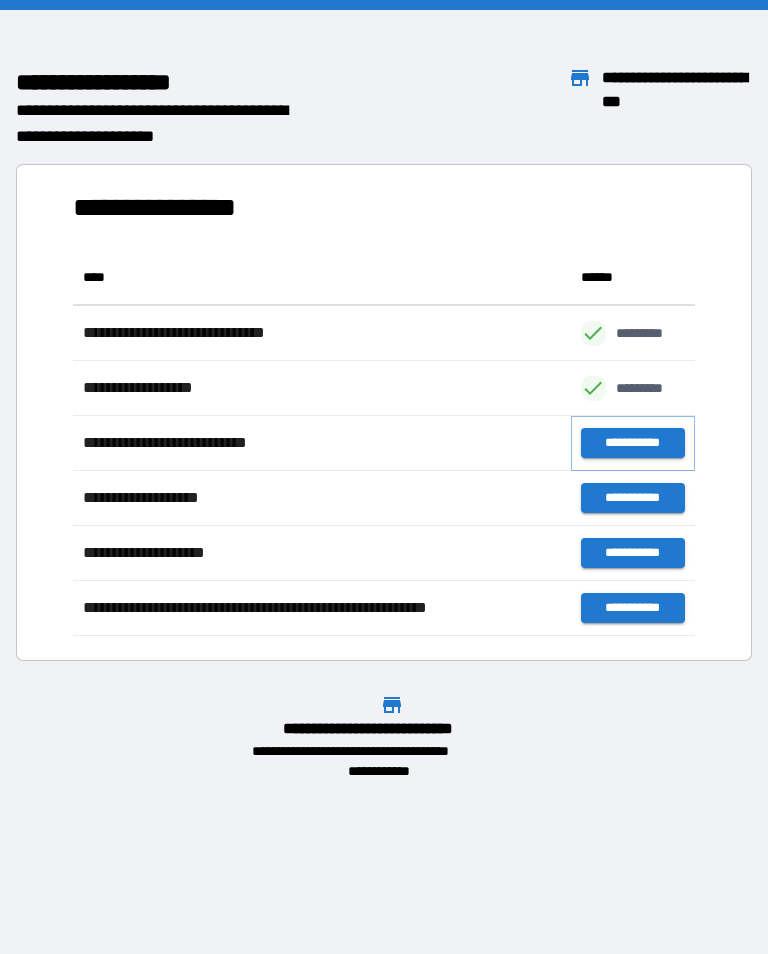 click on "**********" at bounding box center (633, 443) 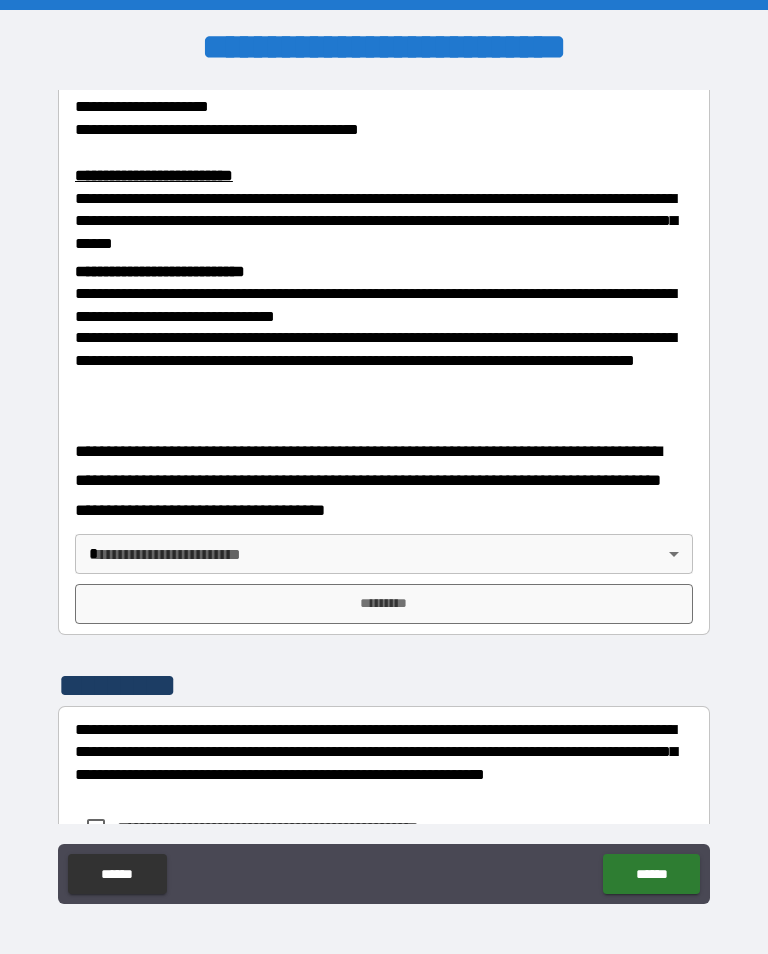 scroll, scrollTop: 638, scrollLeft: 0, axis: vertical 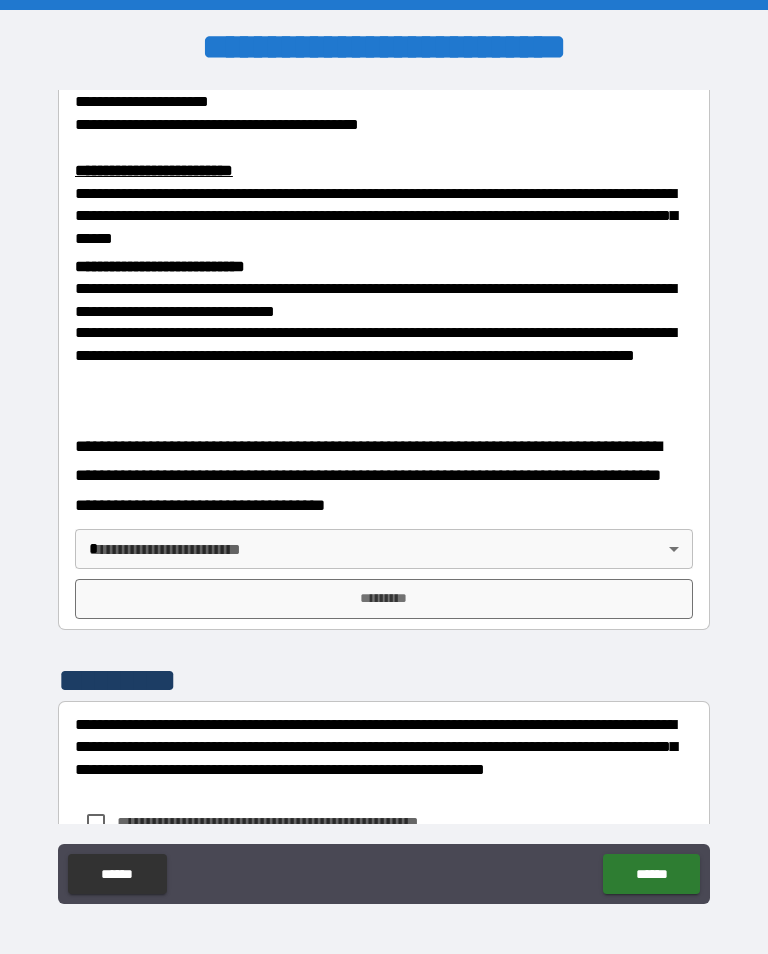 click on "**********" at bounding box center [384, 492] 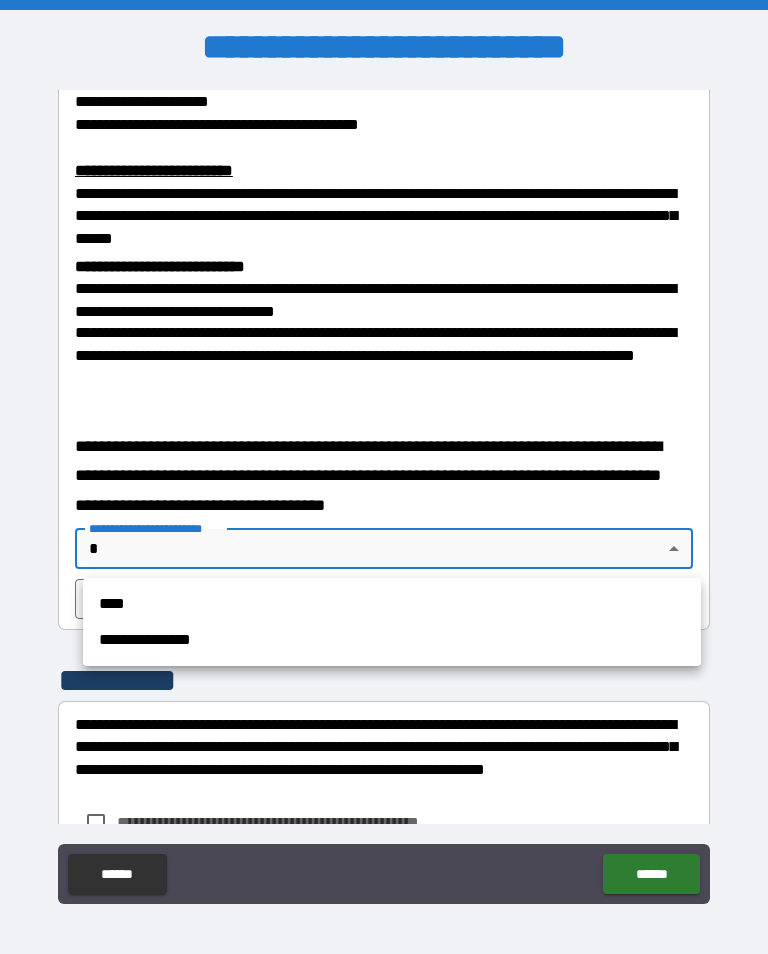 click on "****" at bounding box center [392, 604] 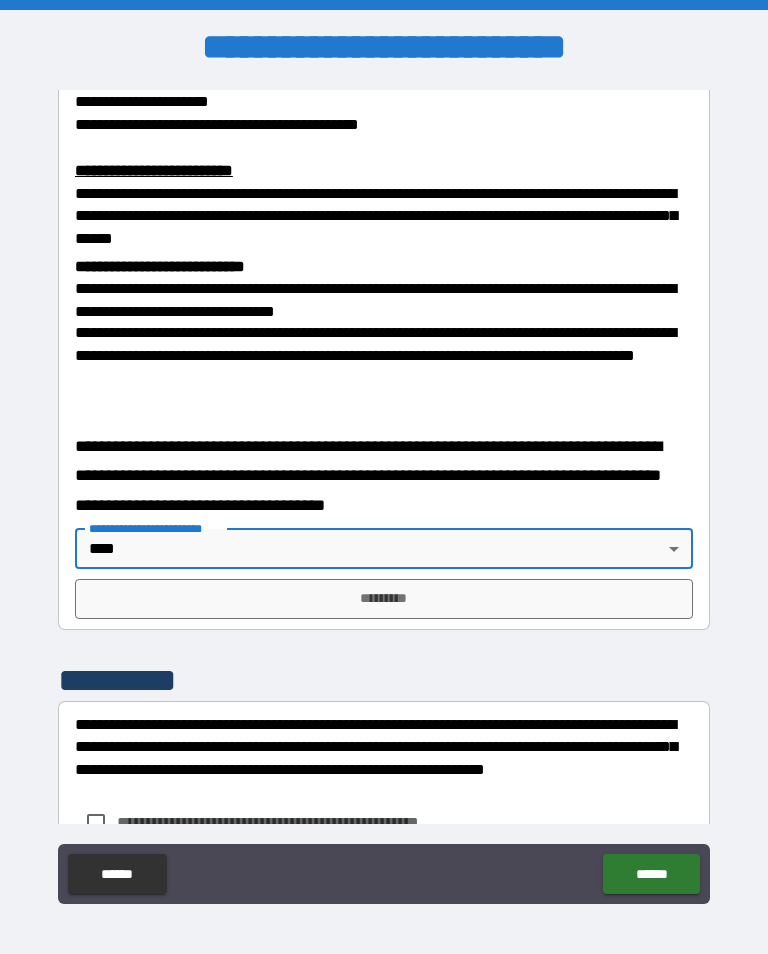click on "*********" at bounding box center (384, 599) 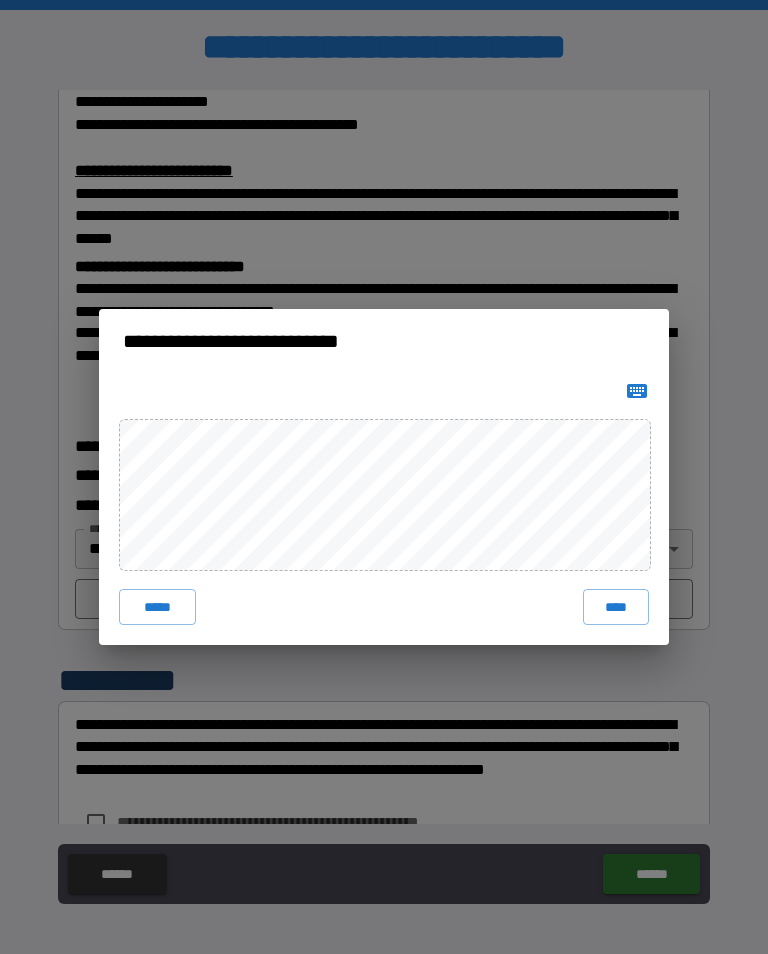 click on "*****" at bounding box center (157, 607) 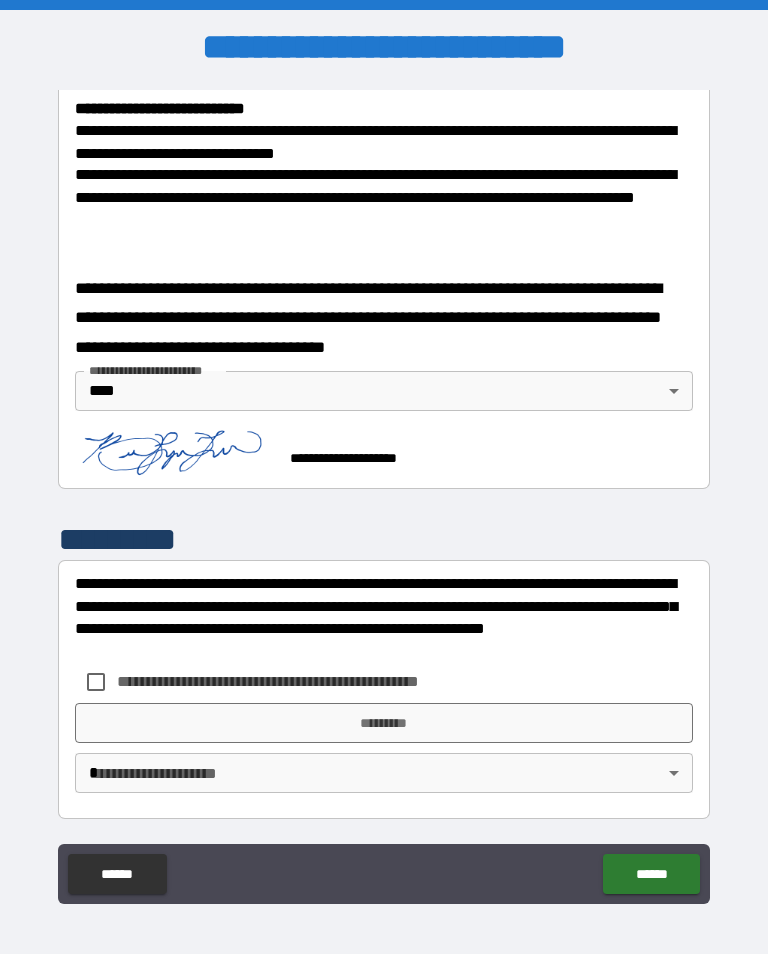 scroll, scrollTop: 795, scrollLeft: 0, axis: vertical 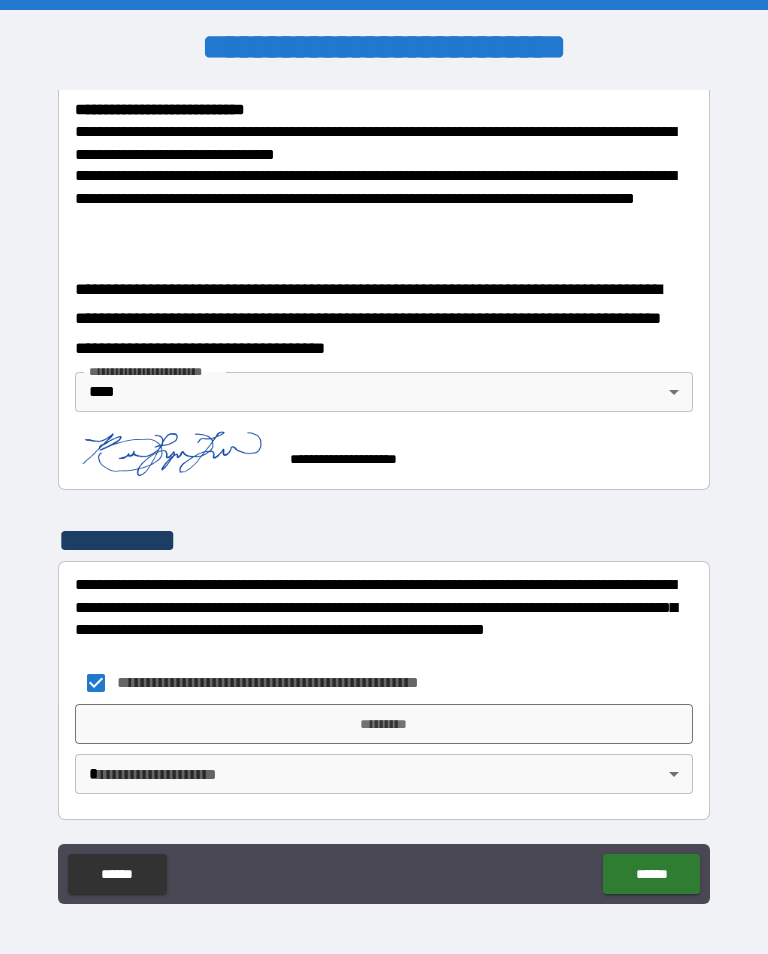 click on "*********" at bounding box center [384, 724] 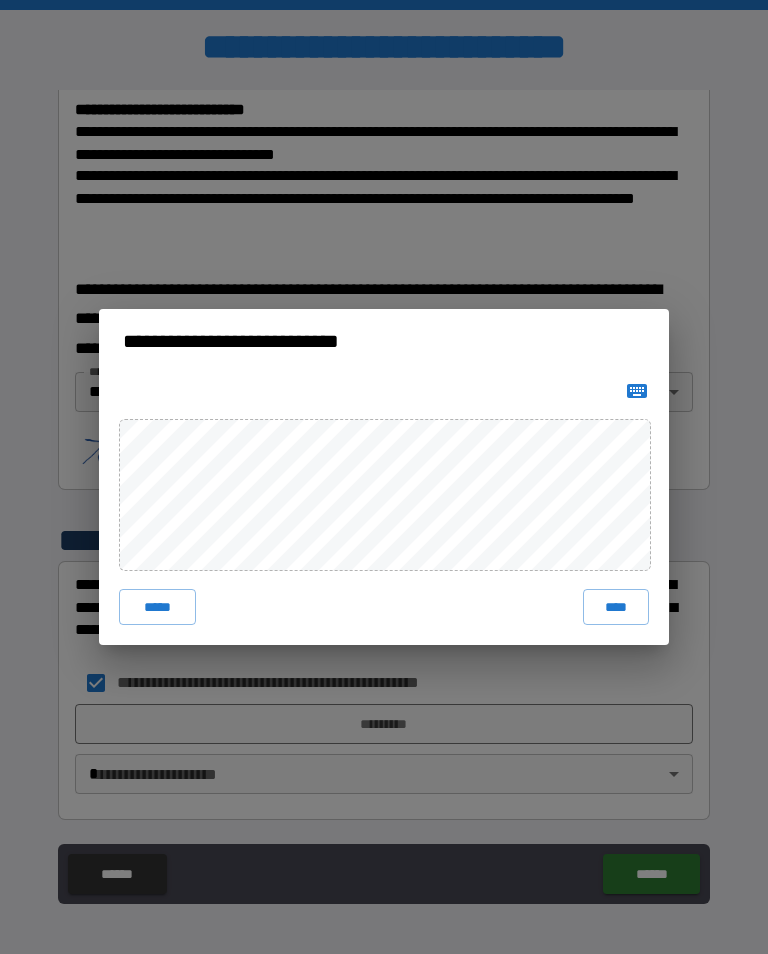 click on "****" at bounding box center (616, 607) 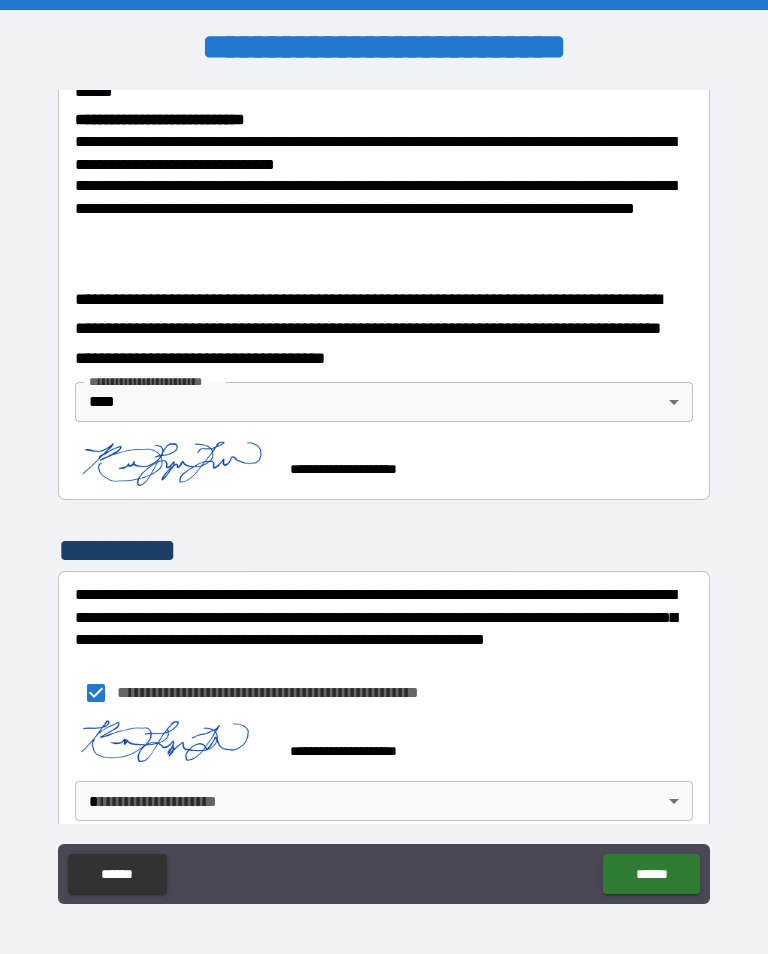 click on "**********" at bounding box center (384, 492) 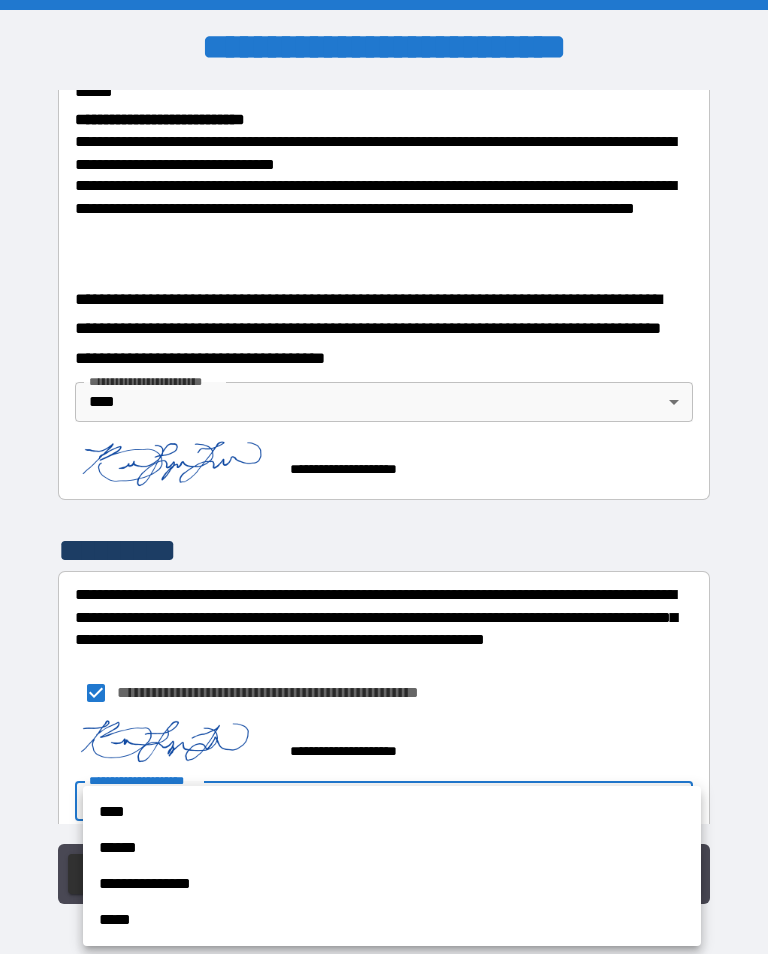 click on "****" at bounding box center (392, 812) 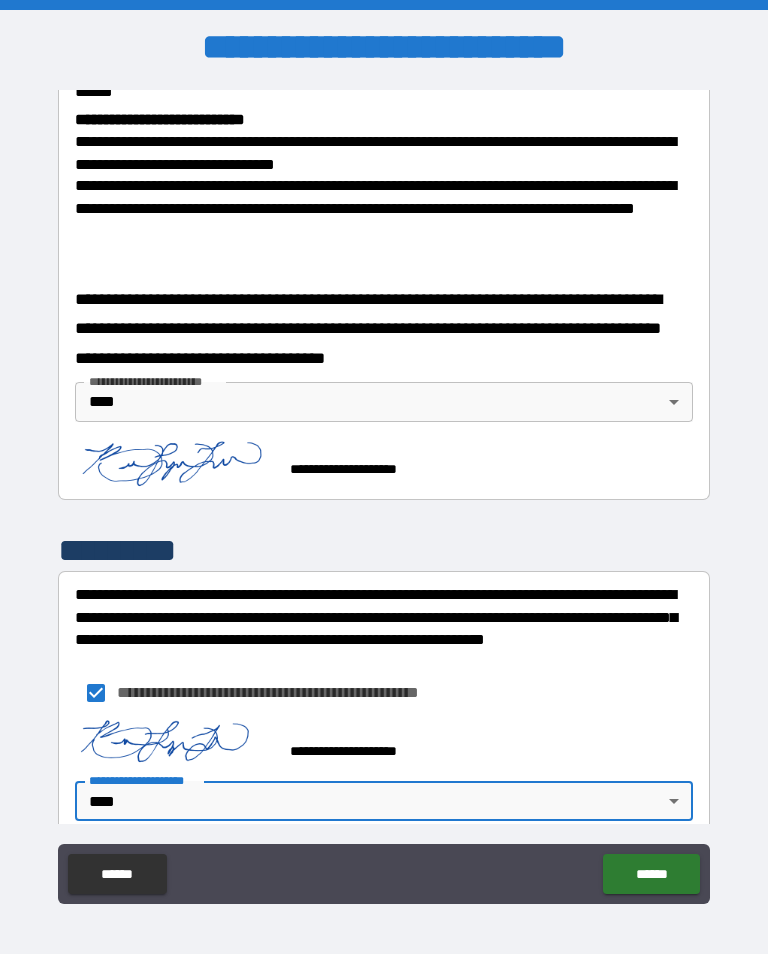 click on "******" at bounding box center [651, 874] 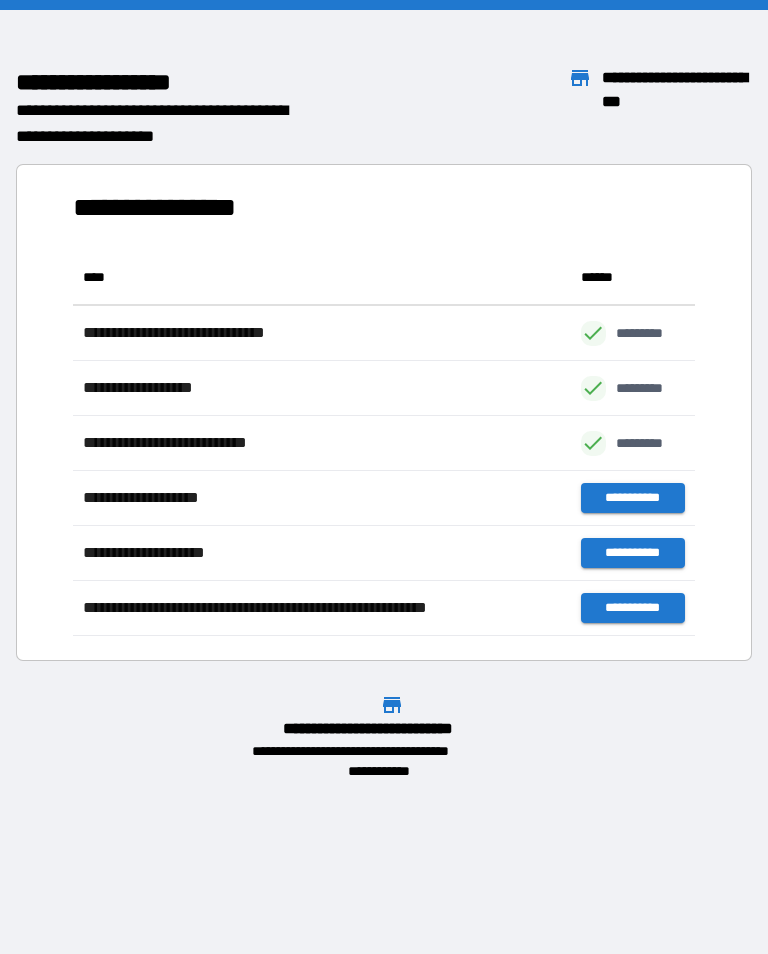 scroll, scrollTop: 386, scrollLeft: 622, axis: both 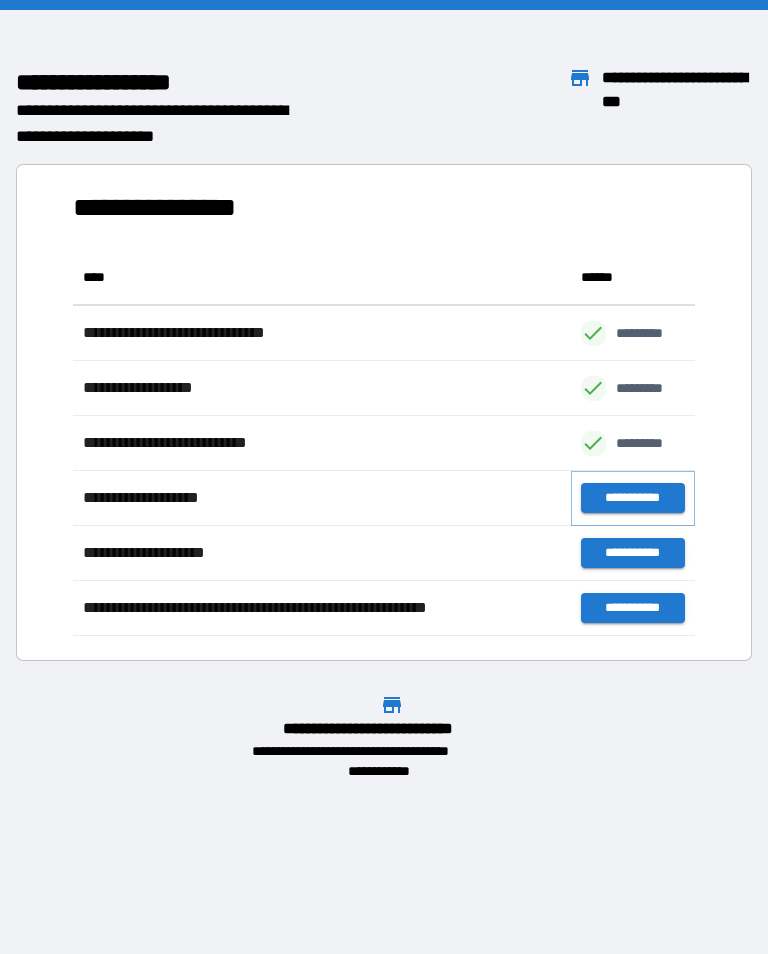 click on "**********" at bounding box center [633, 498] 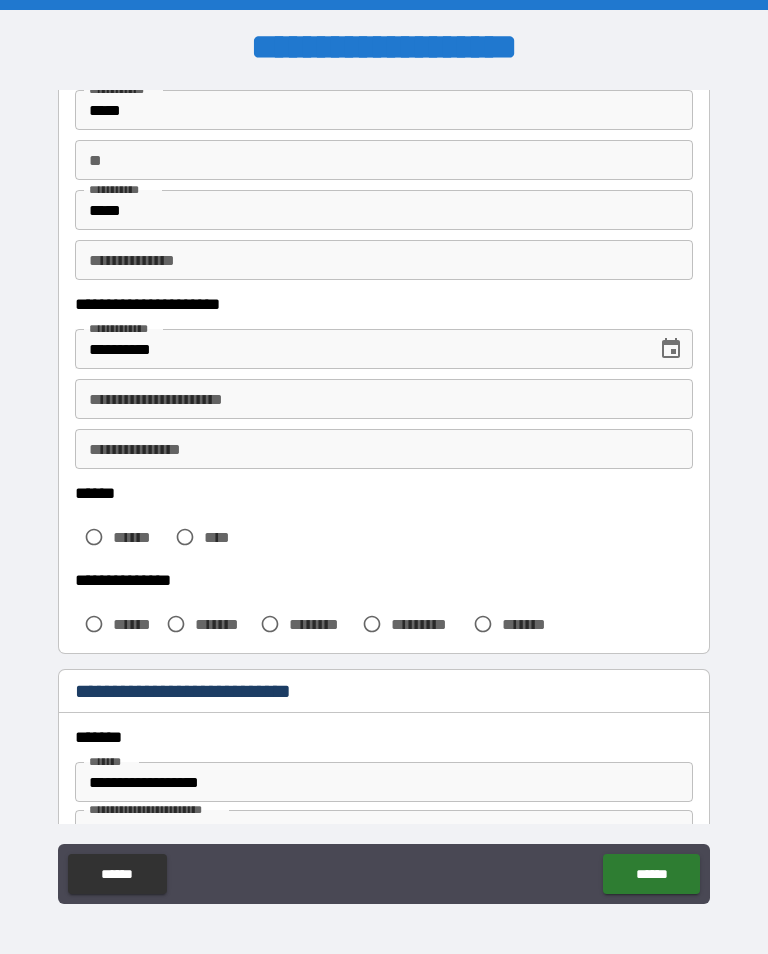 scroll, scrollTop: 145, scrollLeft: 0, axis: vertical 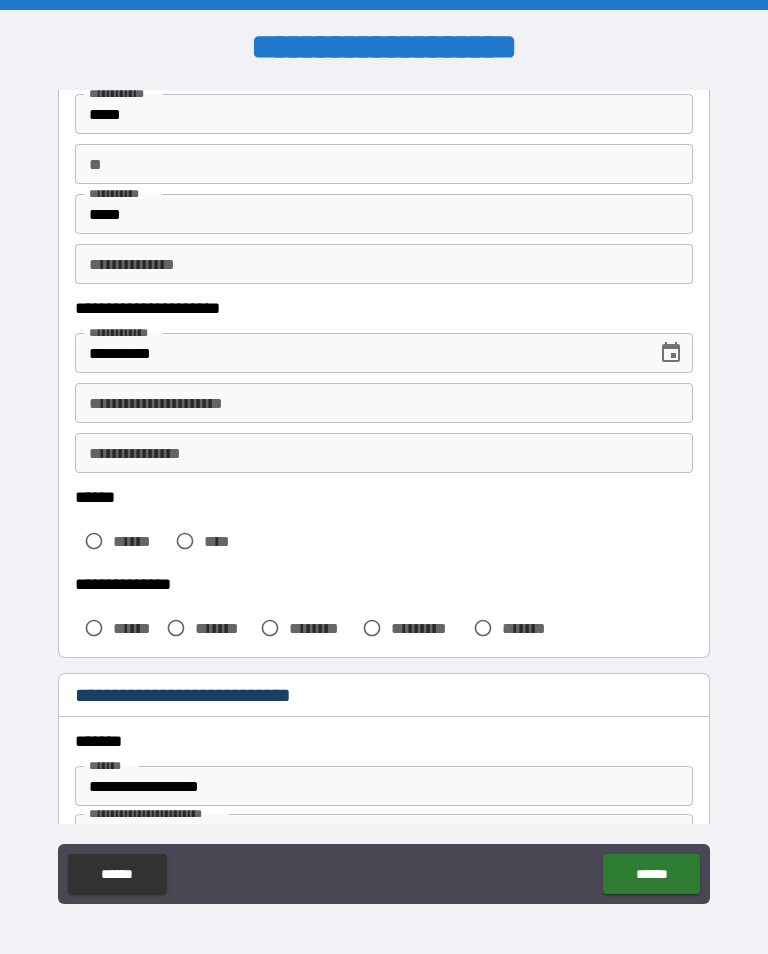 click on "**********" at bounding box center (384, 403) 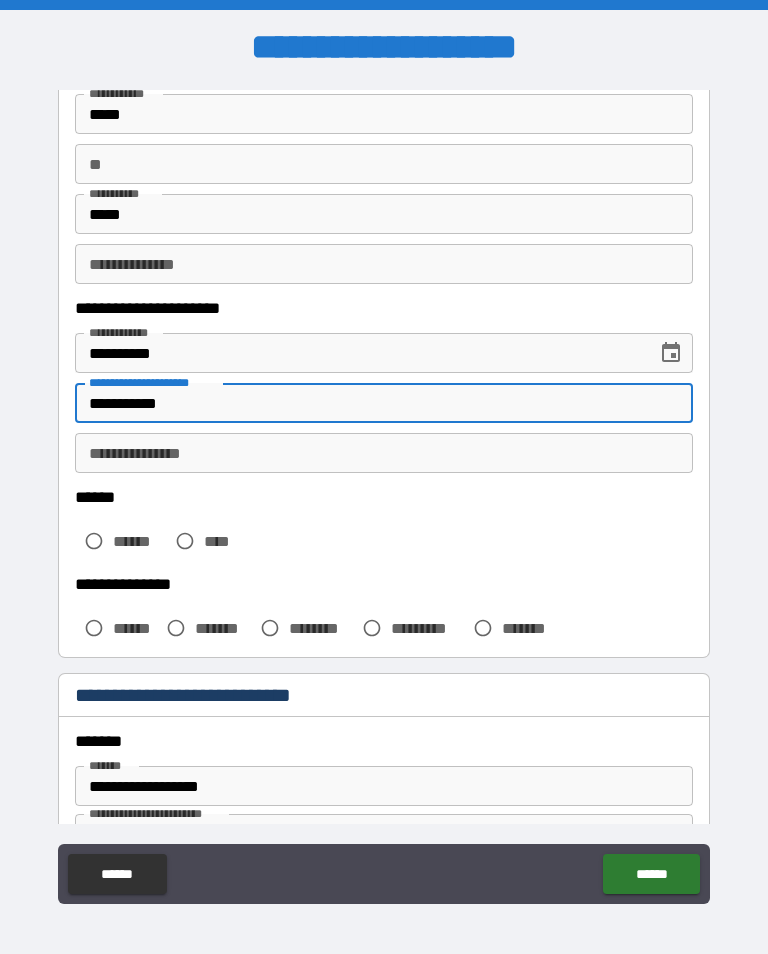 type on "**********" 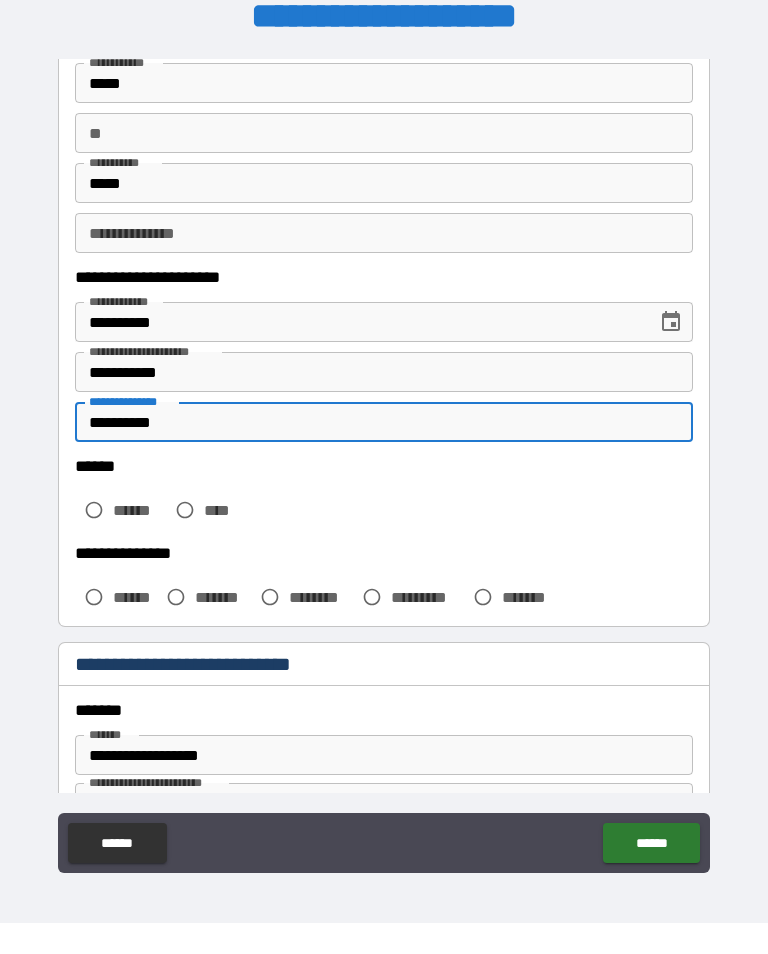 type on "**********" 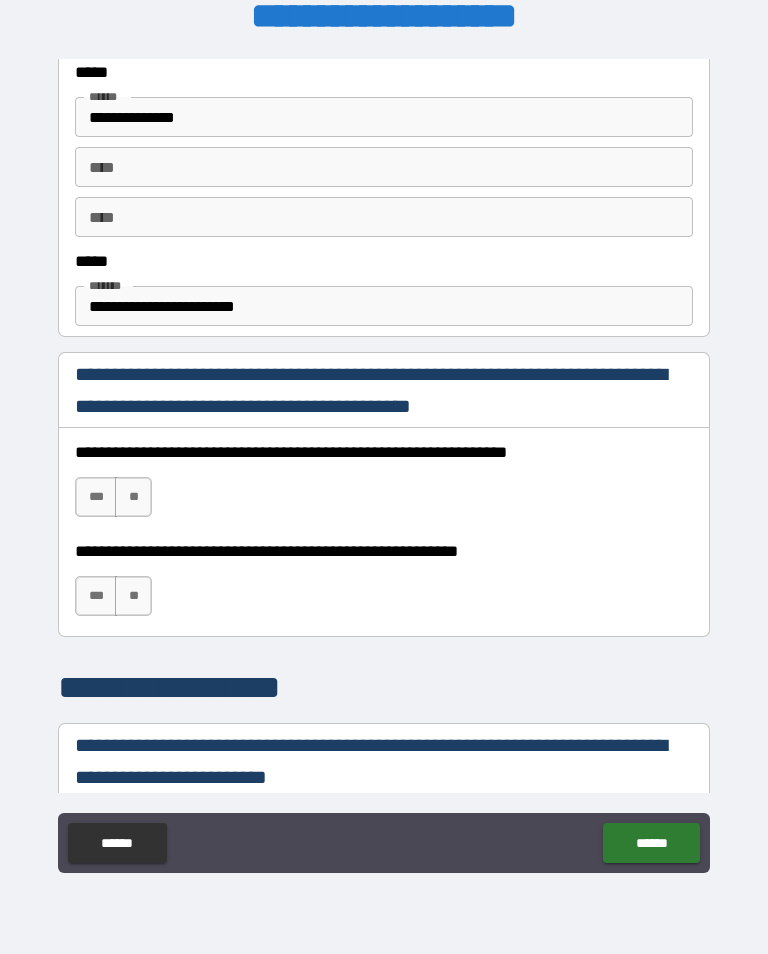 scroll, scrollTop: 1064, scrollLeft: 0, axis: vertical 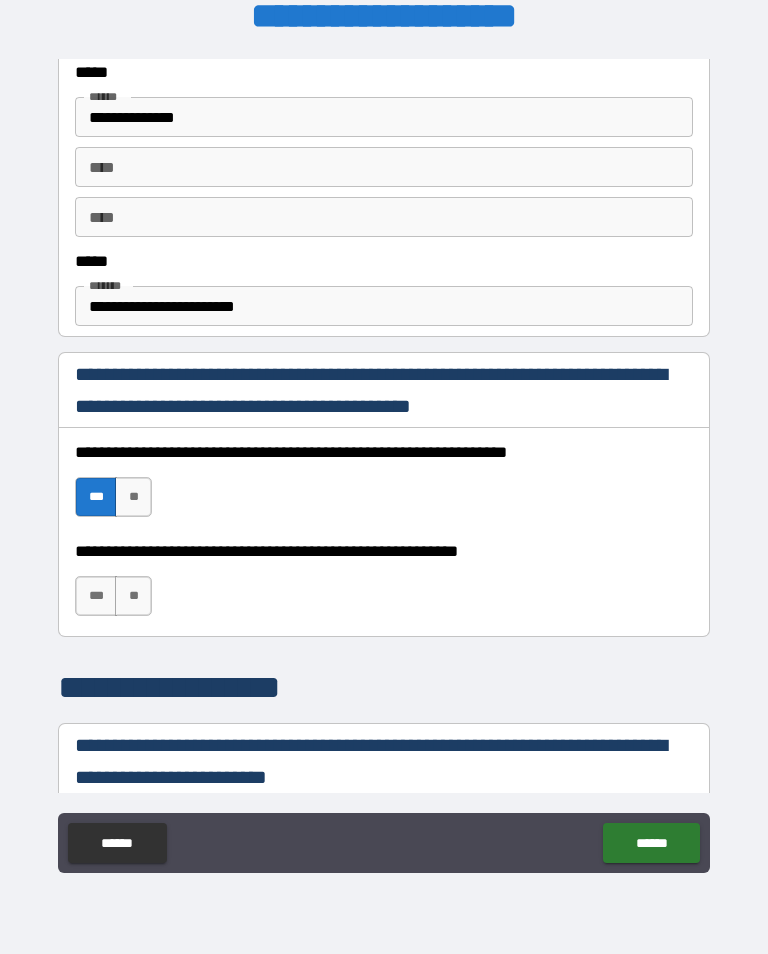 click on "***" at bounding box center (96, 596) 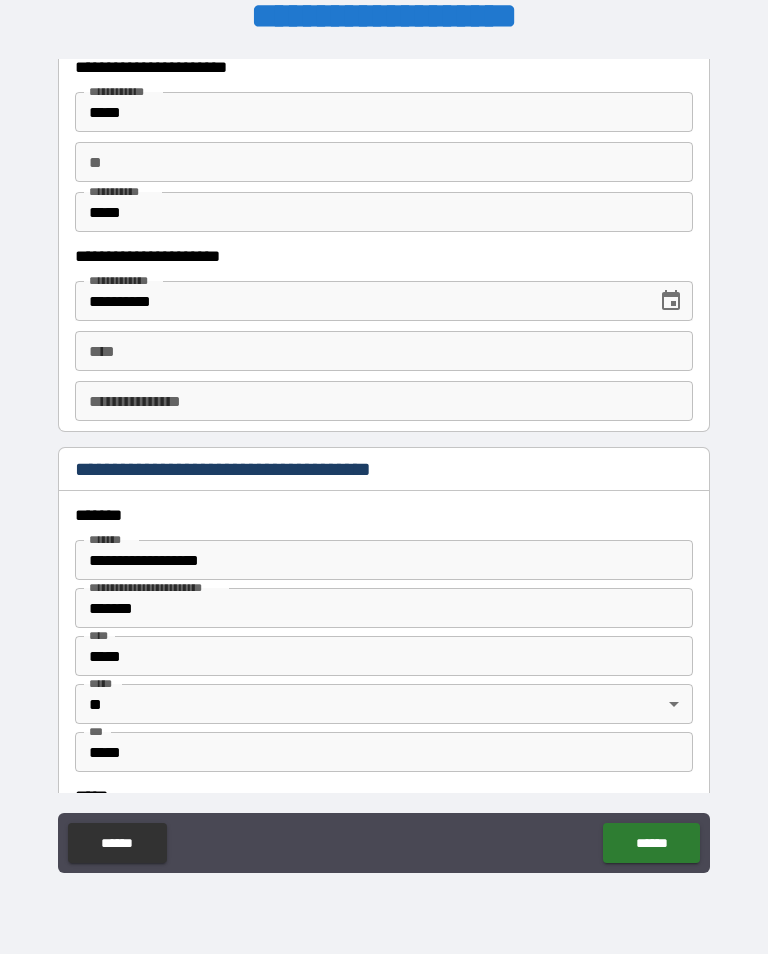 scroll, scrollTop: 1979, scrollLeft: 0, axis: vertical 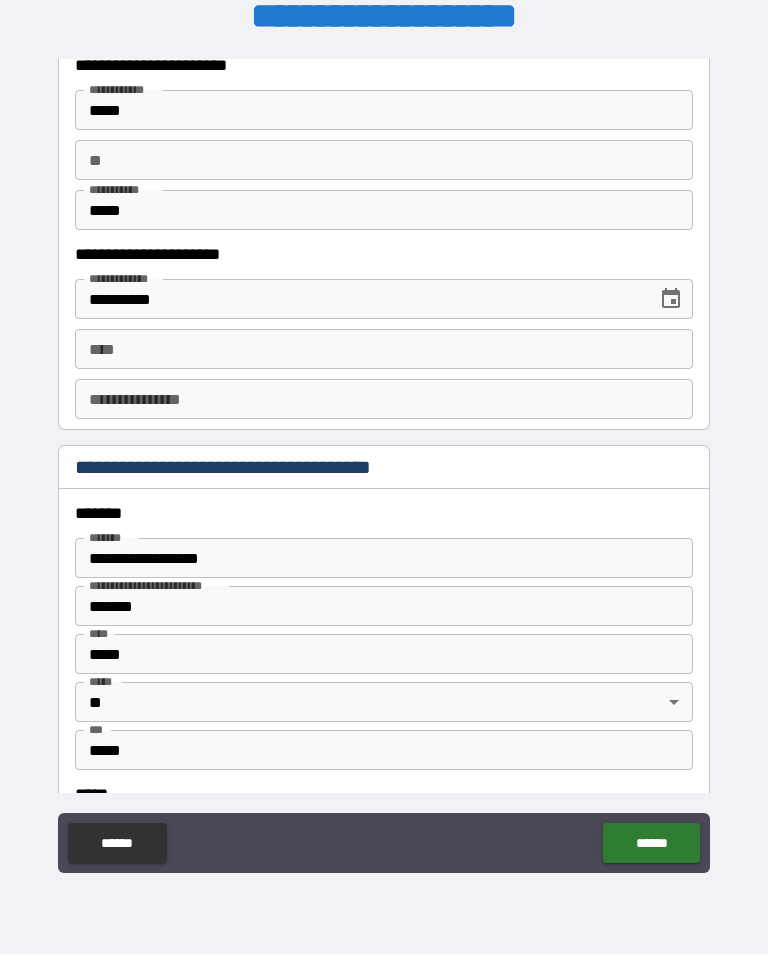 click on "****" at bounding box center [384, 349] 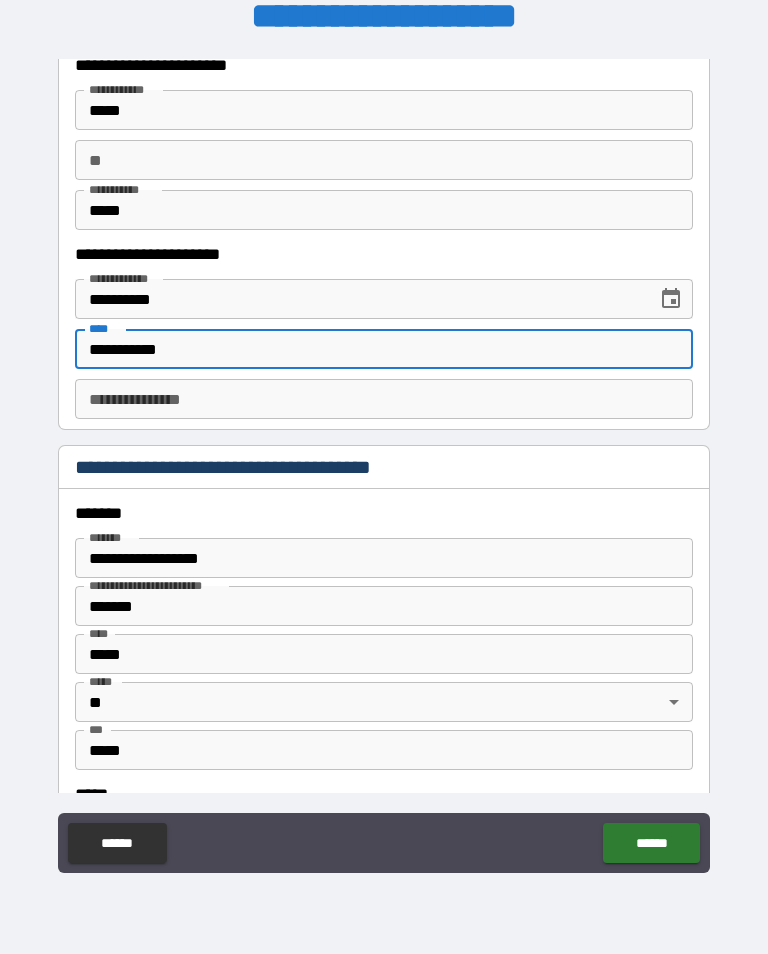 type on "**********" 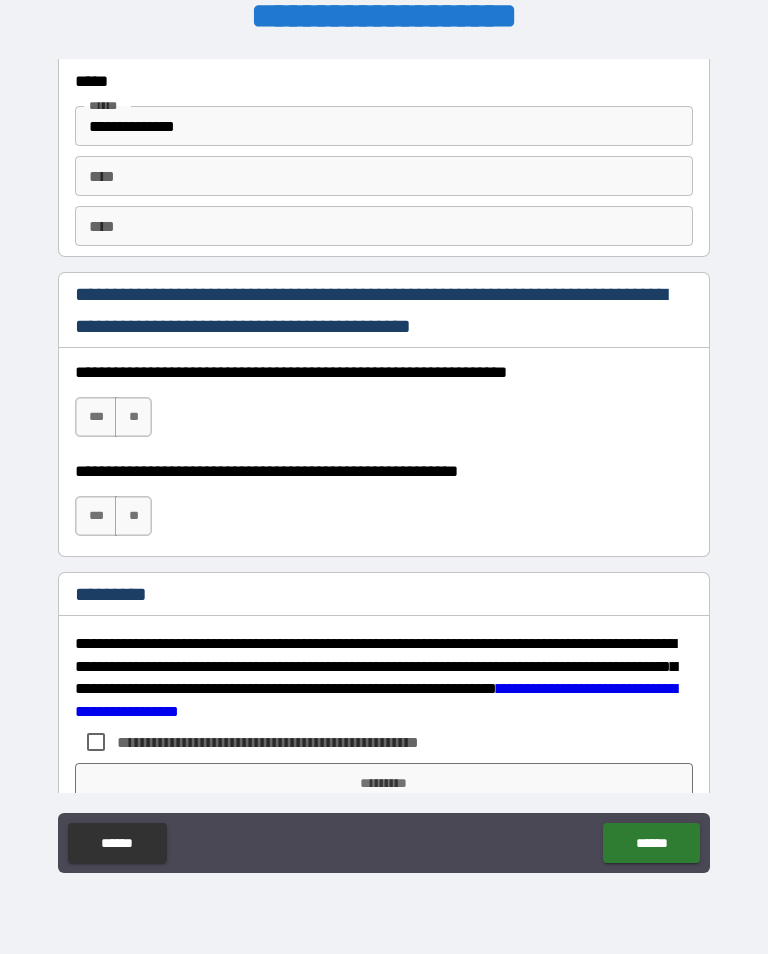 scroll, scrollTop: 2811, scrollLeft: 0, axis: vertical 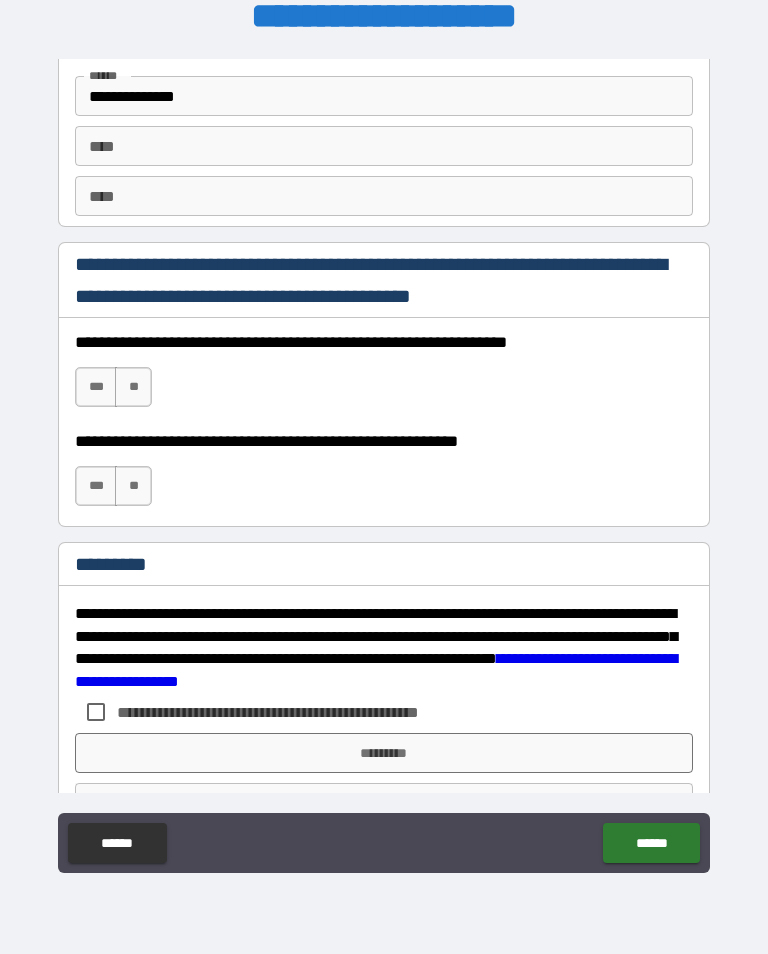 type on "**********" 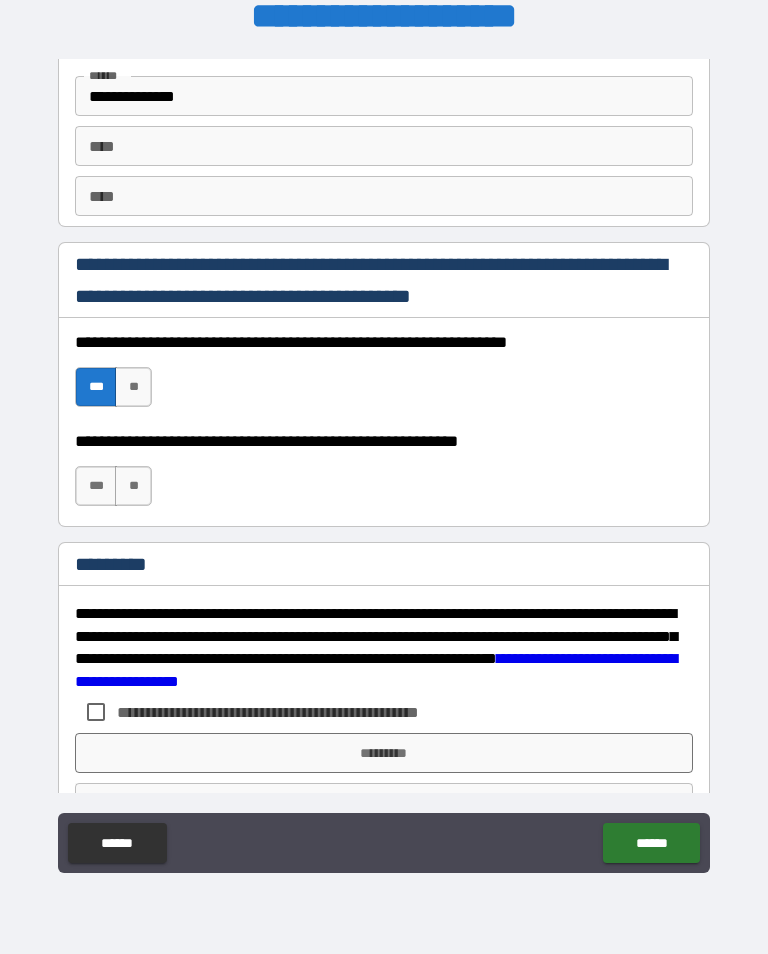 click on "***" at bounding box center (96, 486) 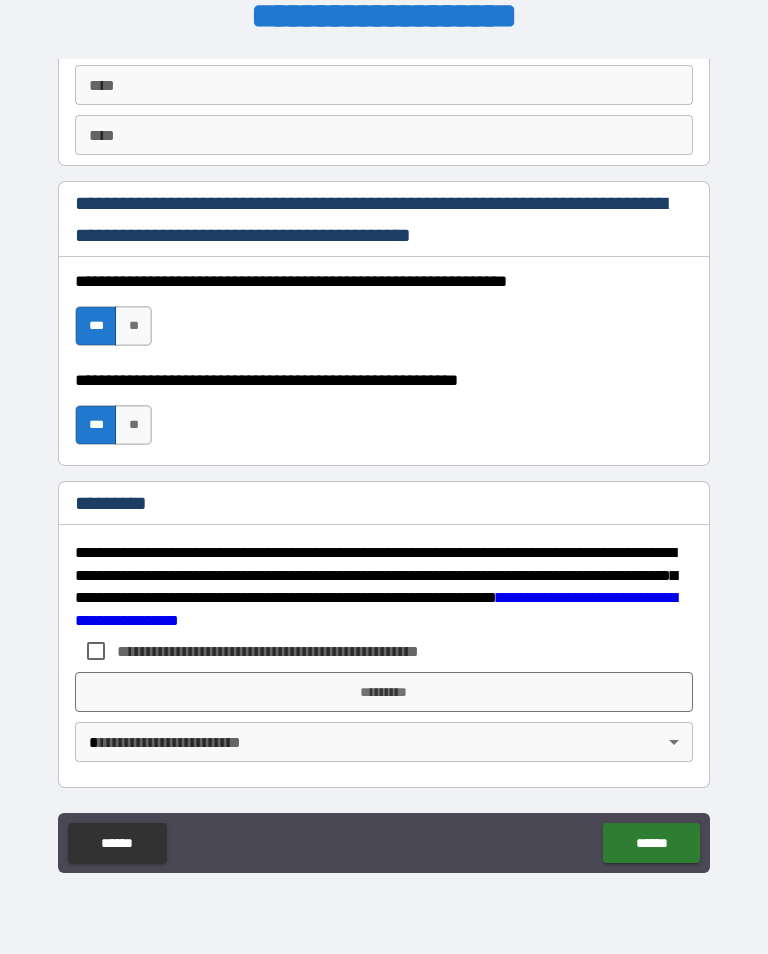 scroll, scrollTop: 2872, scrollLeft: 0, axis: vertical 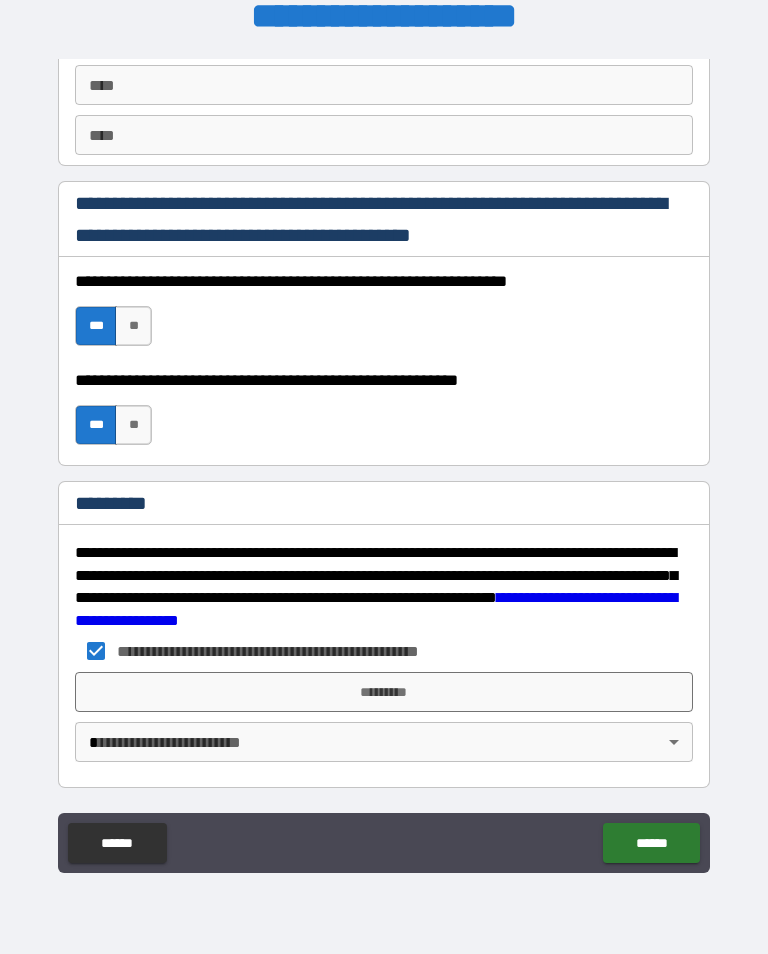 click on "*********" at bounding box center (384, 692) 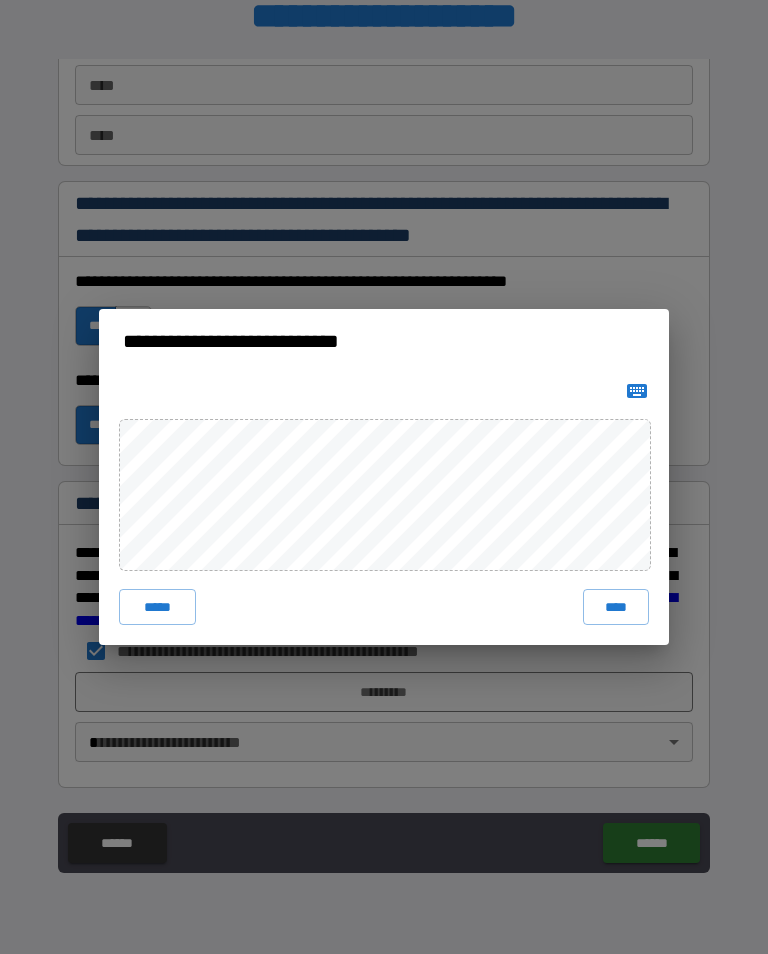 click on "****" at bounding box center (616, 607) 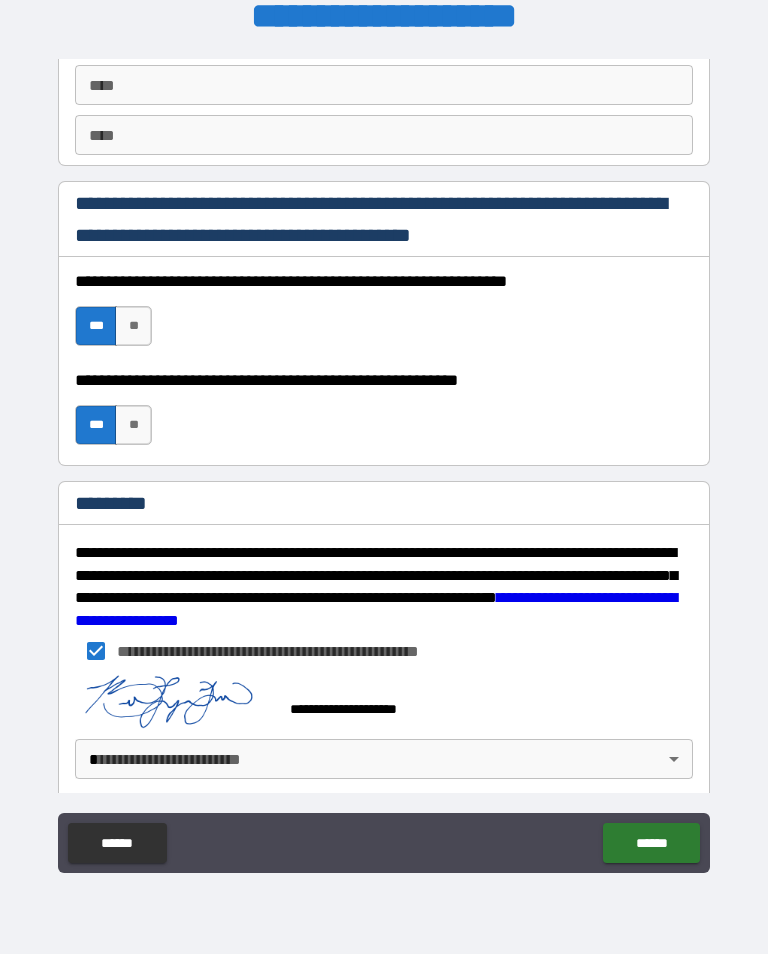click on "**********" at bounding box center [384, 461] 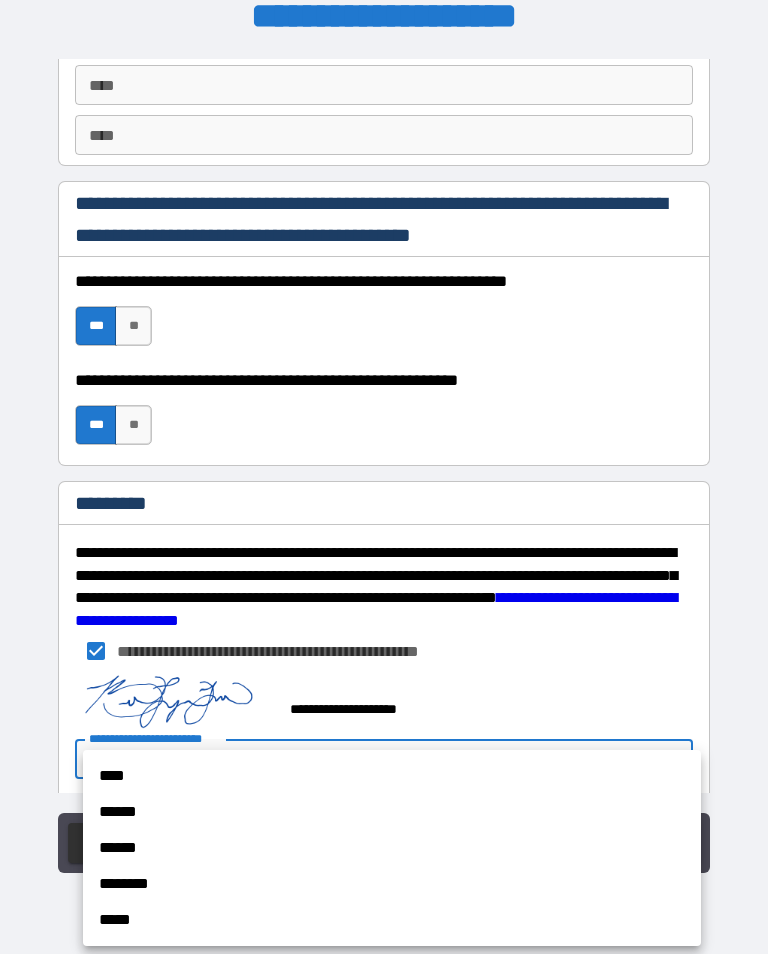 click on "****" at bounding box center [392, 776] 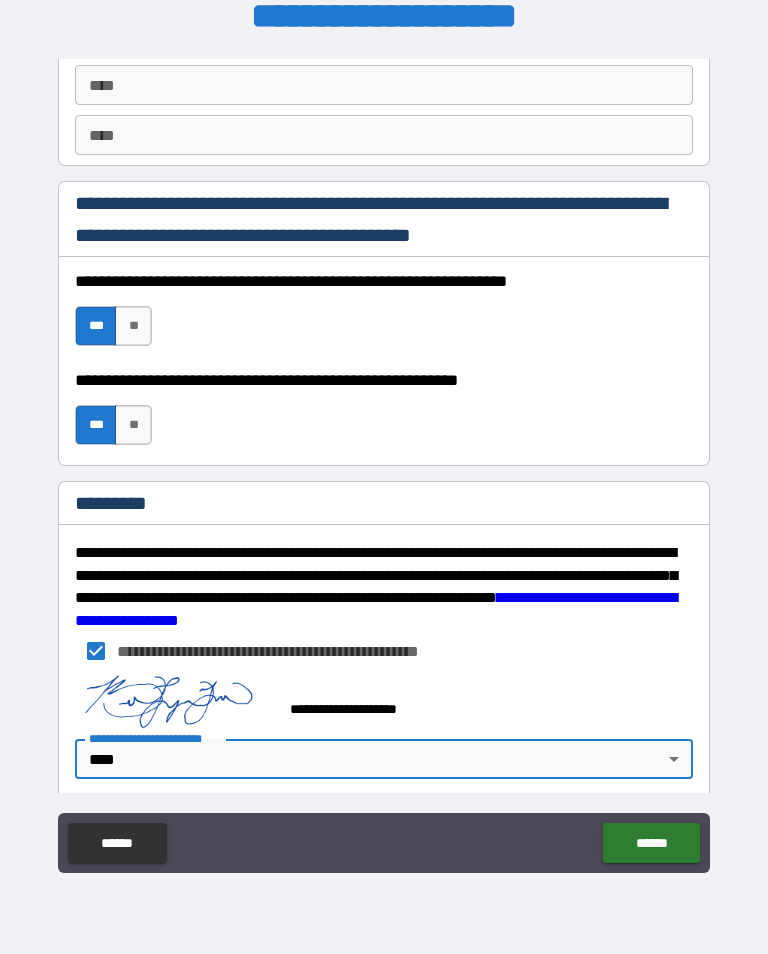 click on "******" at bounding box center (651, 843) 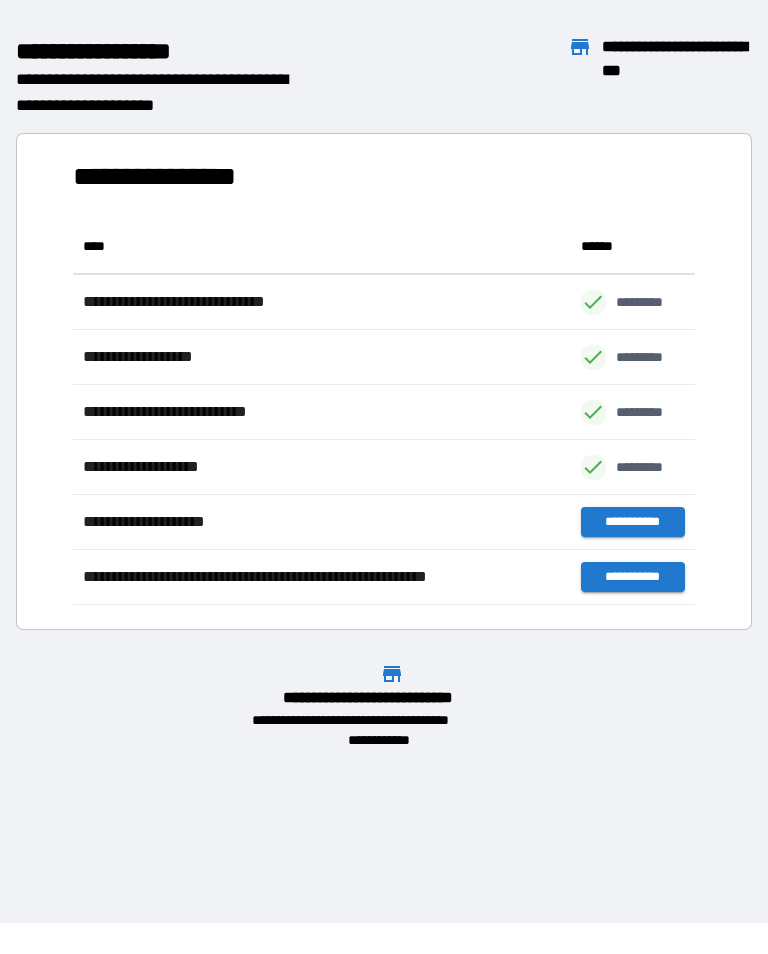 scroll, scrollTop: 1, scrollLeft: 1, axis: both 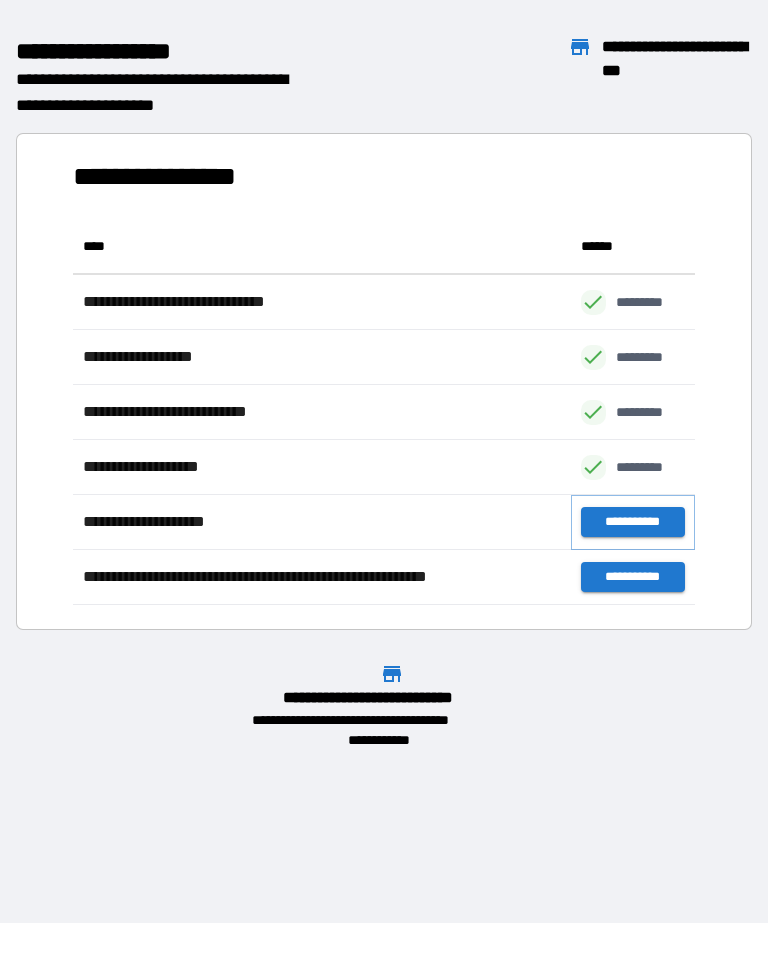 click on "**********" at bounding box center [633, 522] 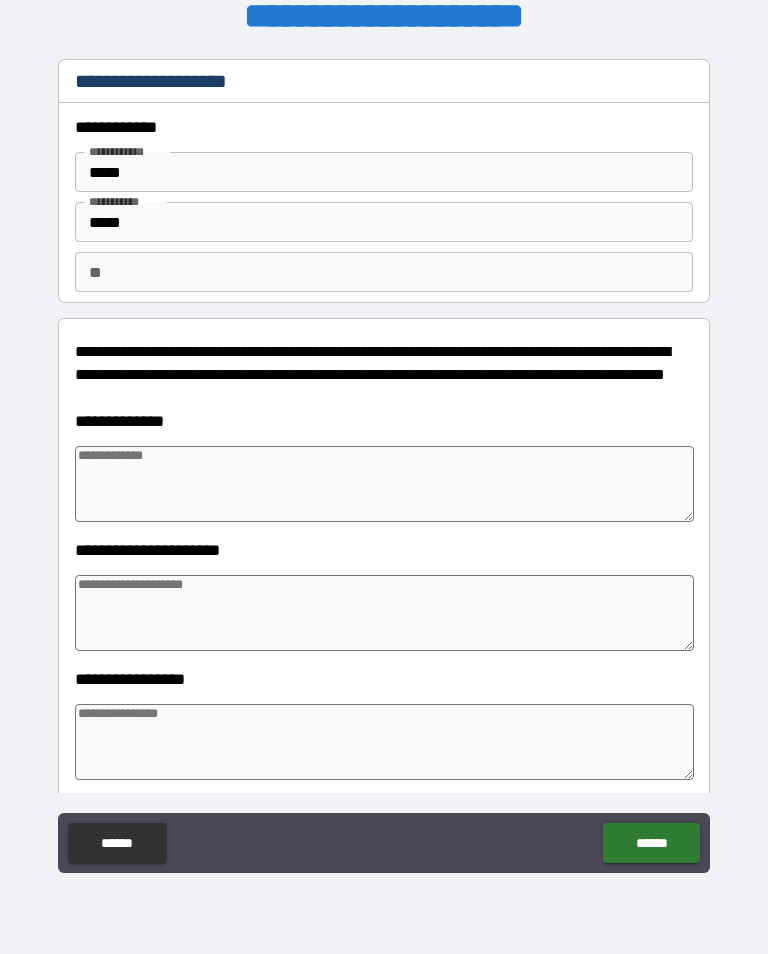type on "*" 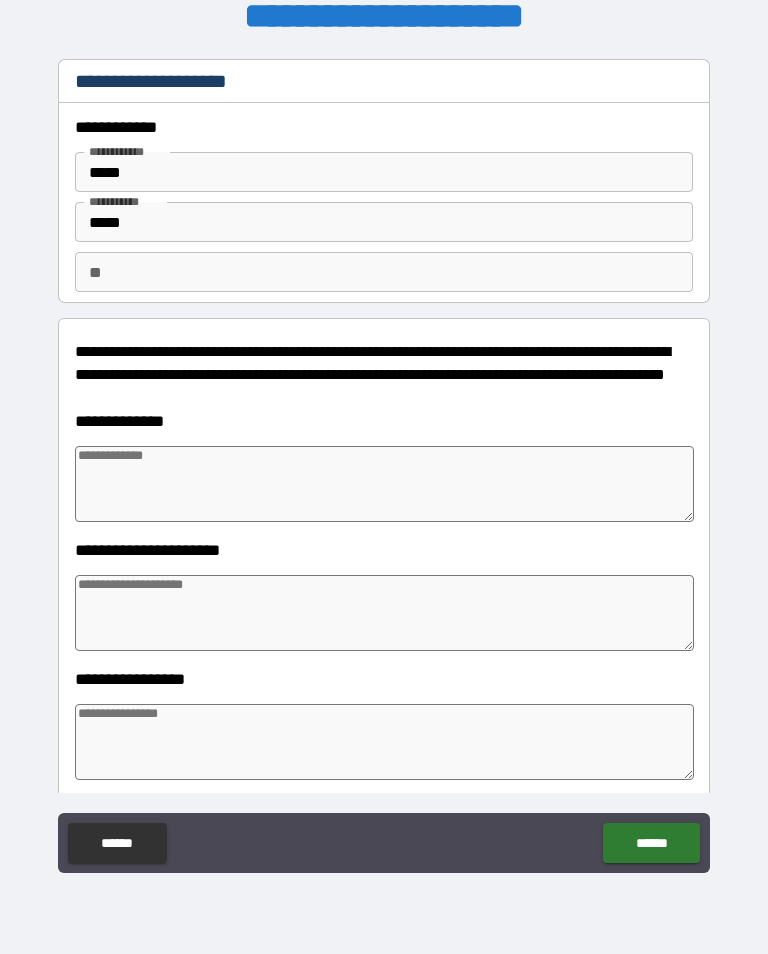 type on "*" 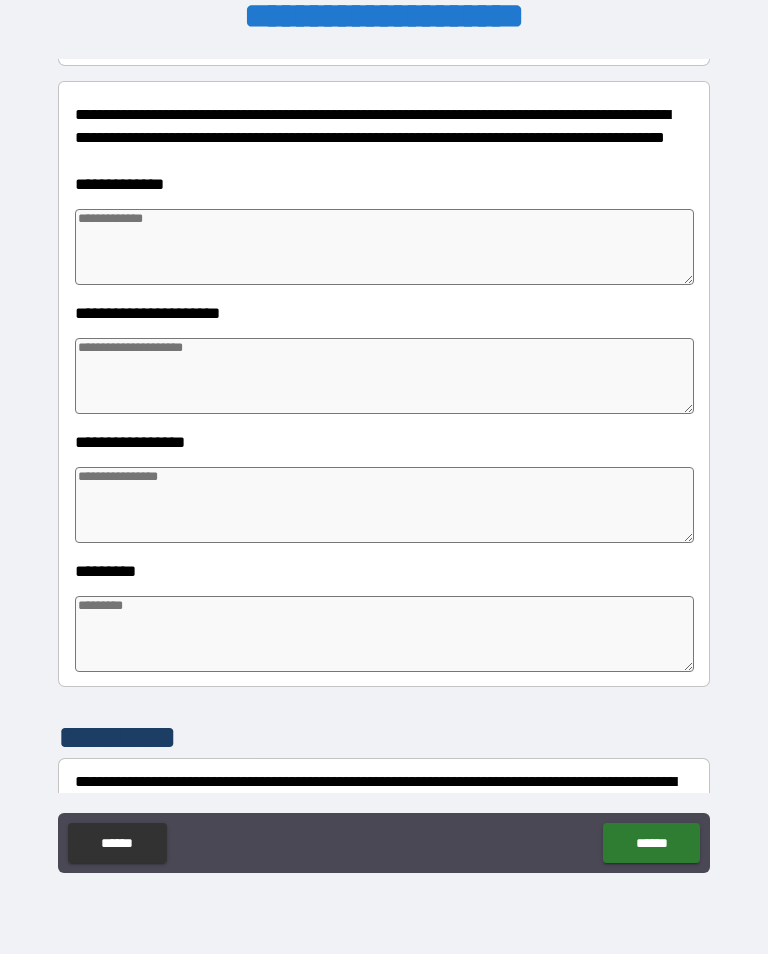 scroll, scrollTop: 236, scrollLeft: 0, axis: vertical 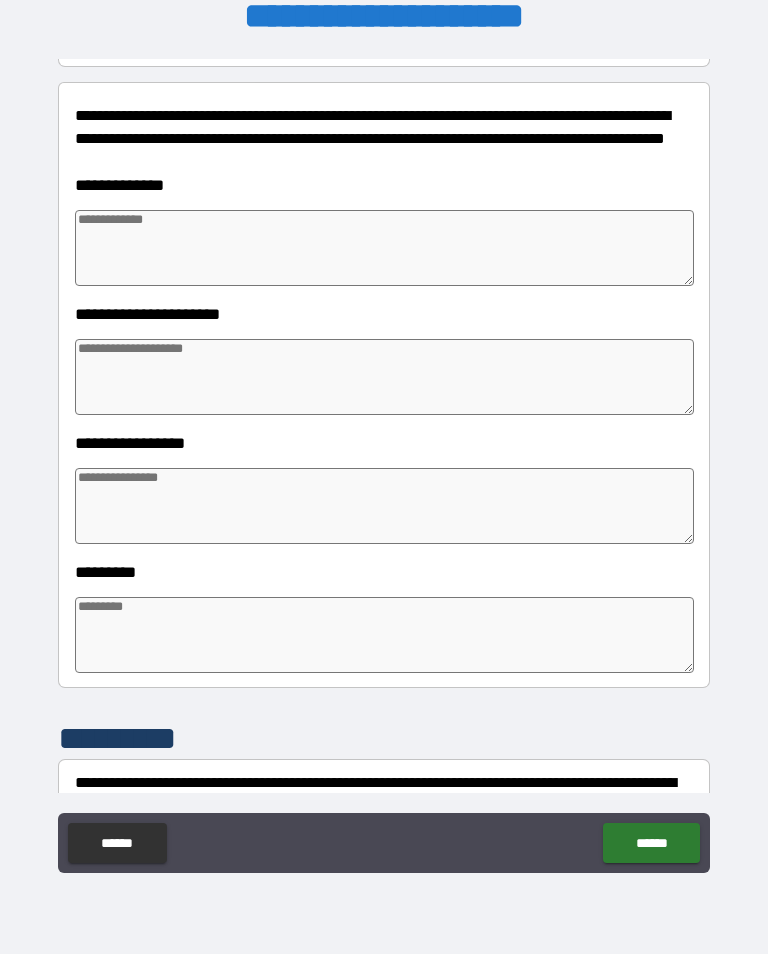click at bounding box center [384, 248] 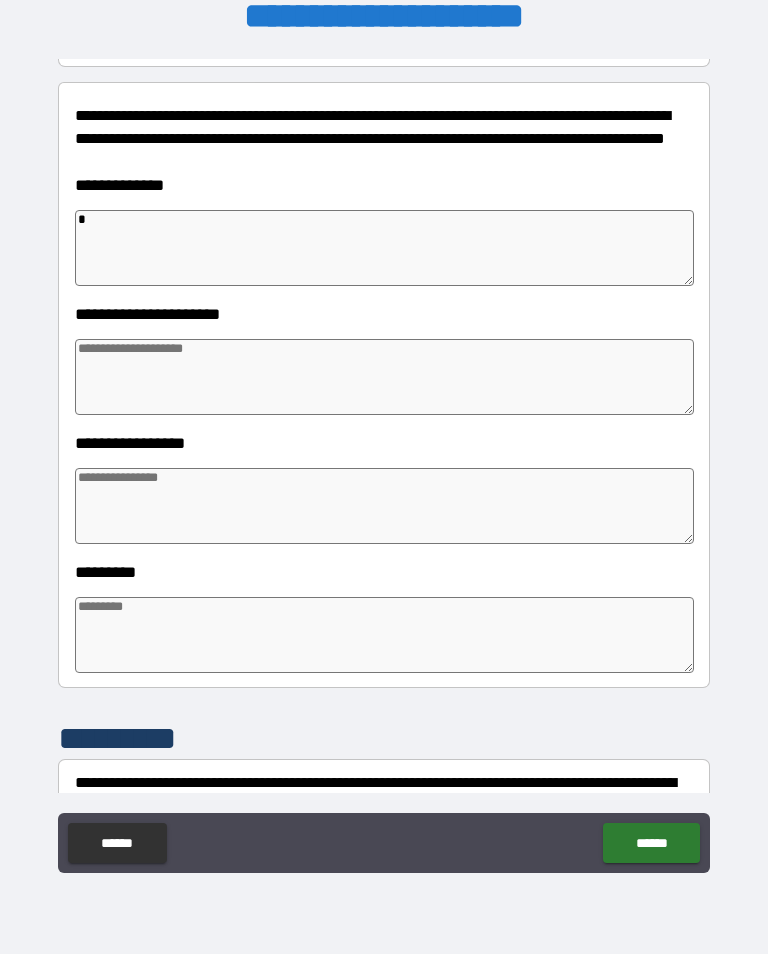 type on "*" 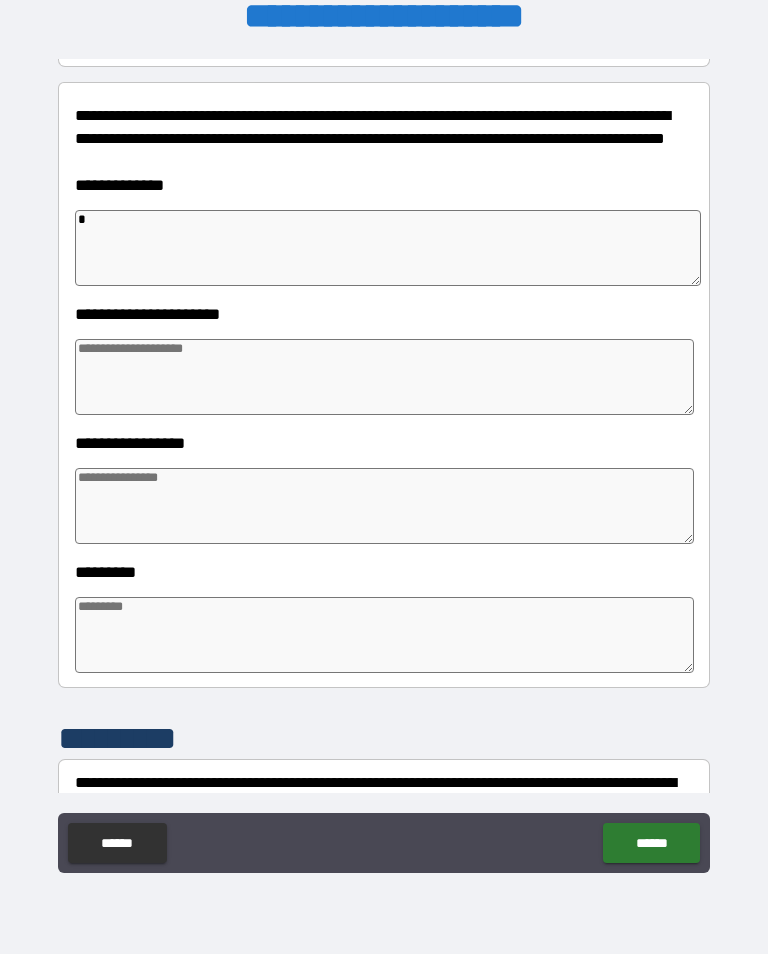 type on "**" 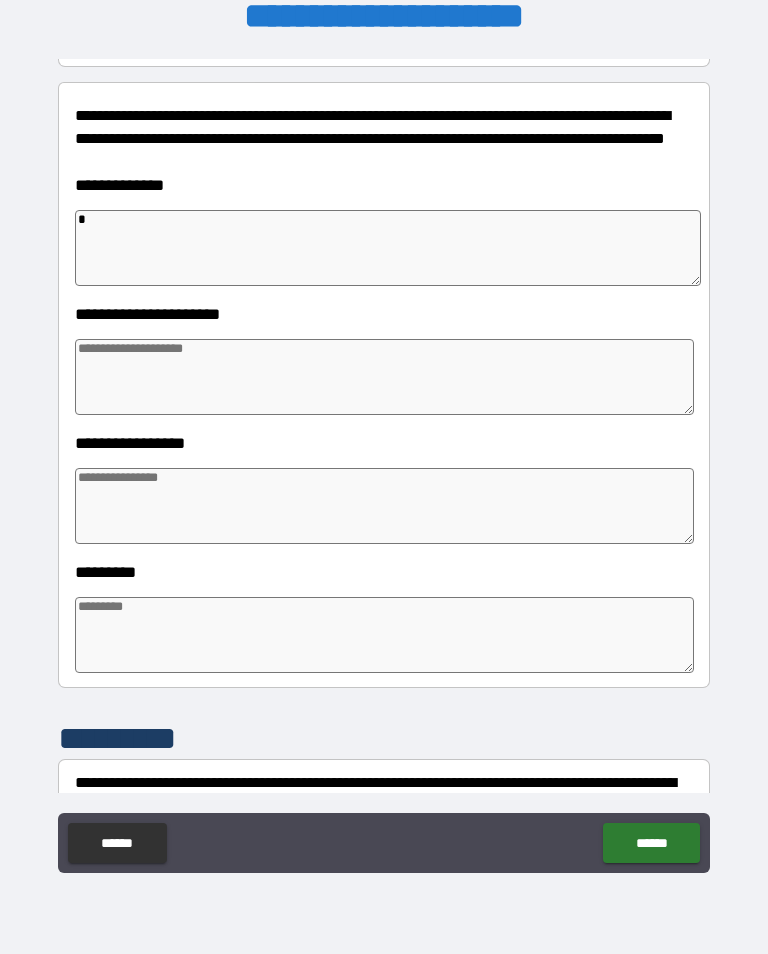 type on "*" 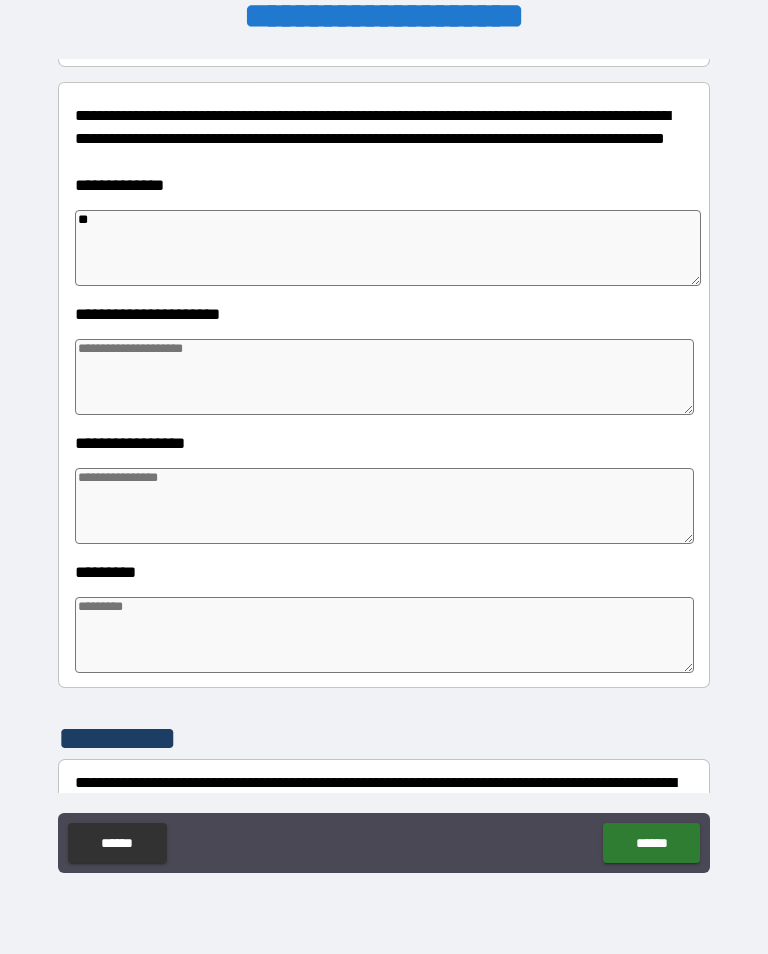 type on "***" 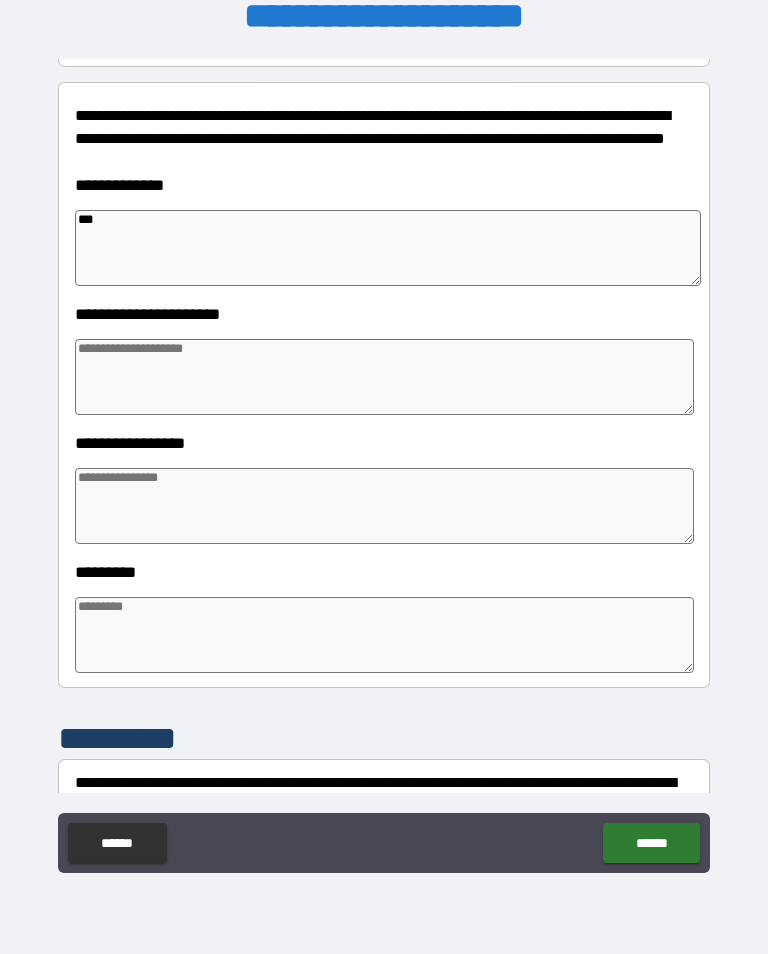 type on "*" 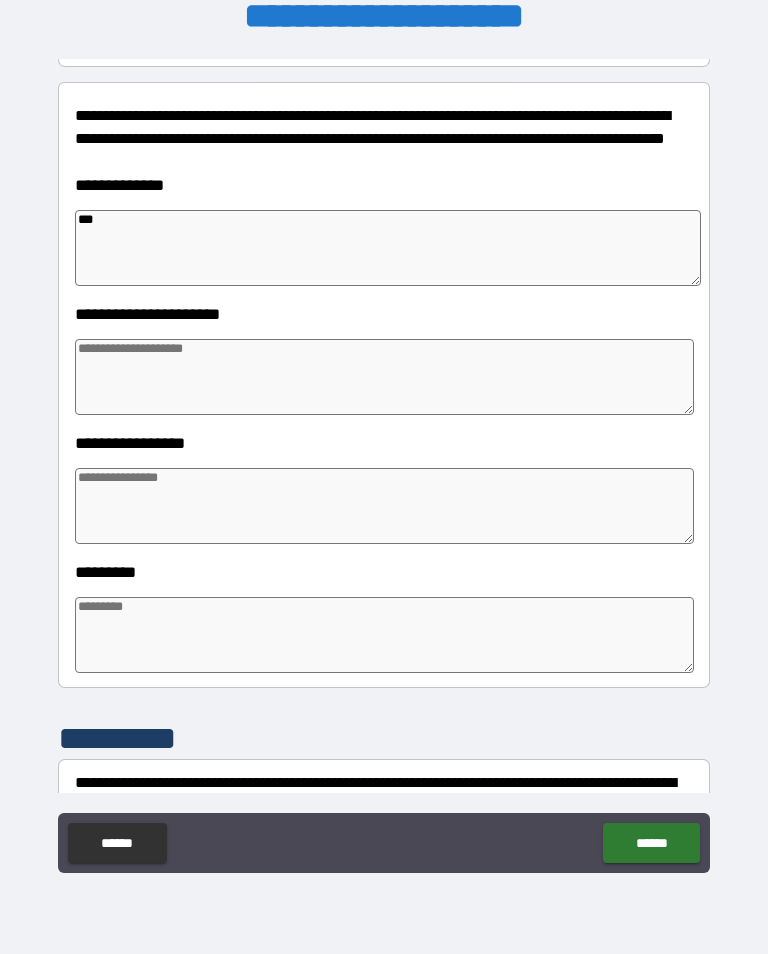 type on "*" 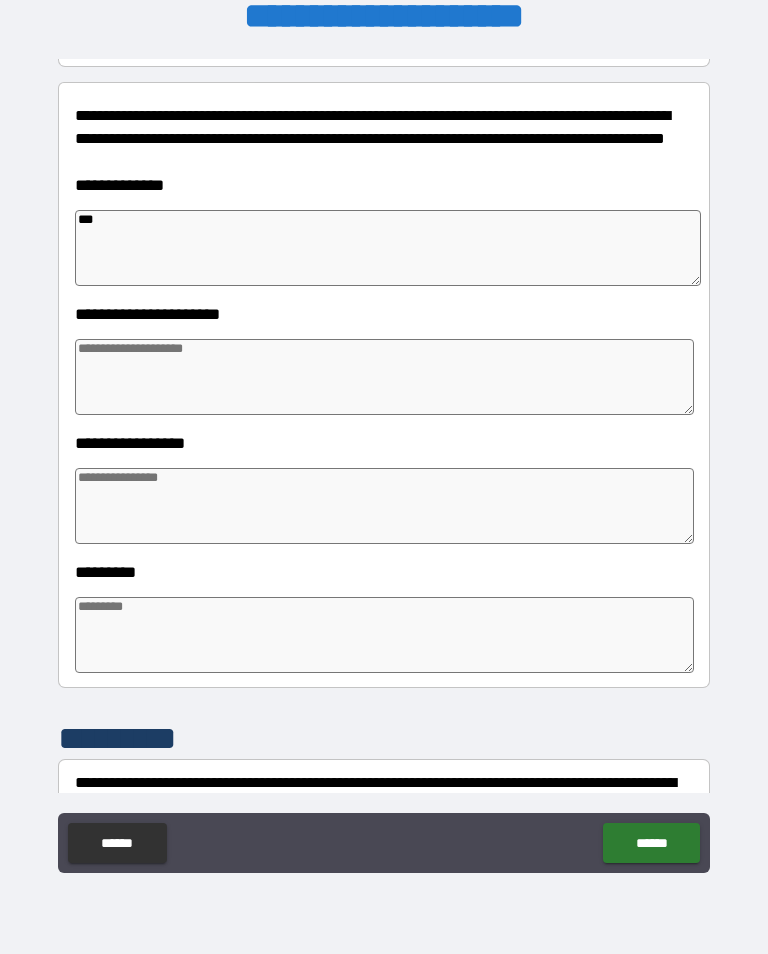 type on "*" 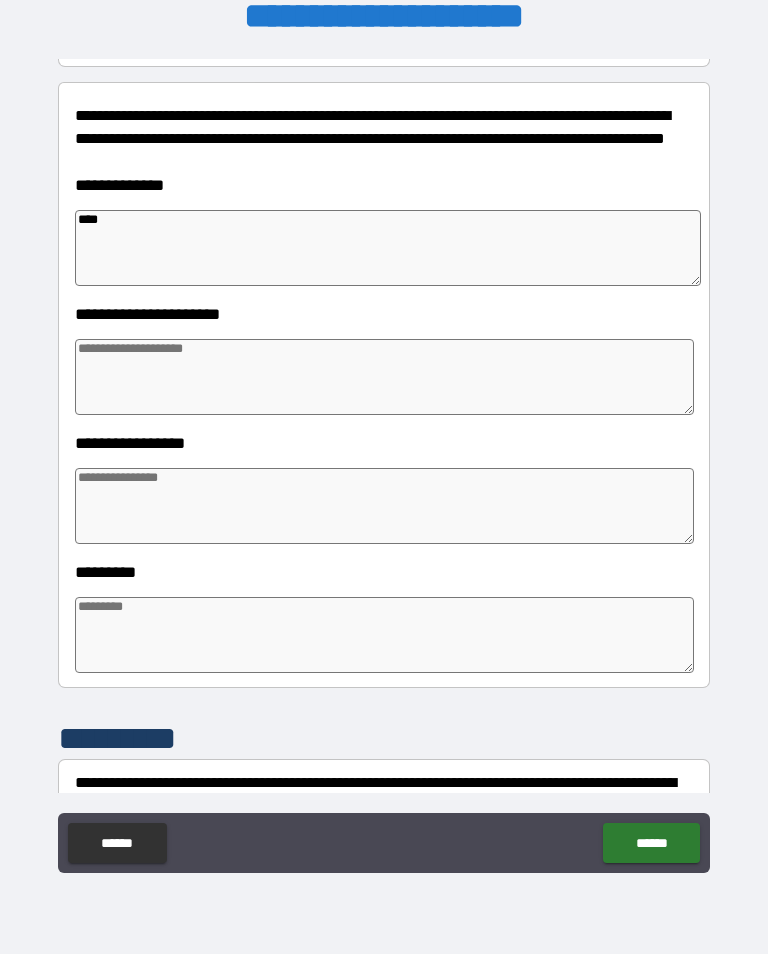 type on "*****" 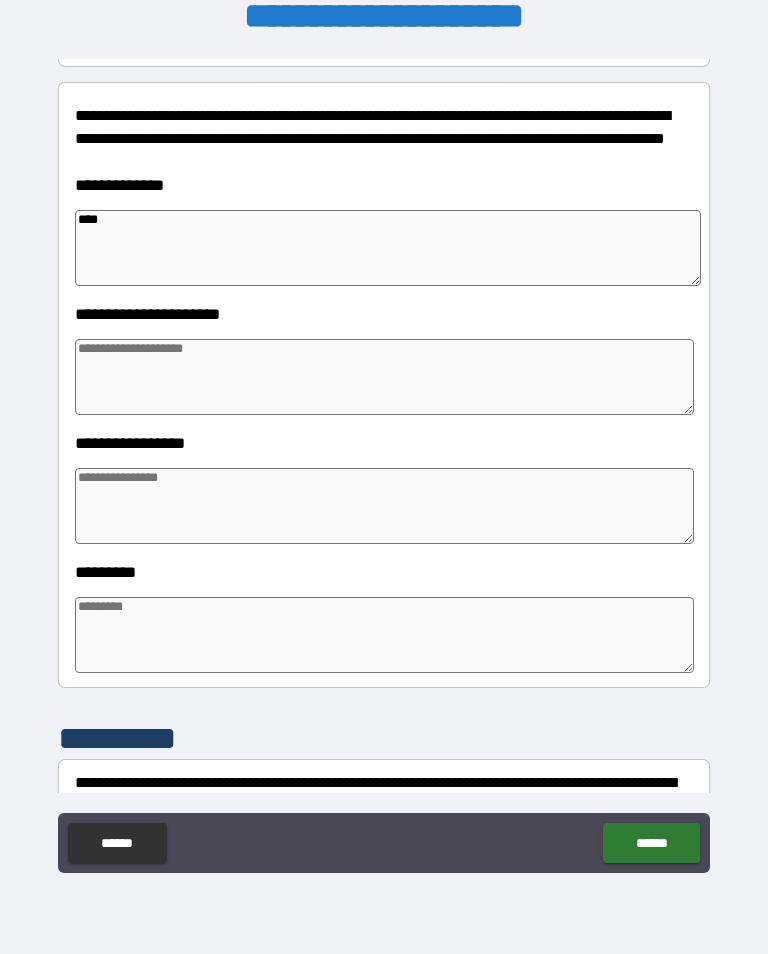 type on "*" 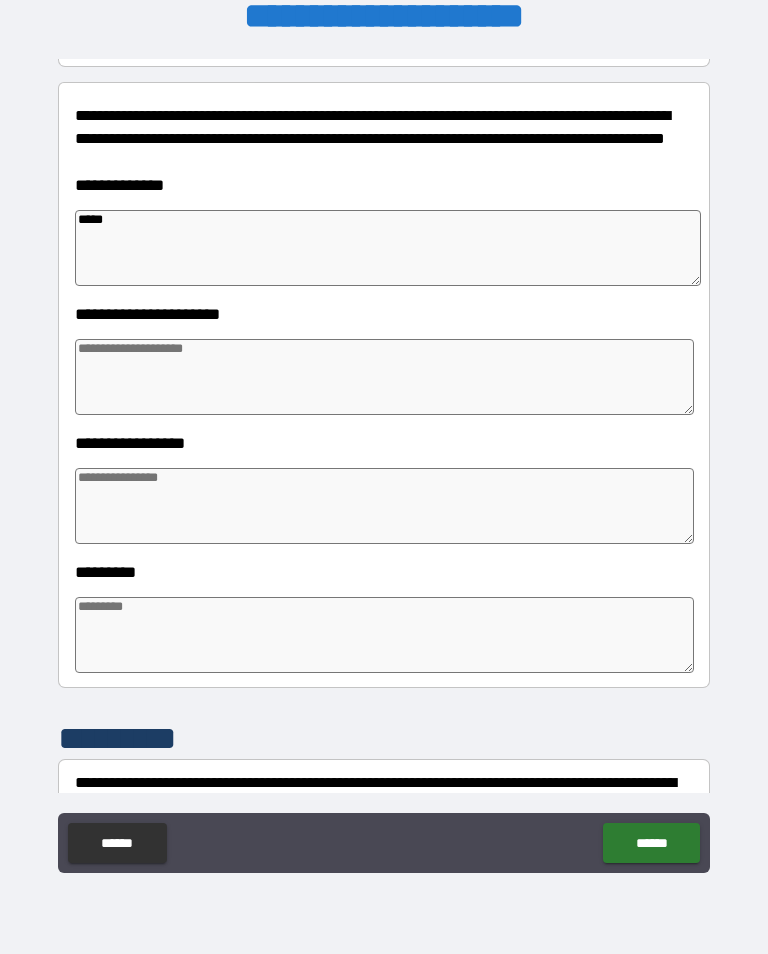 type on "******" 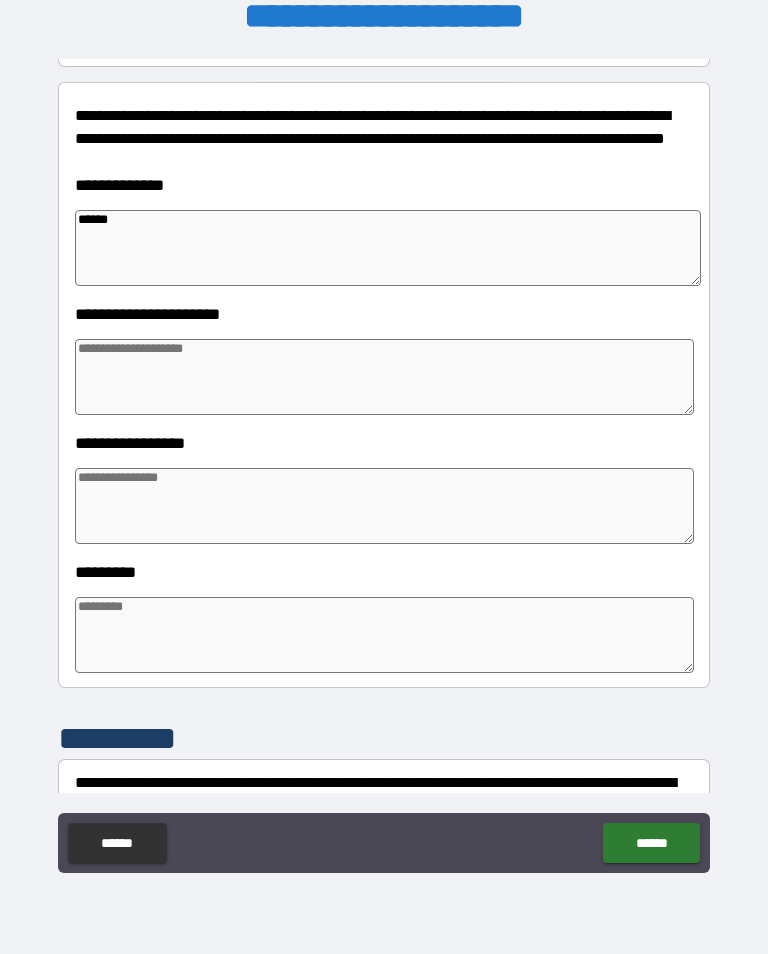type on "*" 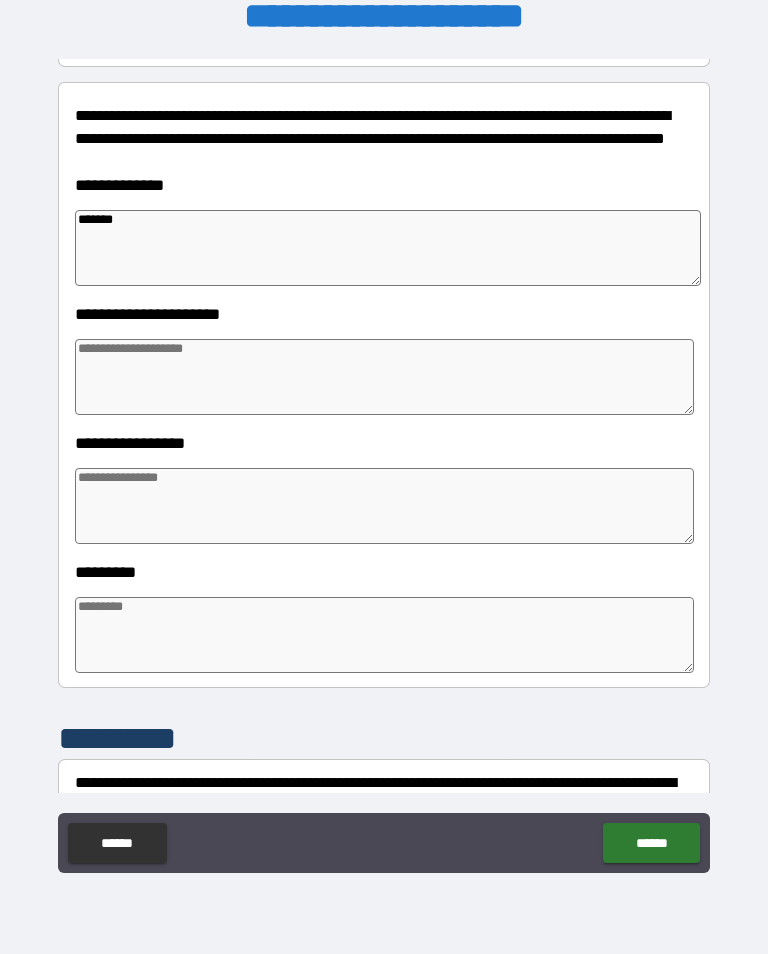 type on "********" 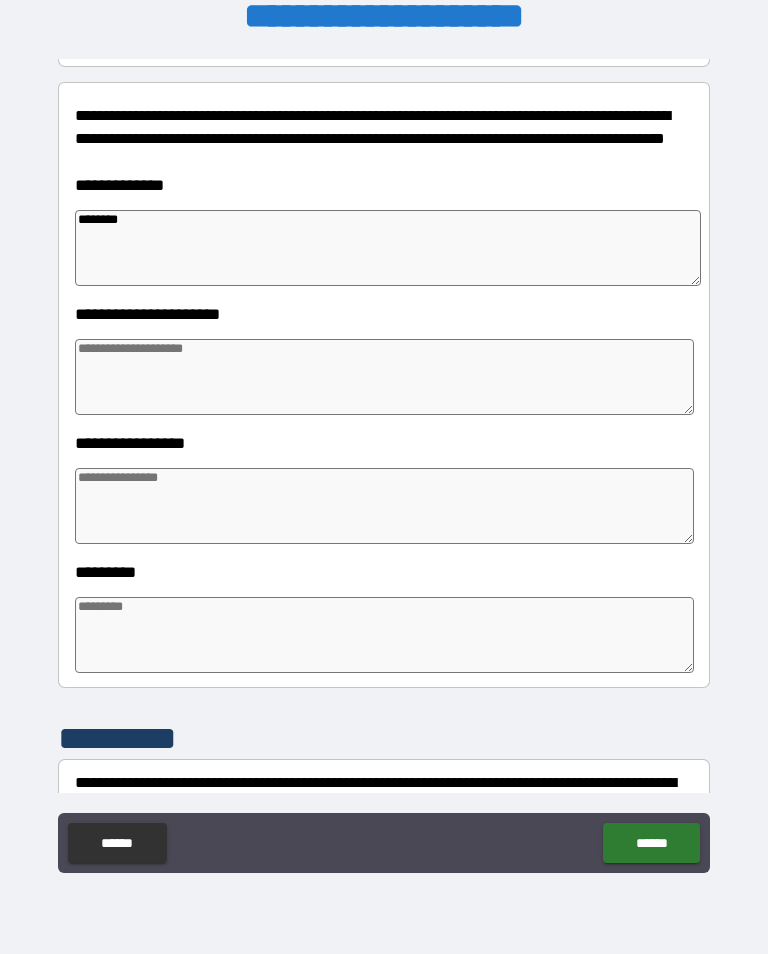 type on "*" 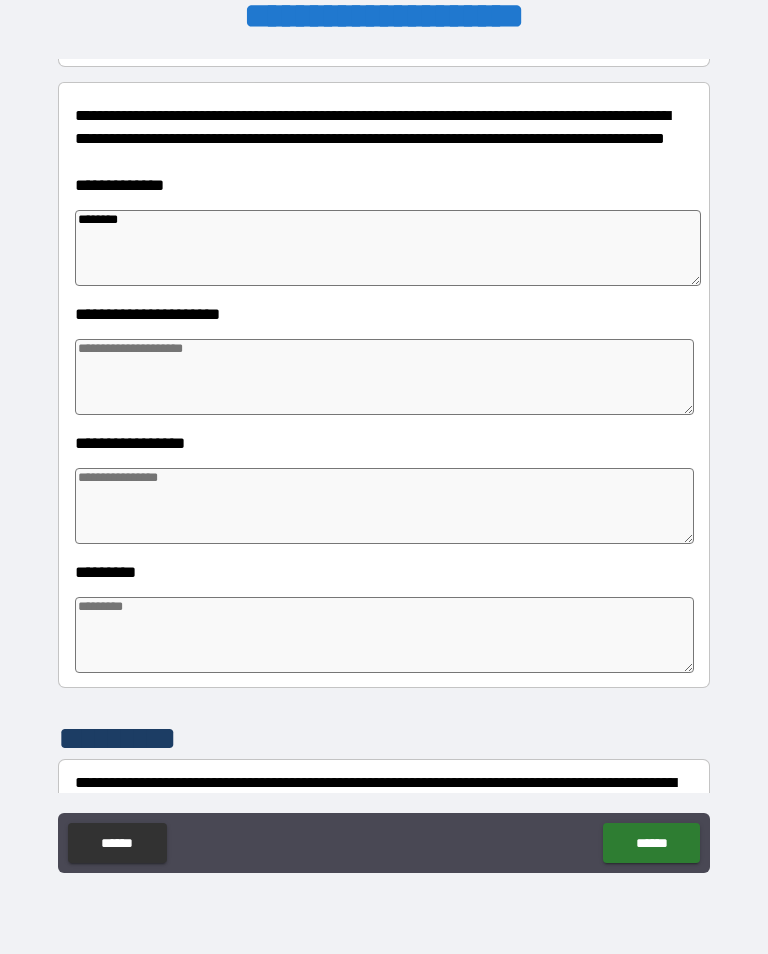 type on "*" 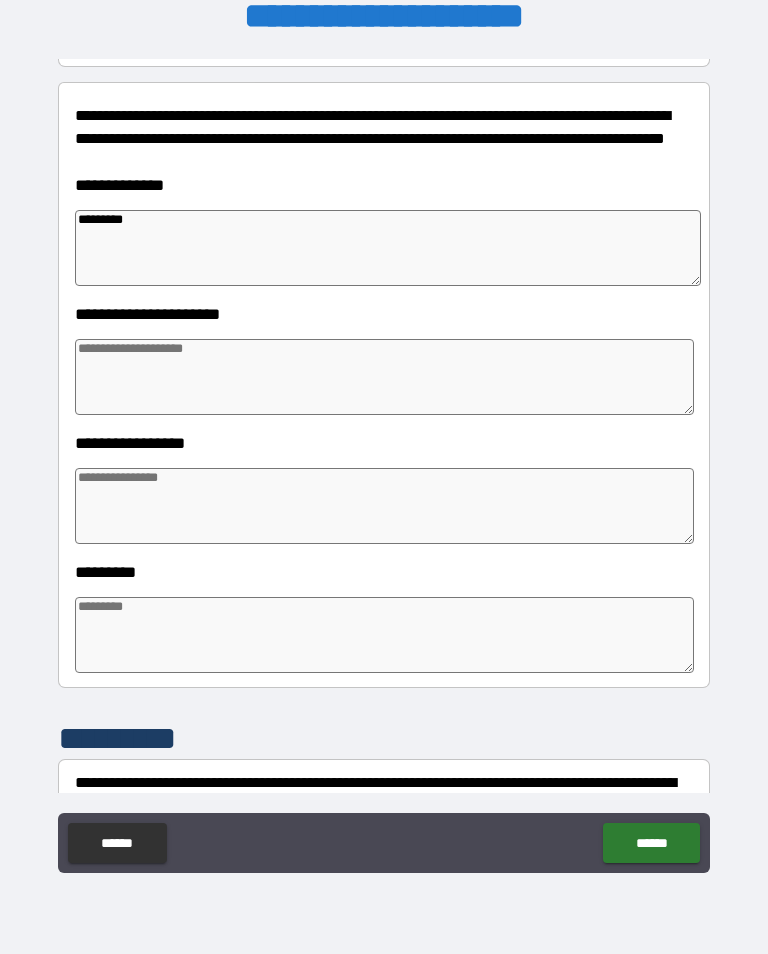 type on "*********" 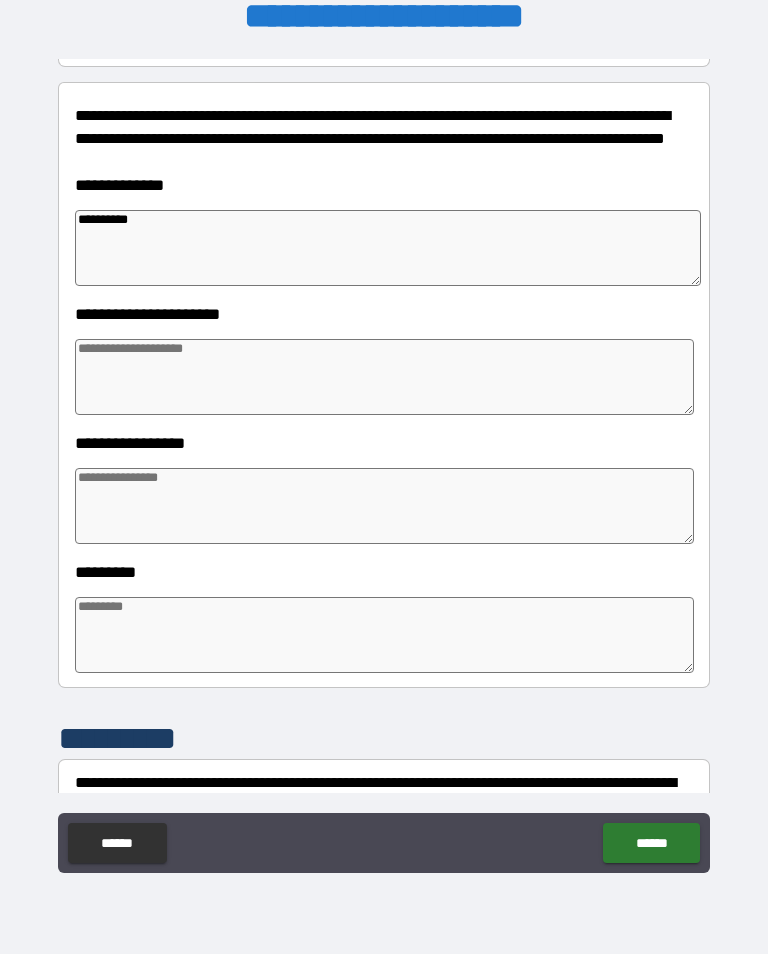 type on "*" 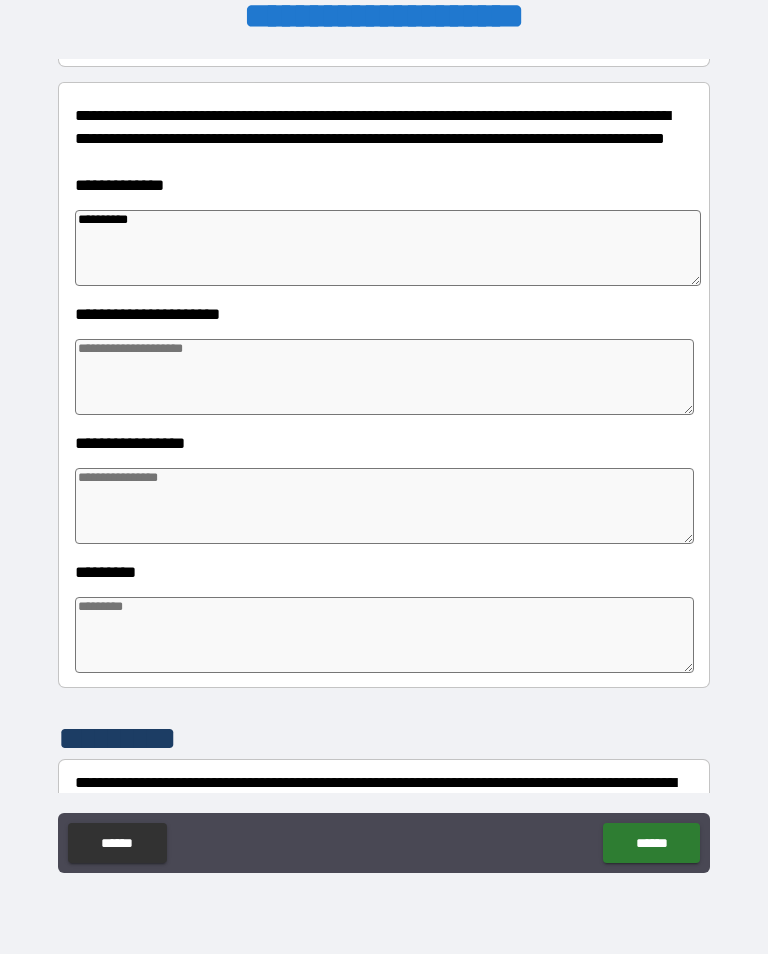 type on "*" 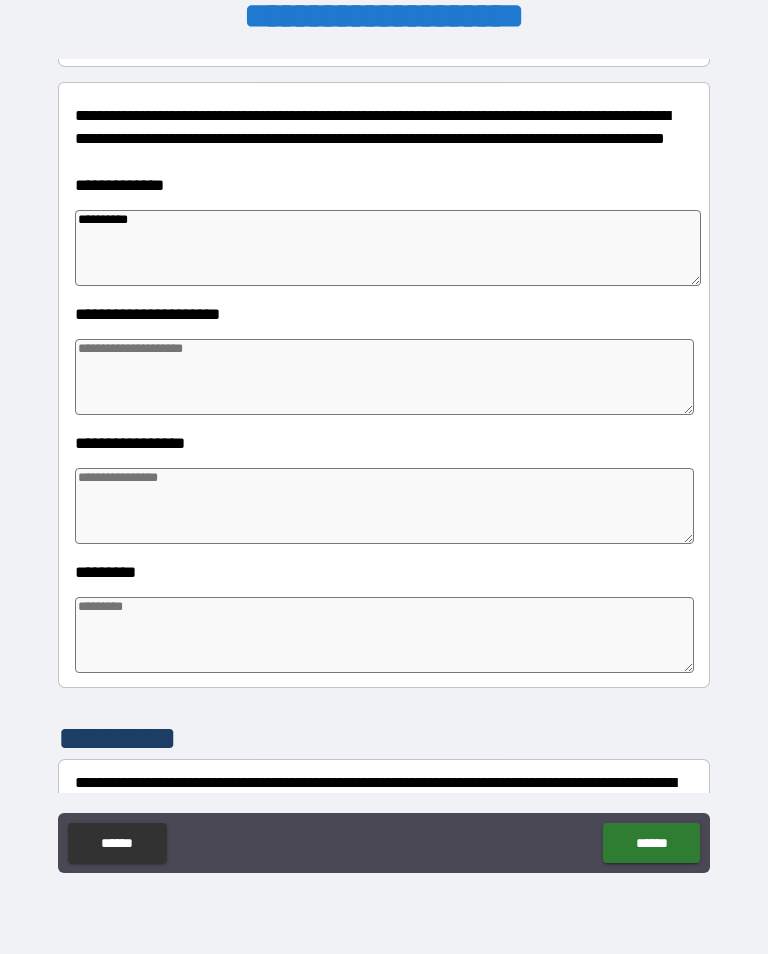 type on "*" 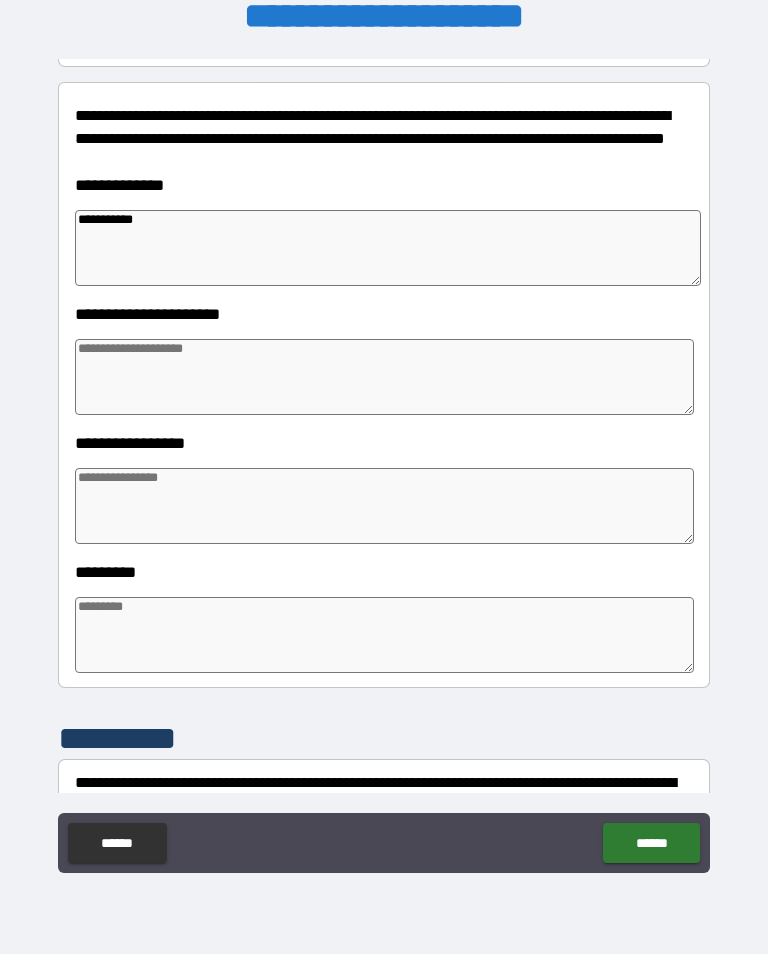 type on "*" 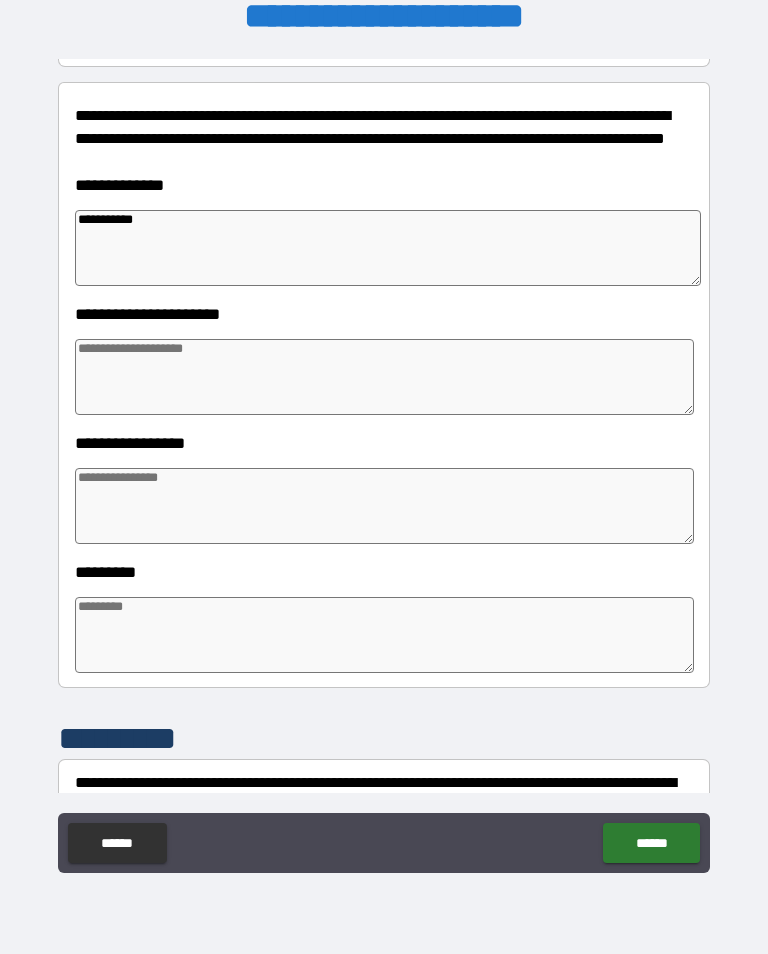 type on "**********" 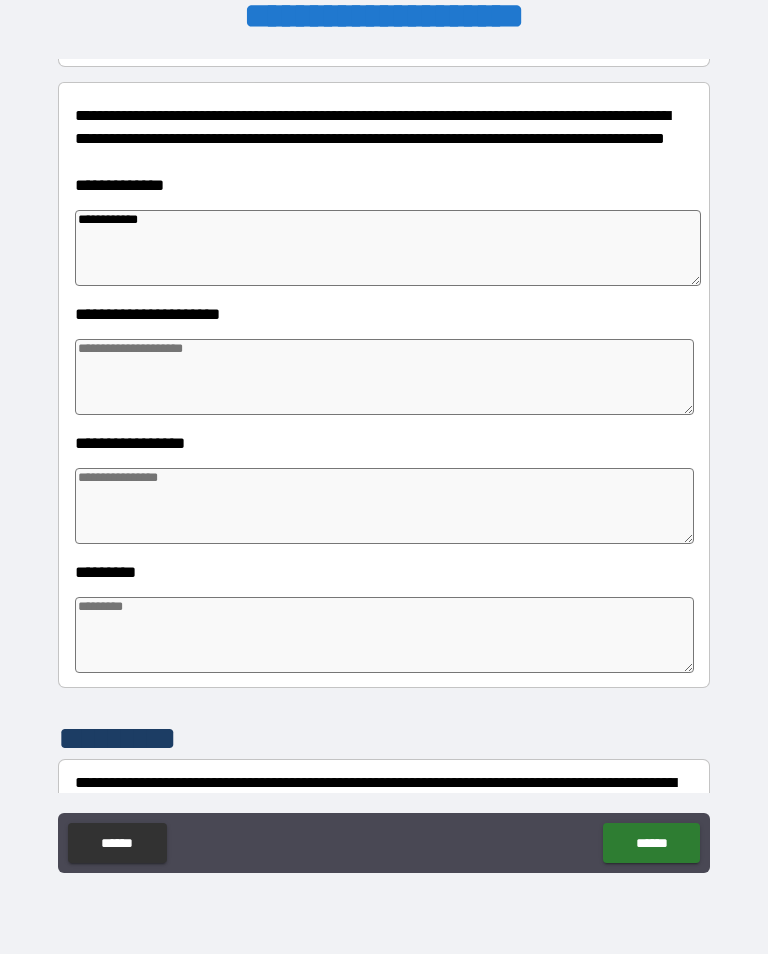 type on "*" 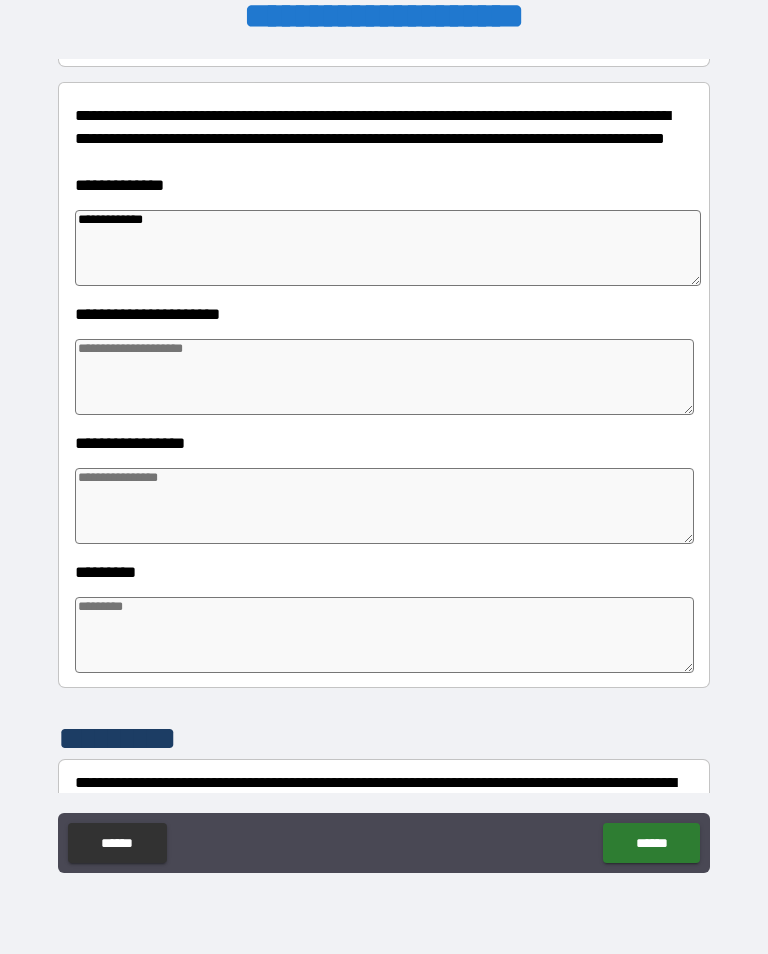 type on "*" 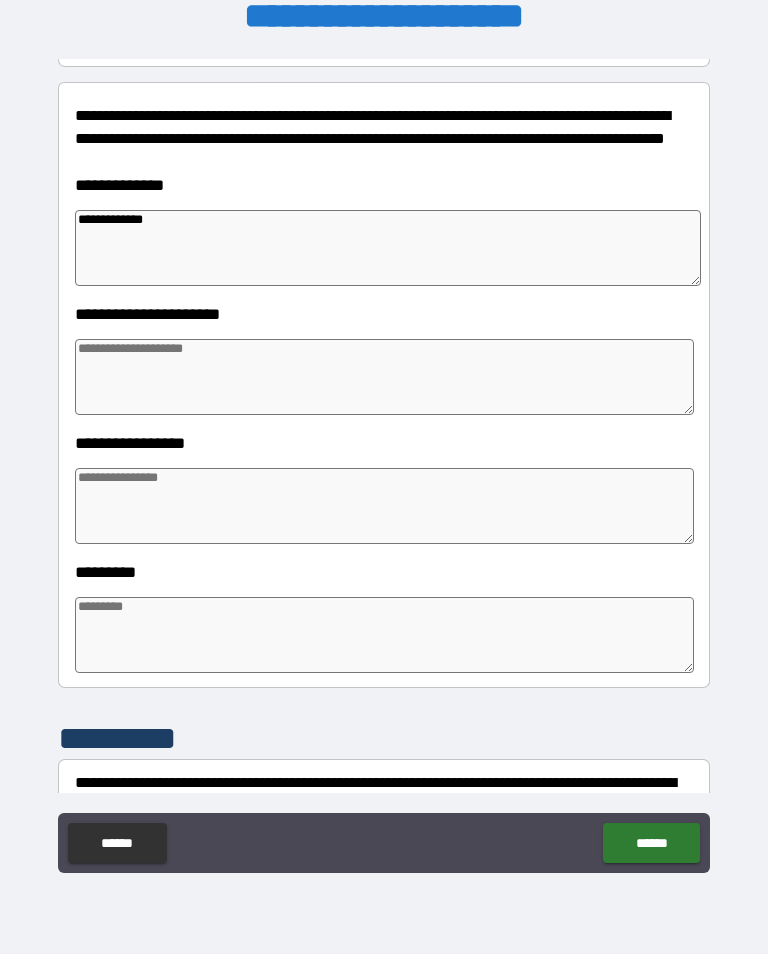 type on "*" 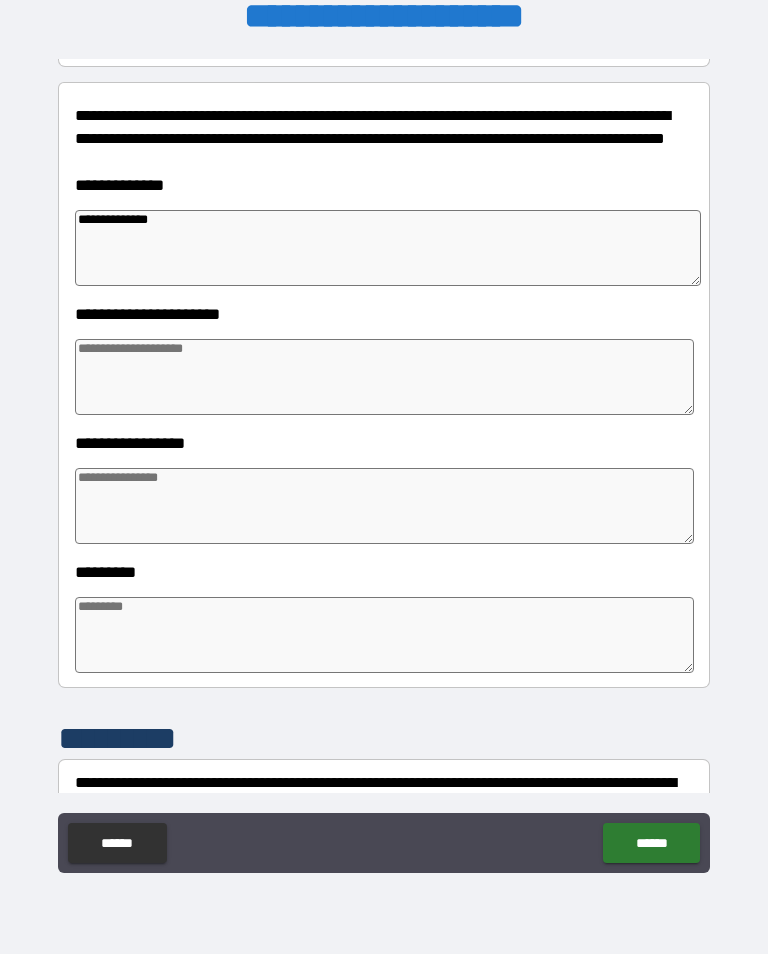 type on "*" 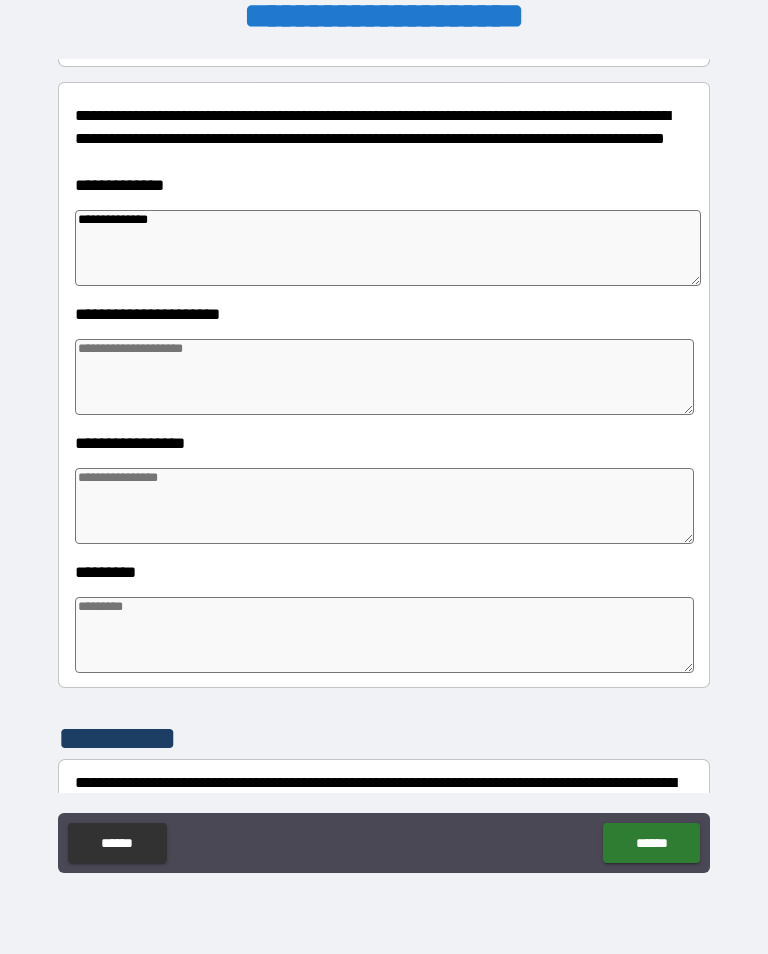 type on "*" 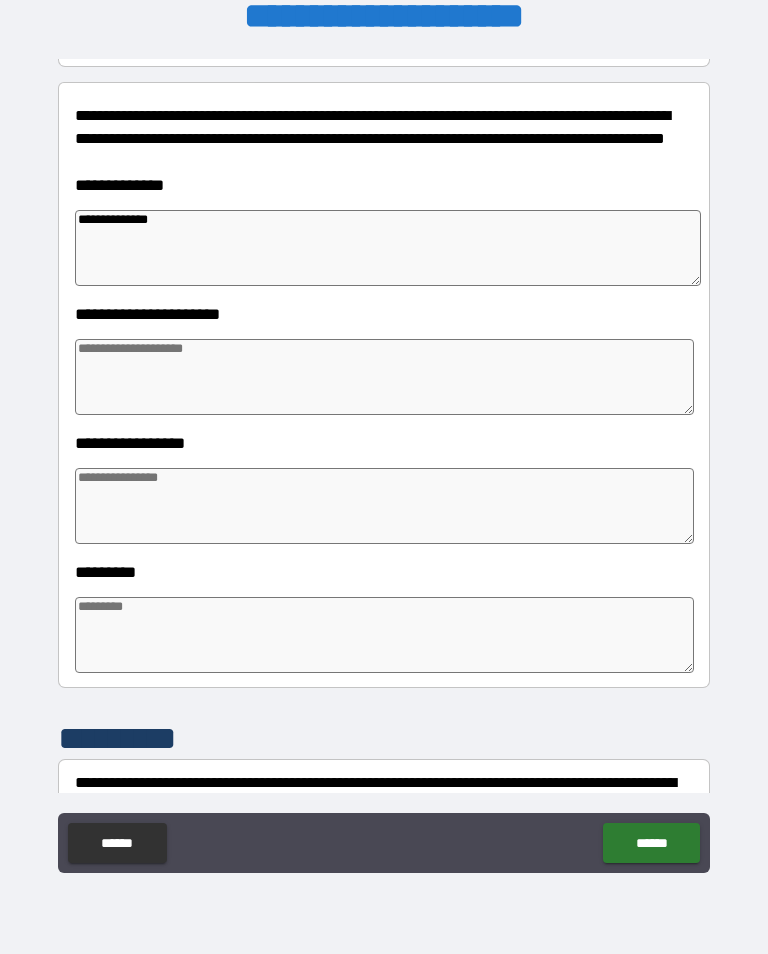 type on "*" 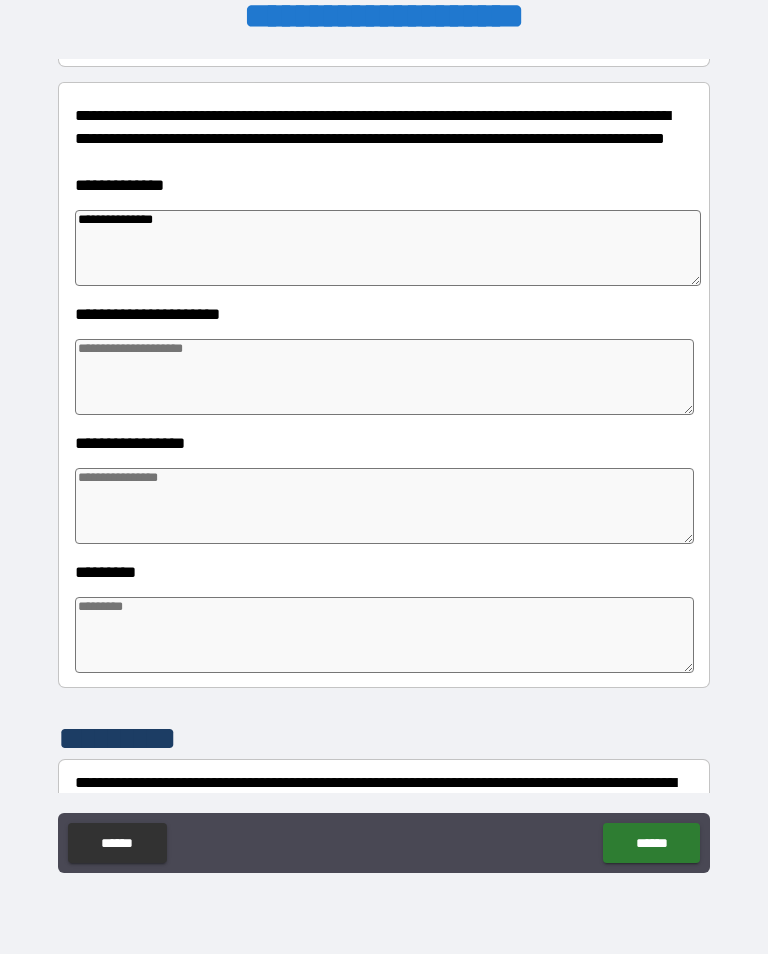 type on "*" 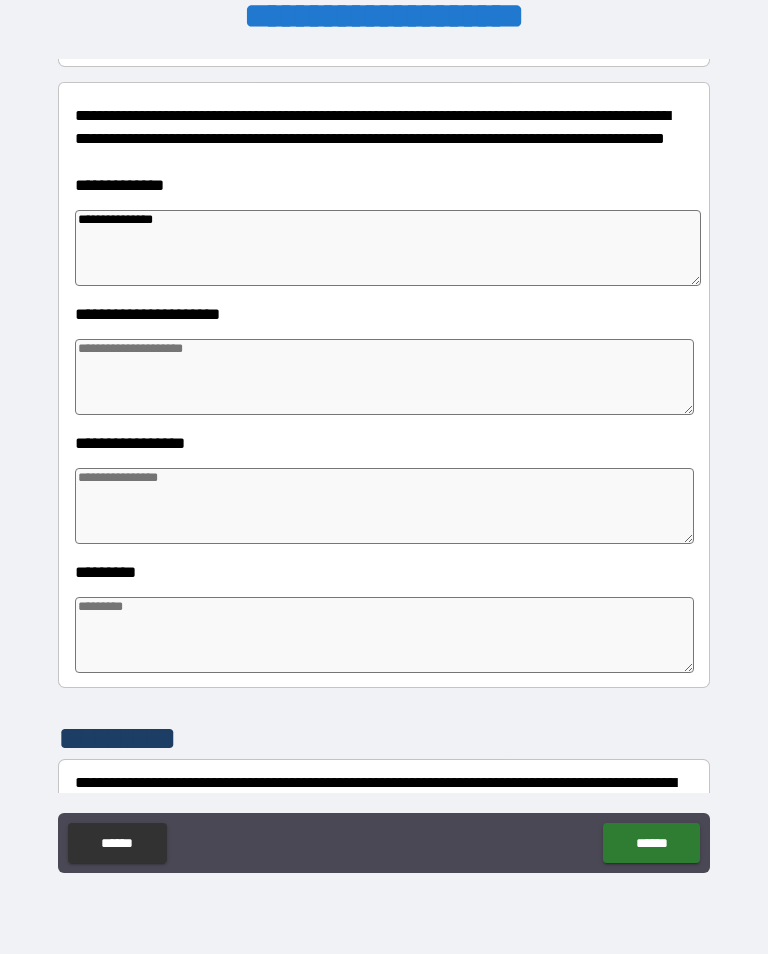 type on "**********" 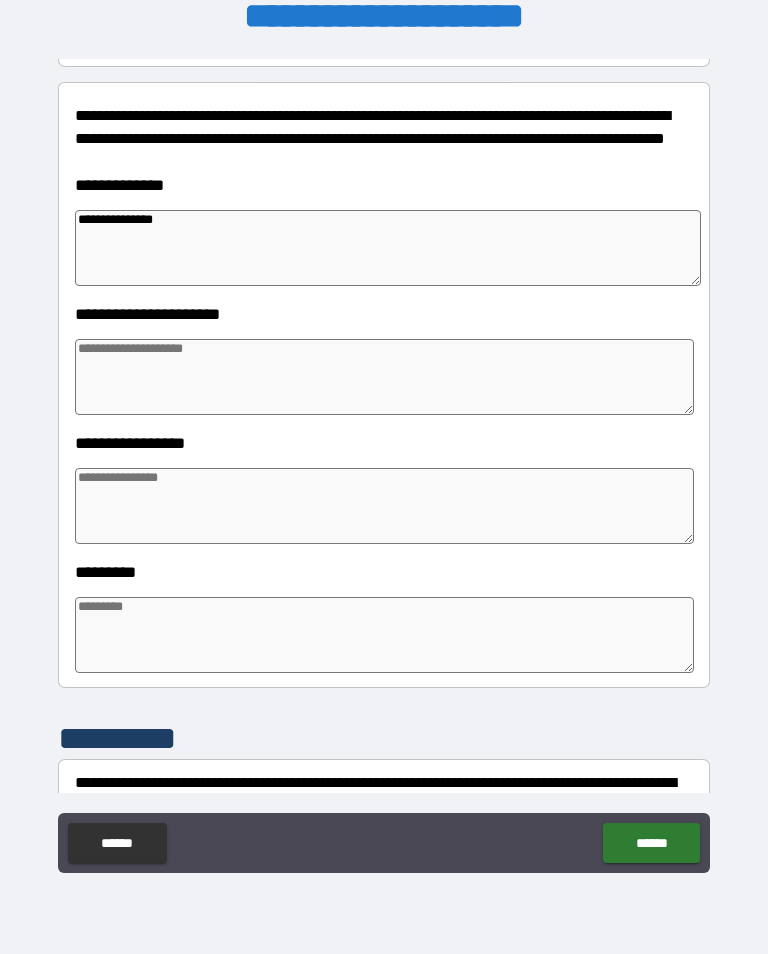 type on "*" 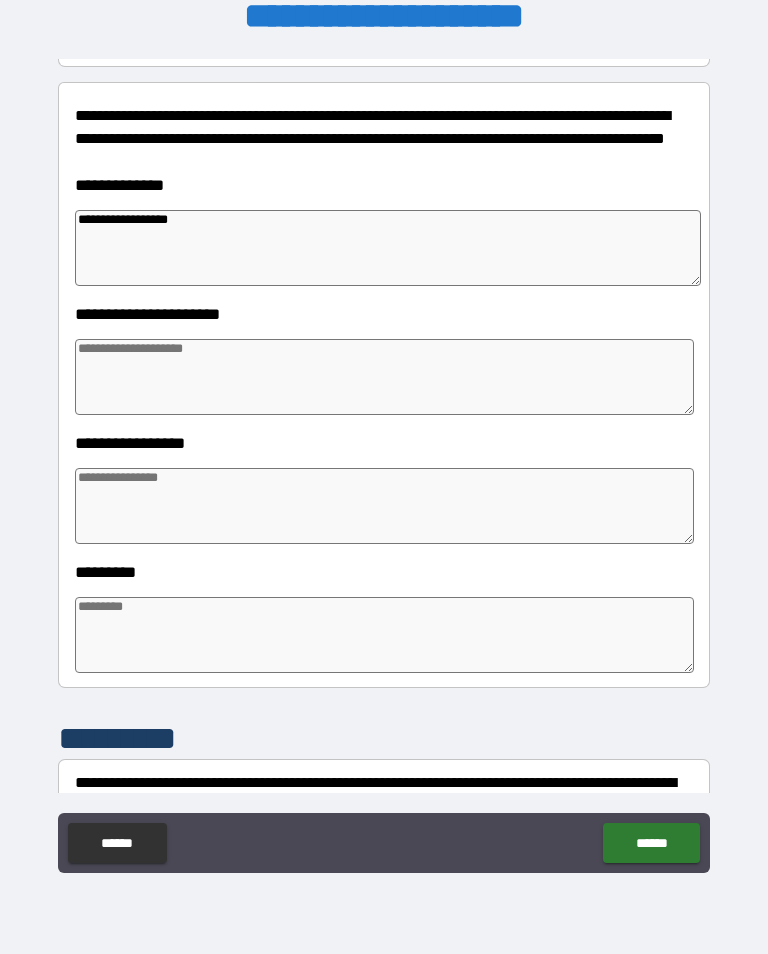 type on "**********" 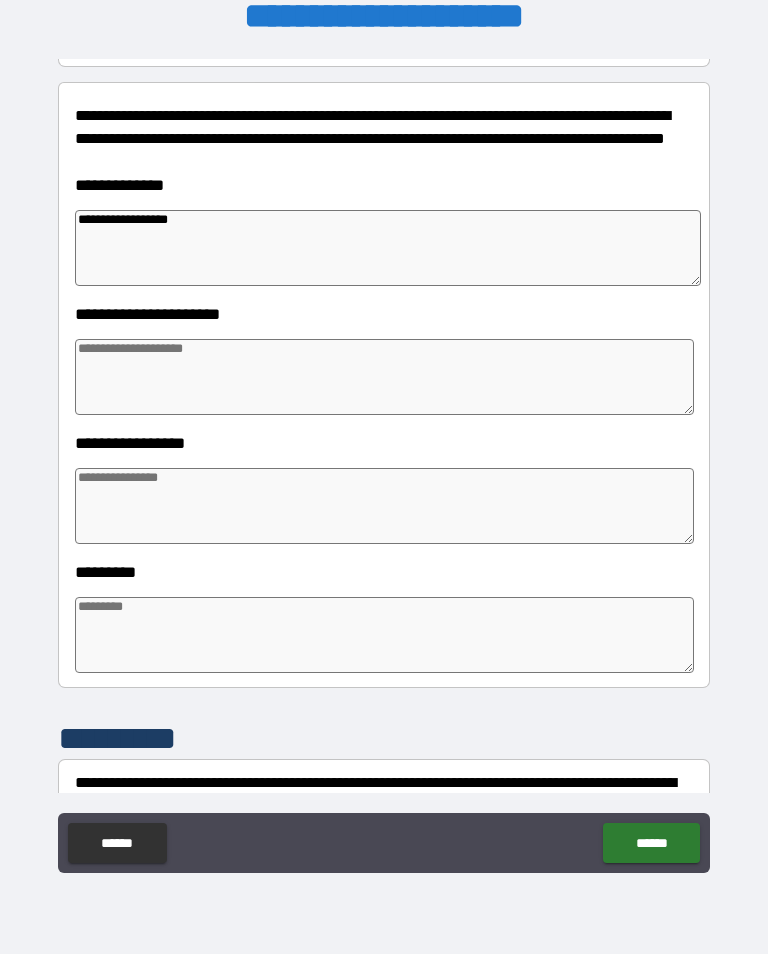 type on "*" 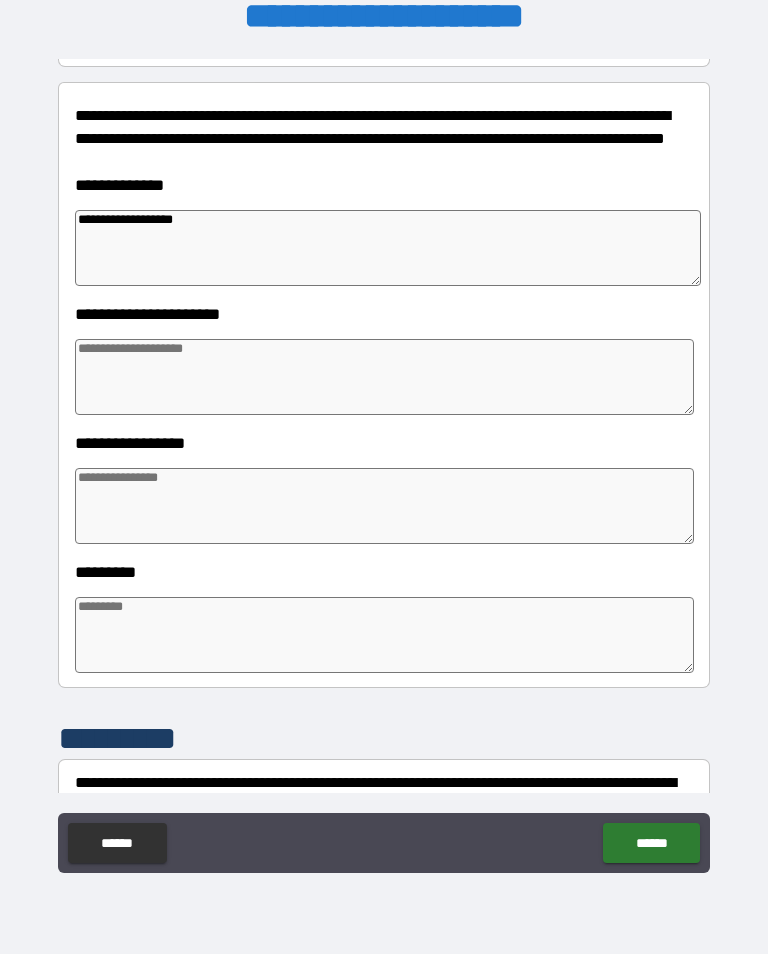 type on "*" 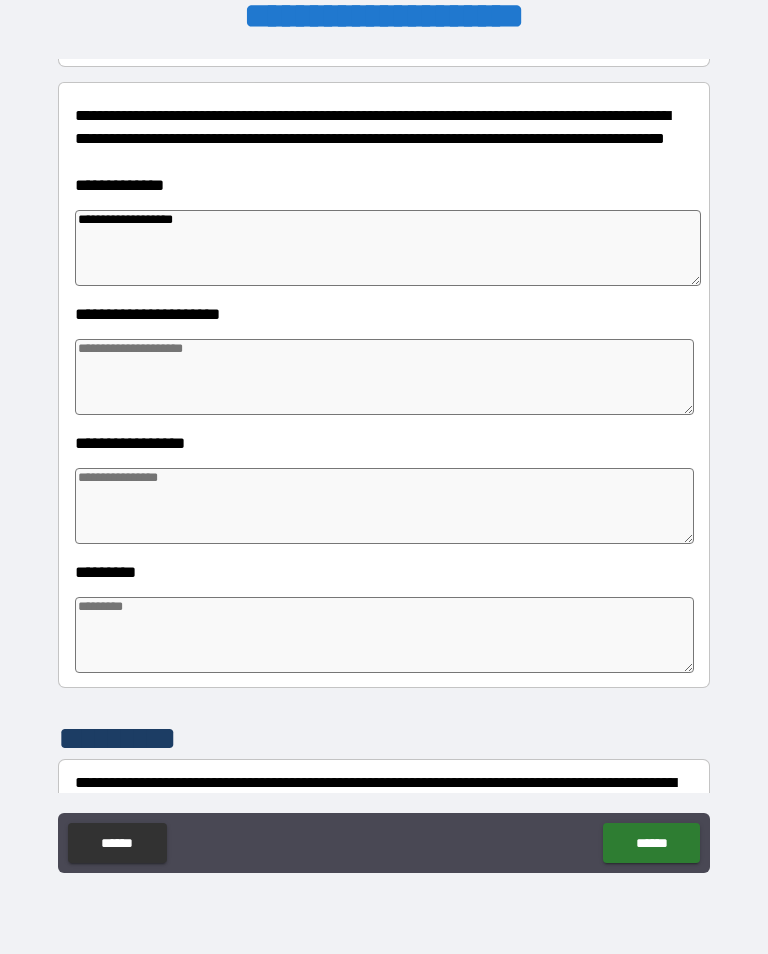 type on "*" 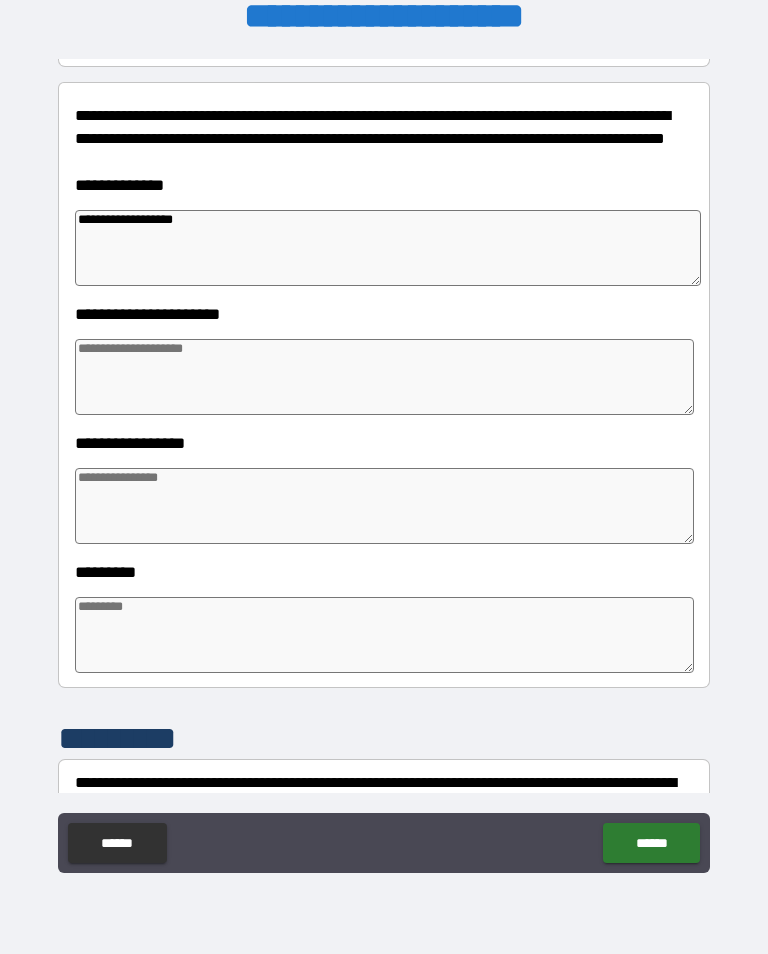 type on "*" 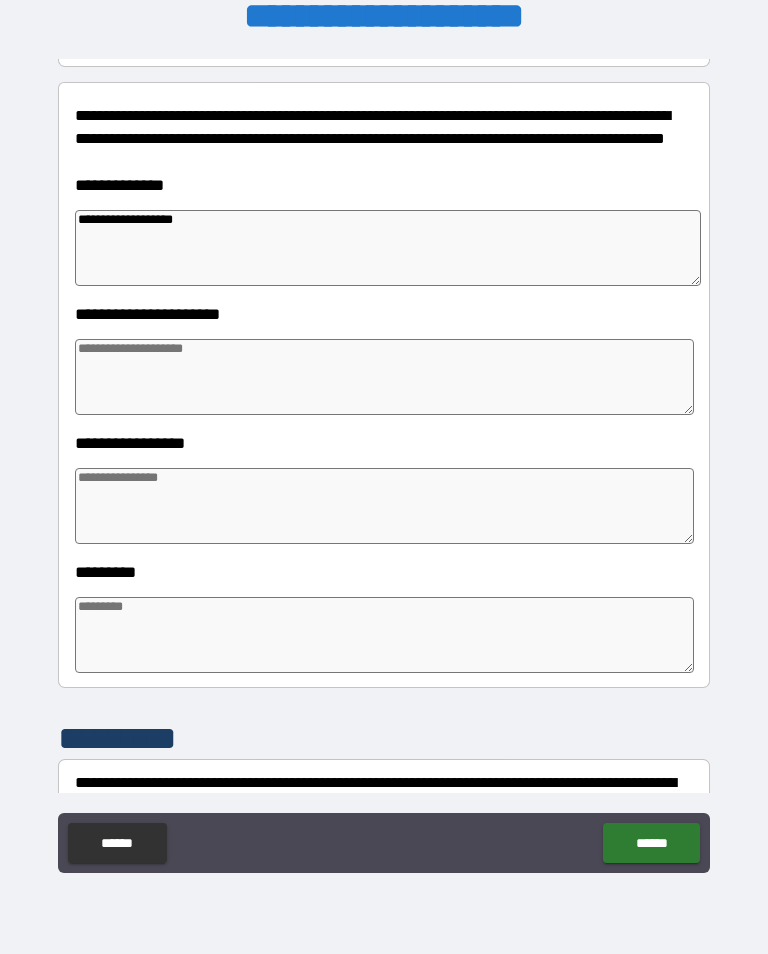 type on "*" 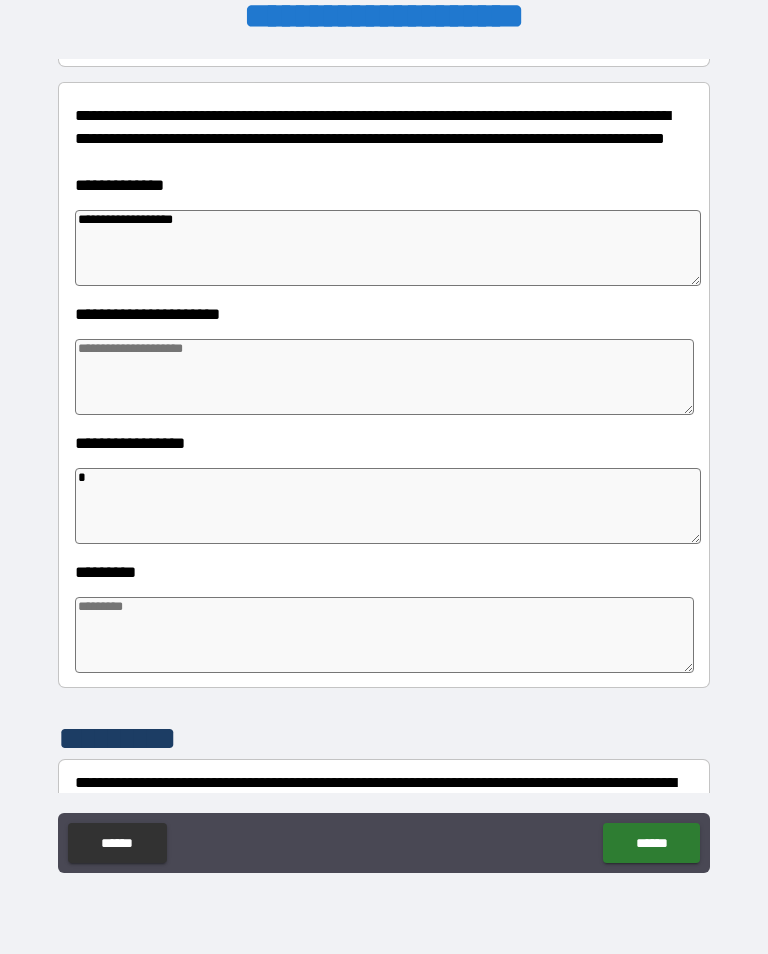 type on "*" 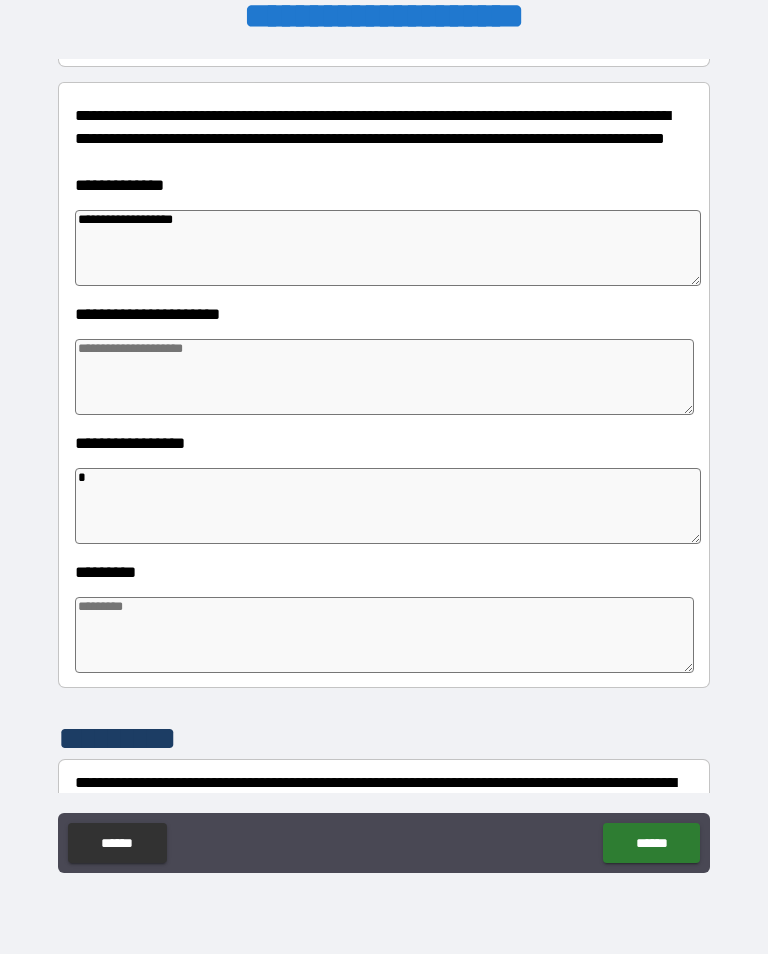type on "*" 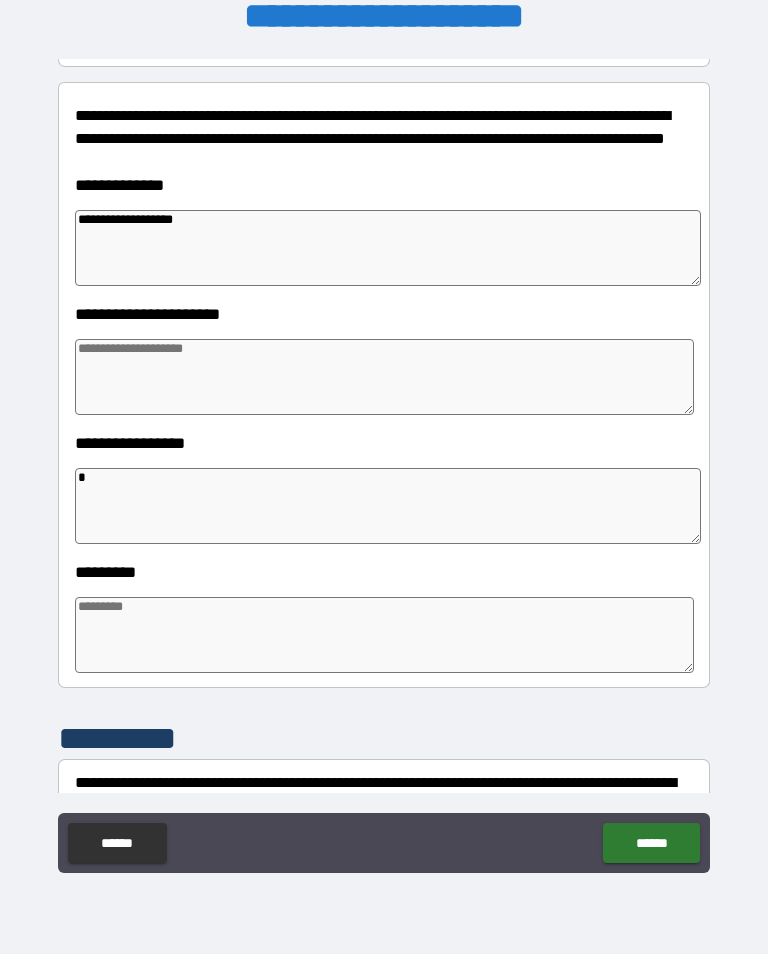type on "**" 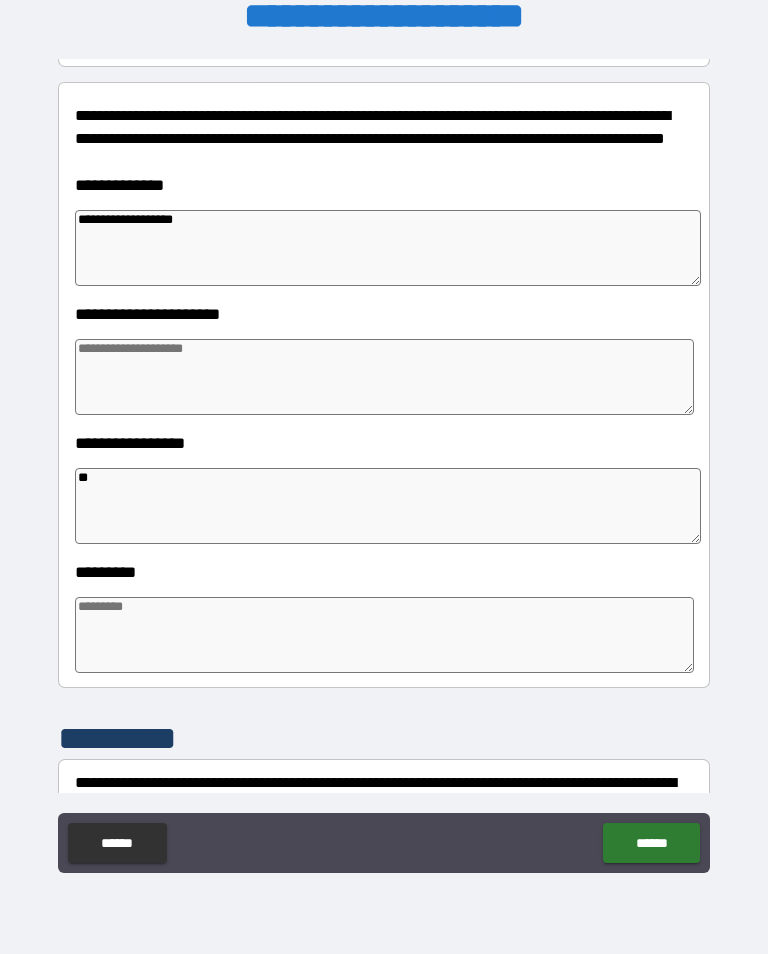 type on "*" 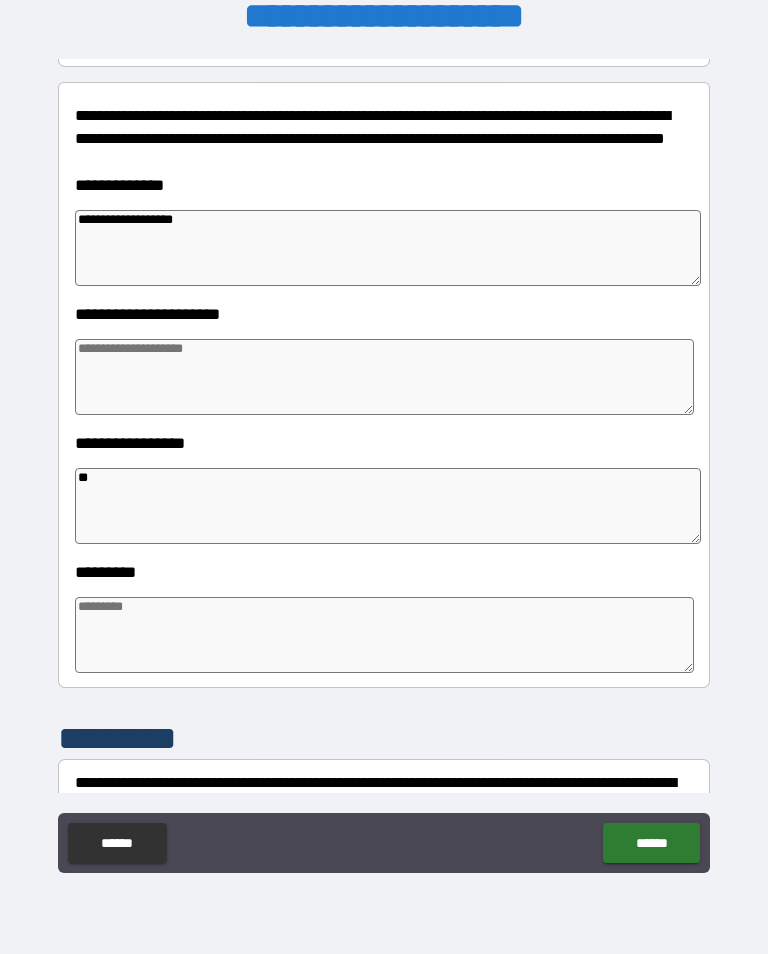 type on "*" 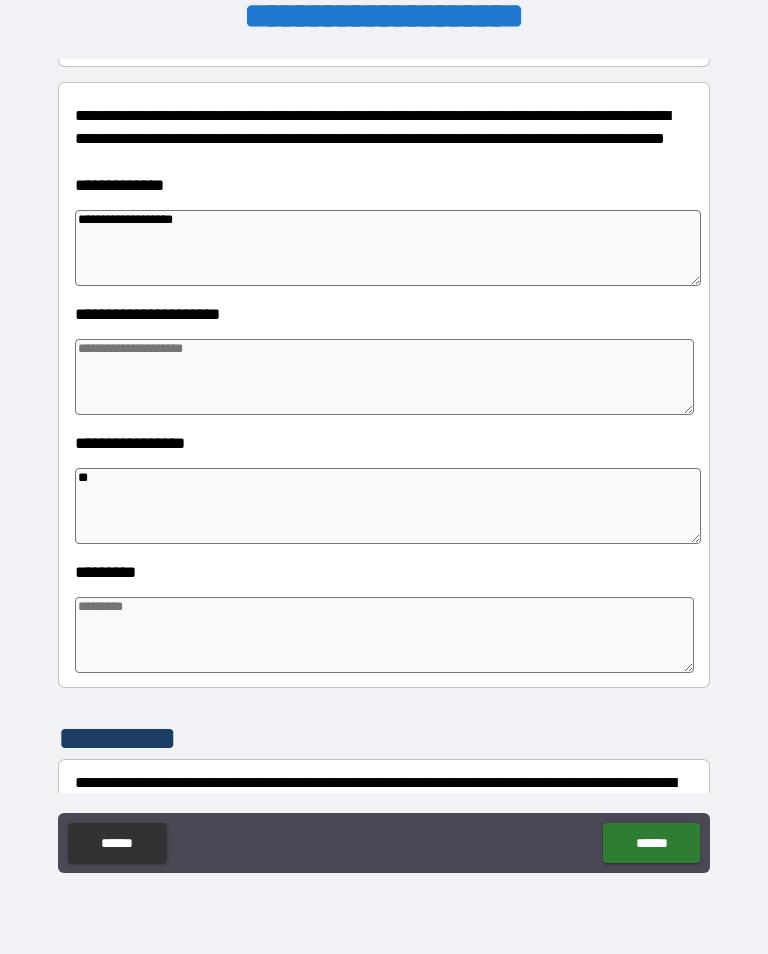 type on "*" 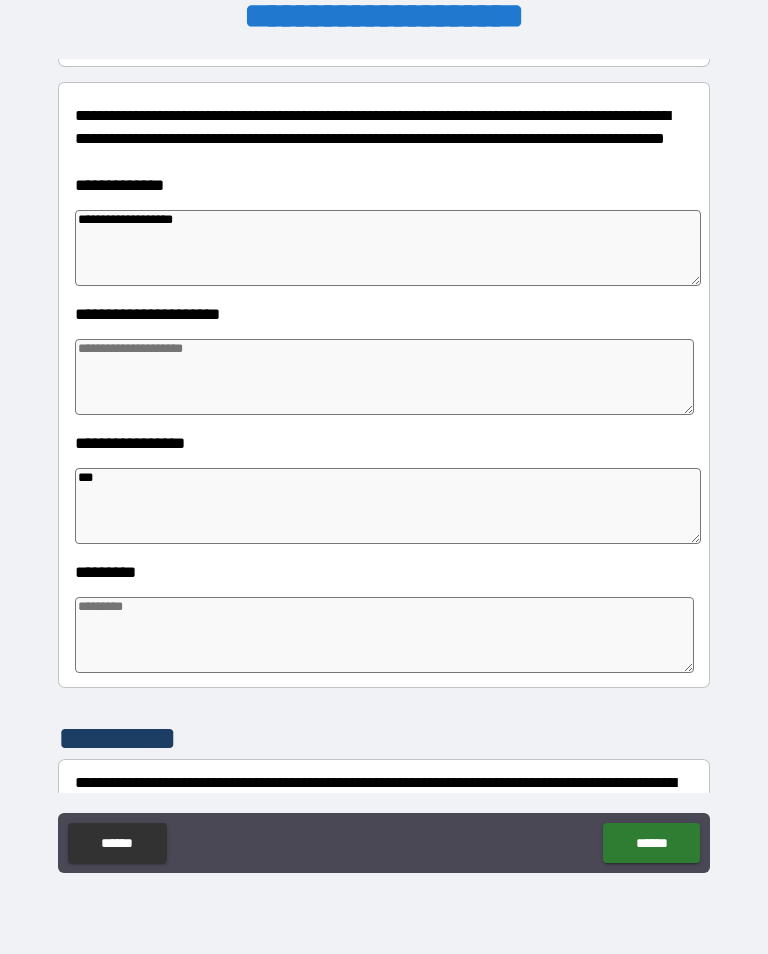 type on "*" 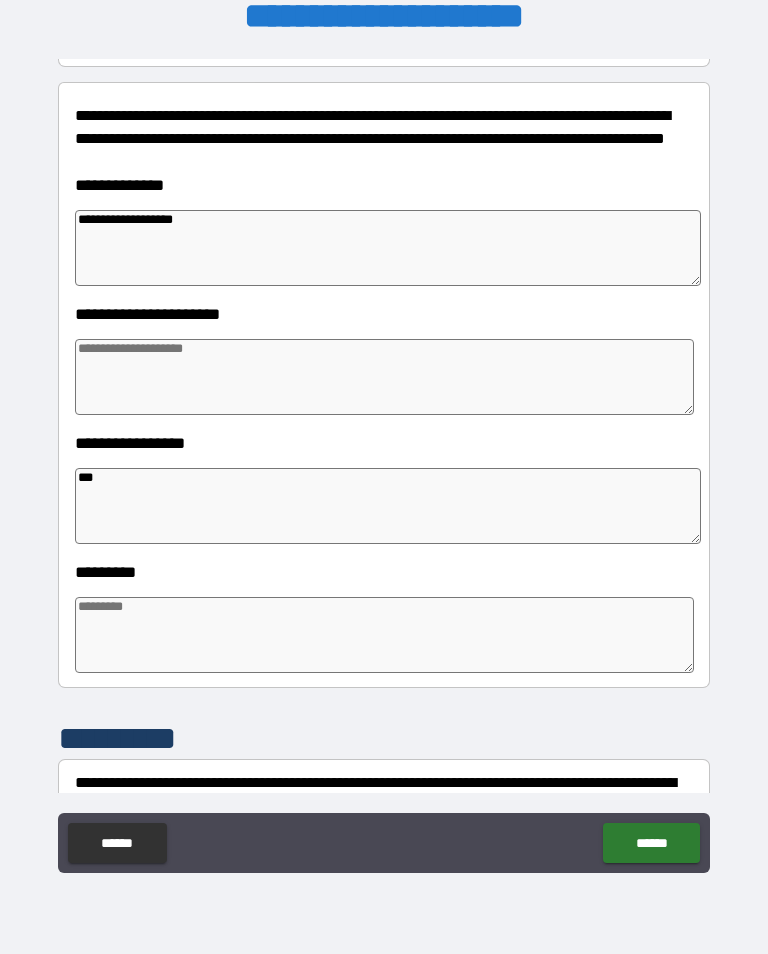 type on "*" 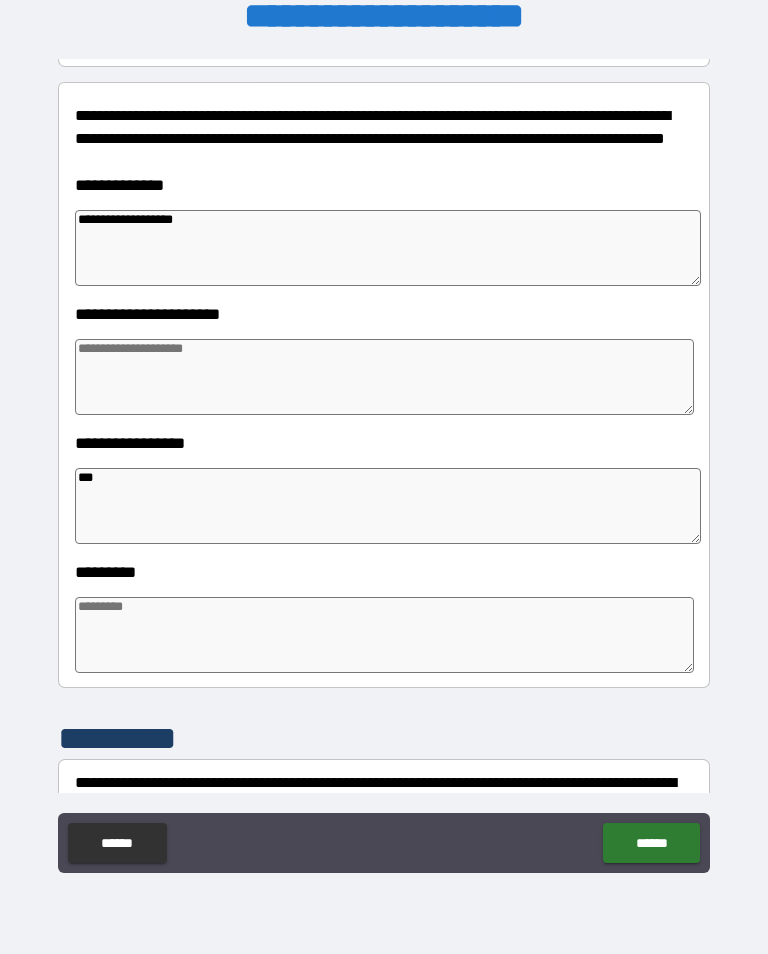 type on "*" 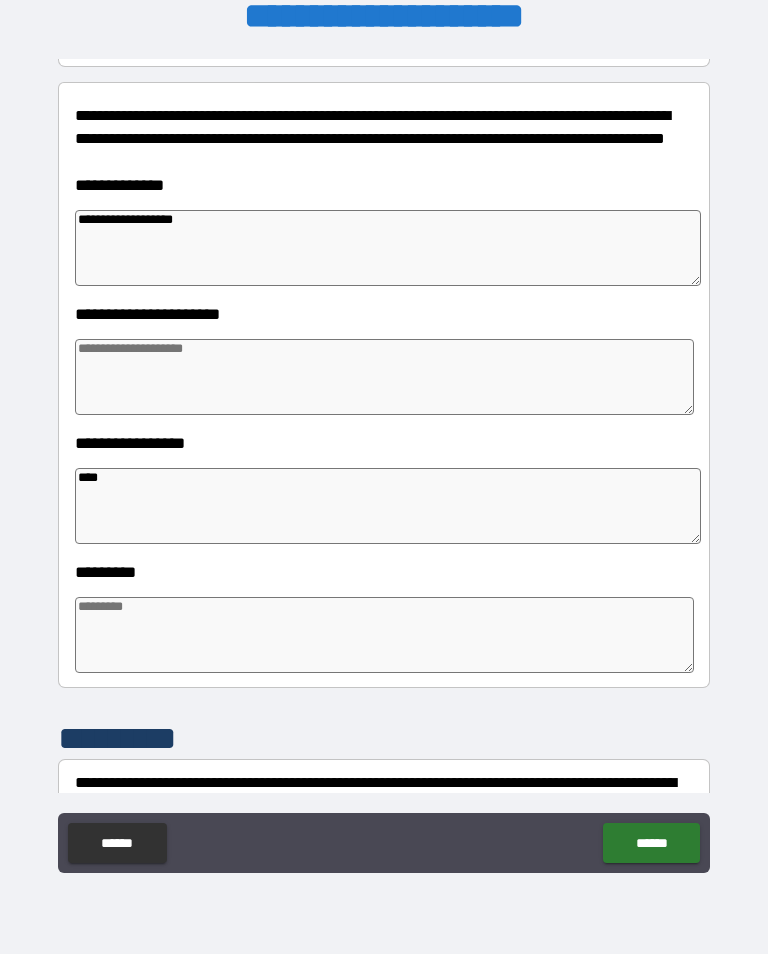 type on "*" 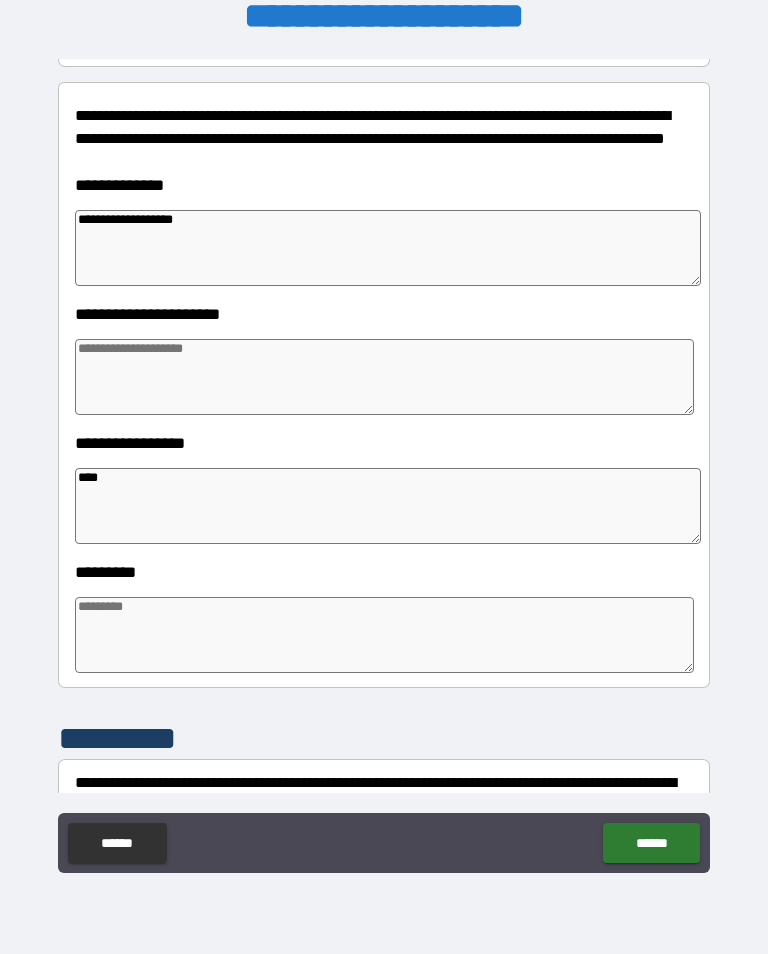 type on "****" 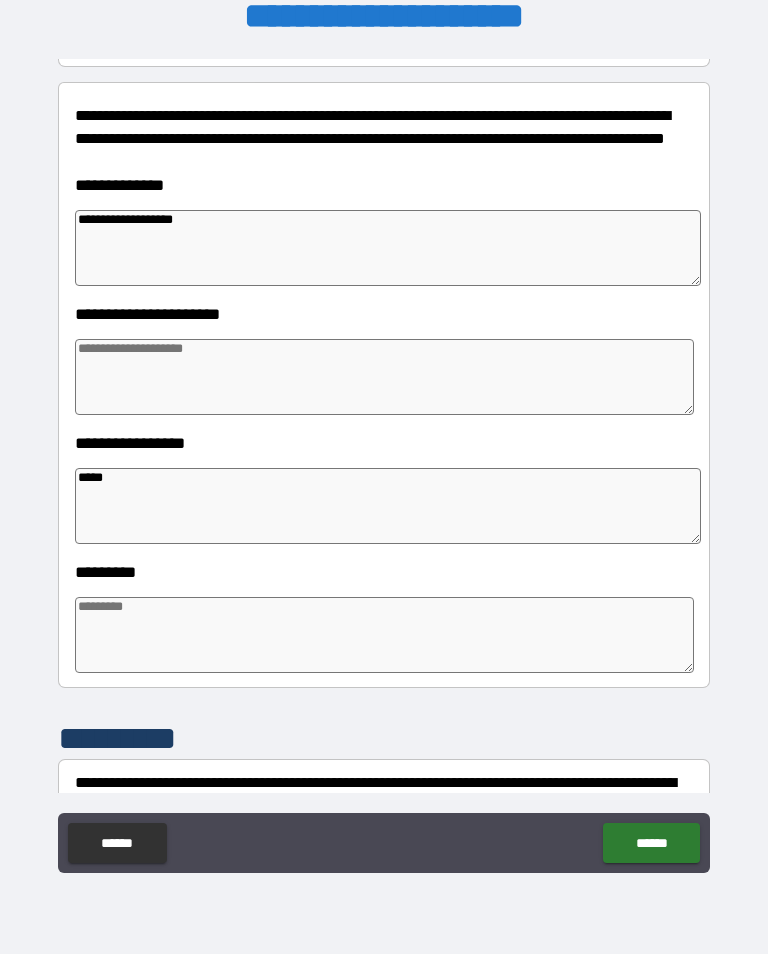 type on "*" 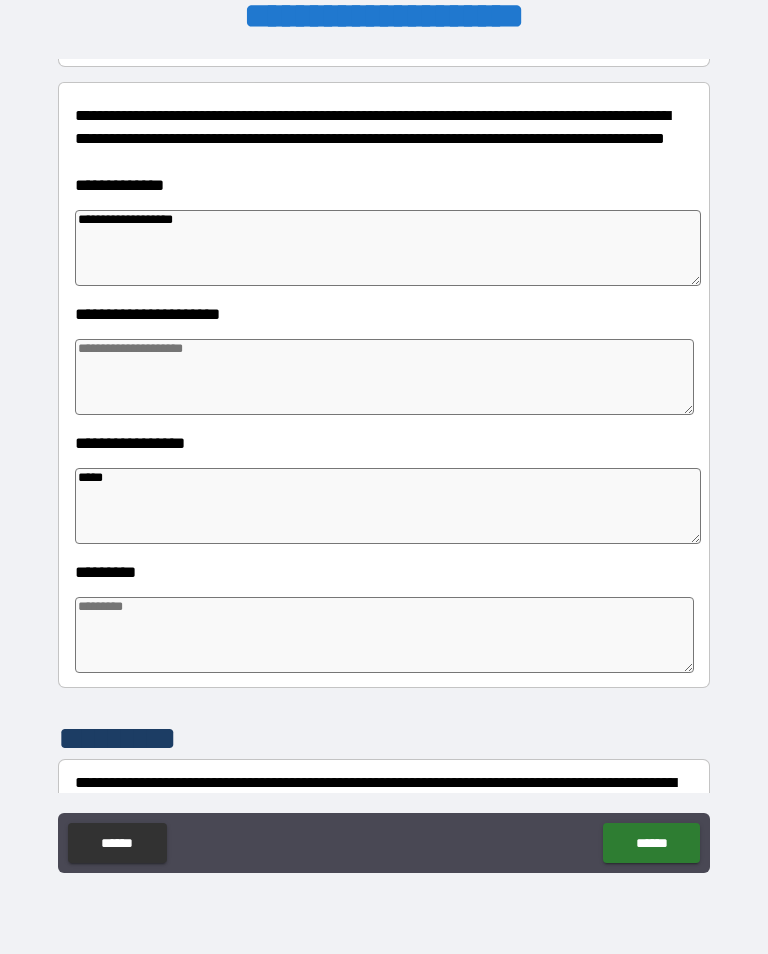 type on "*" 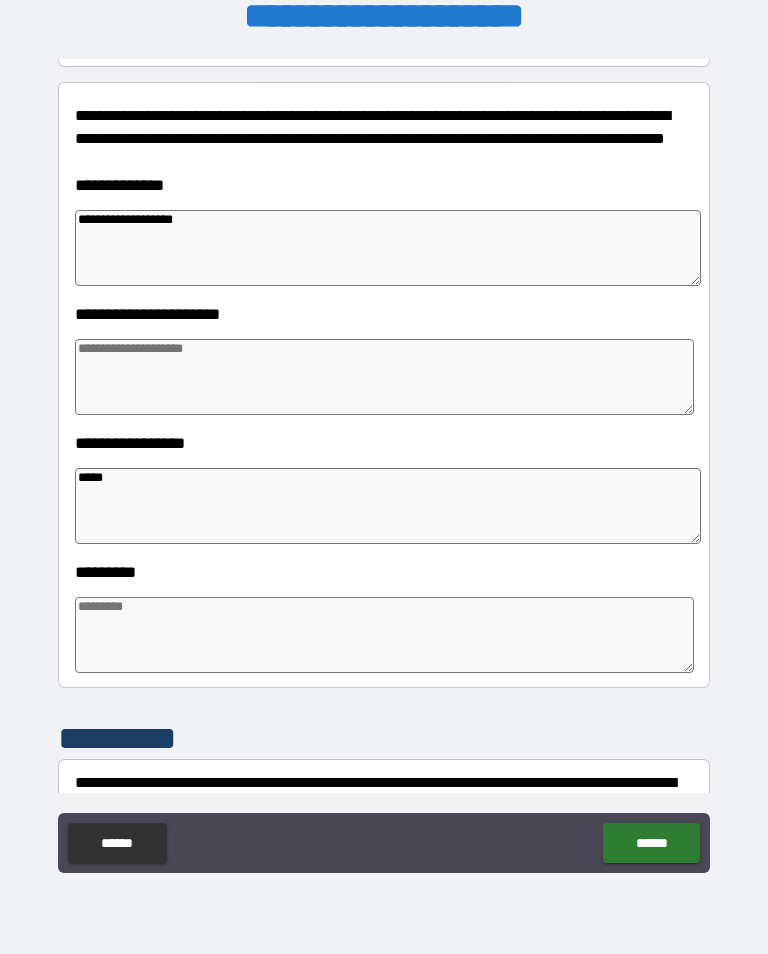 type on "*" 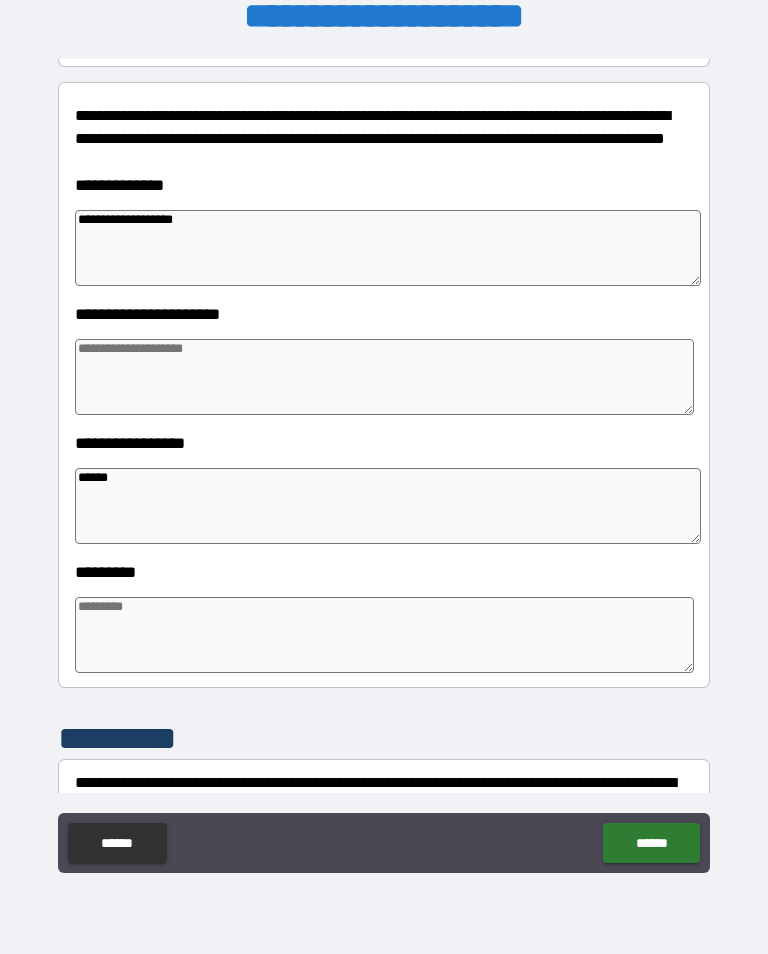 type on "*" 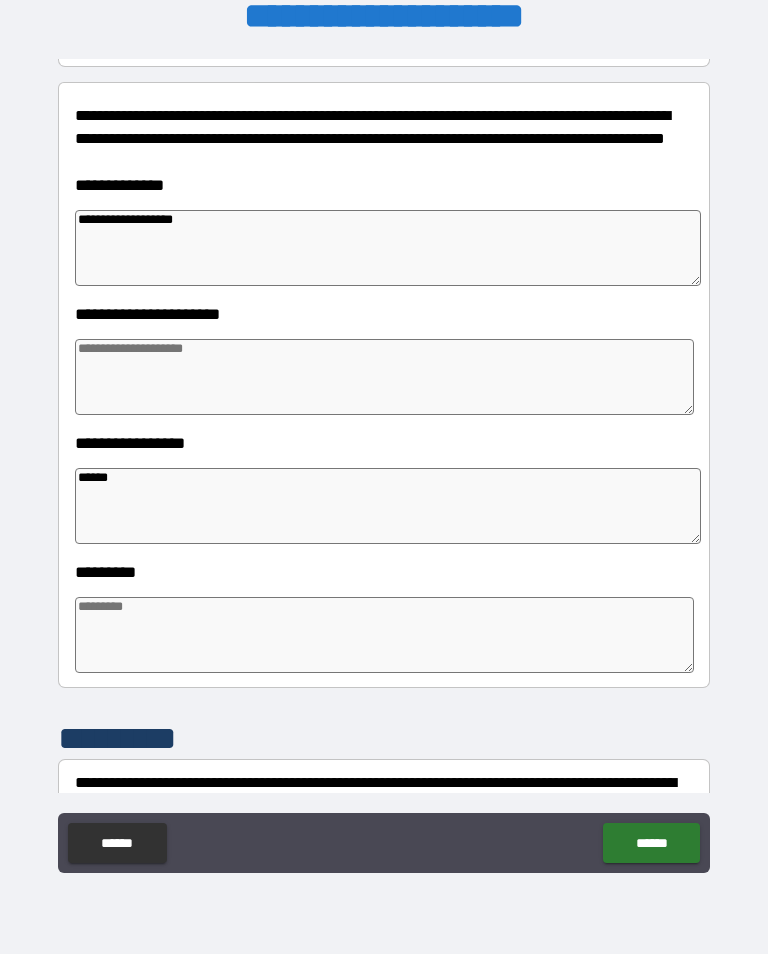 type on "*" 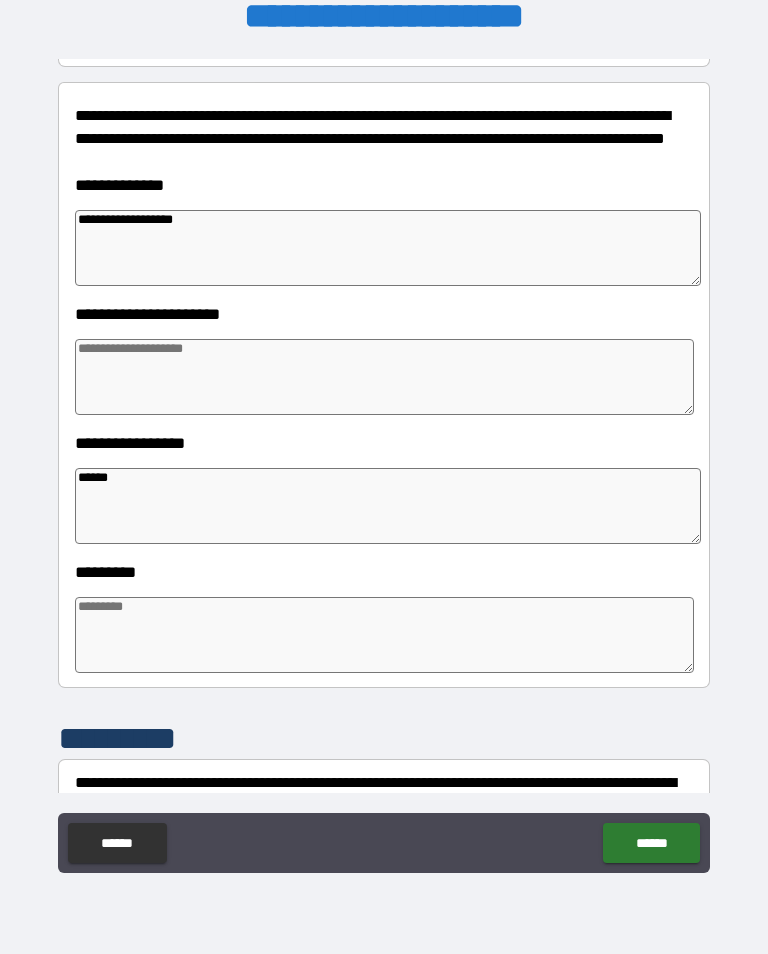 type on "*" 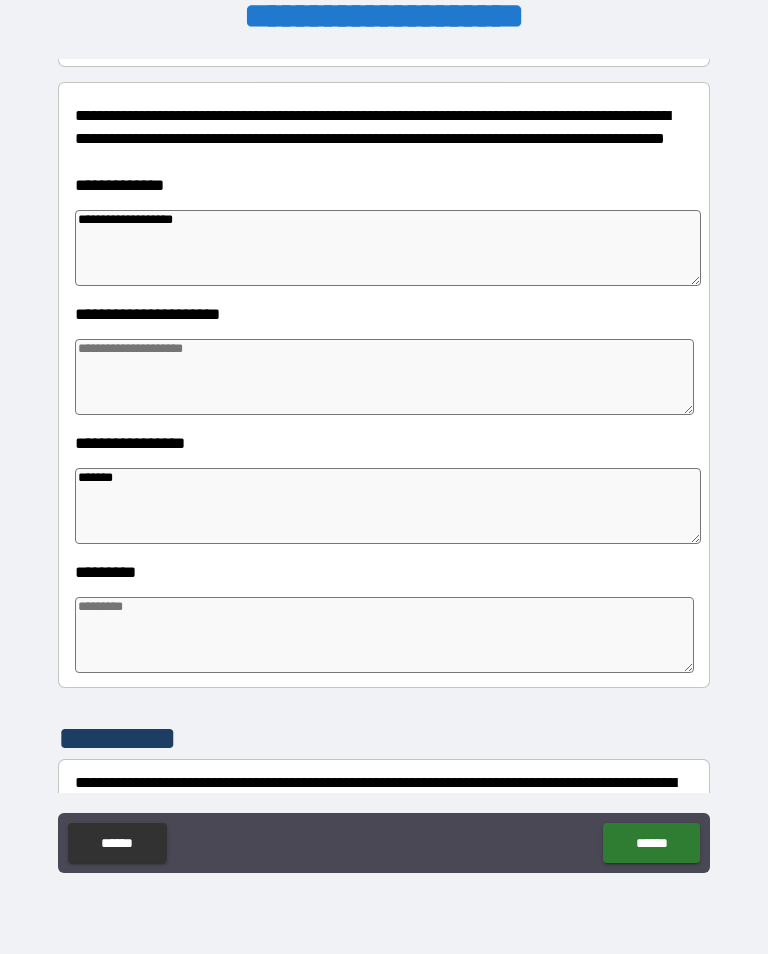 type on "*" 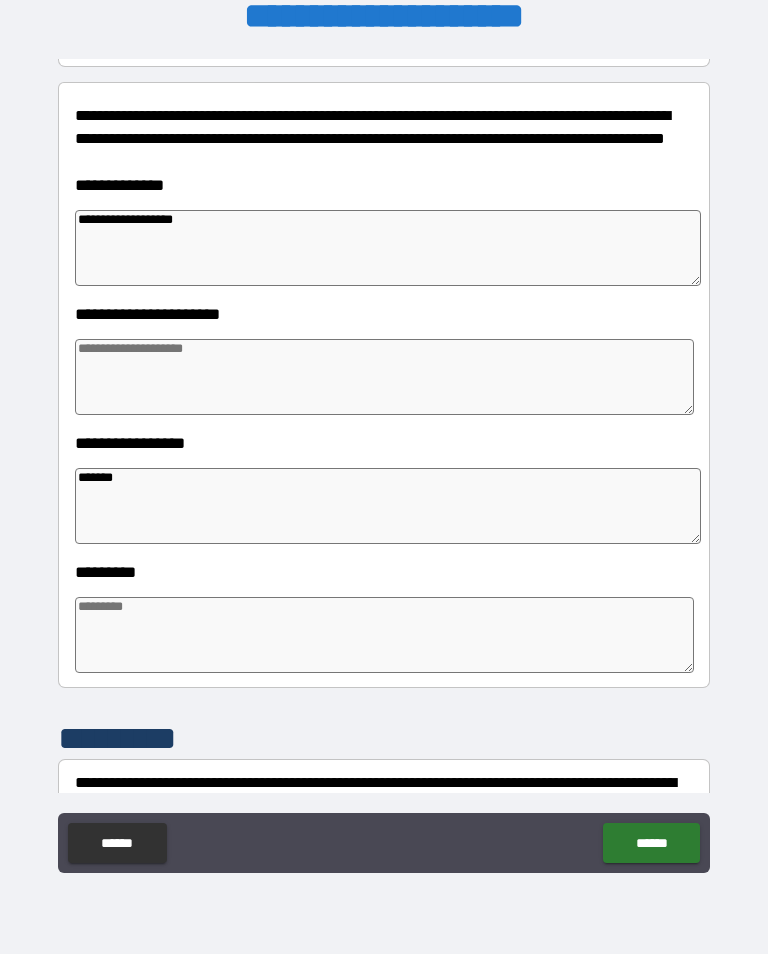 type on "*" 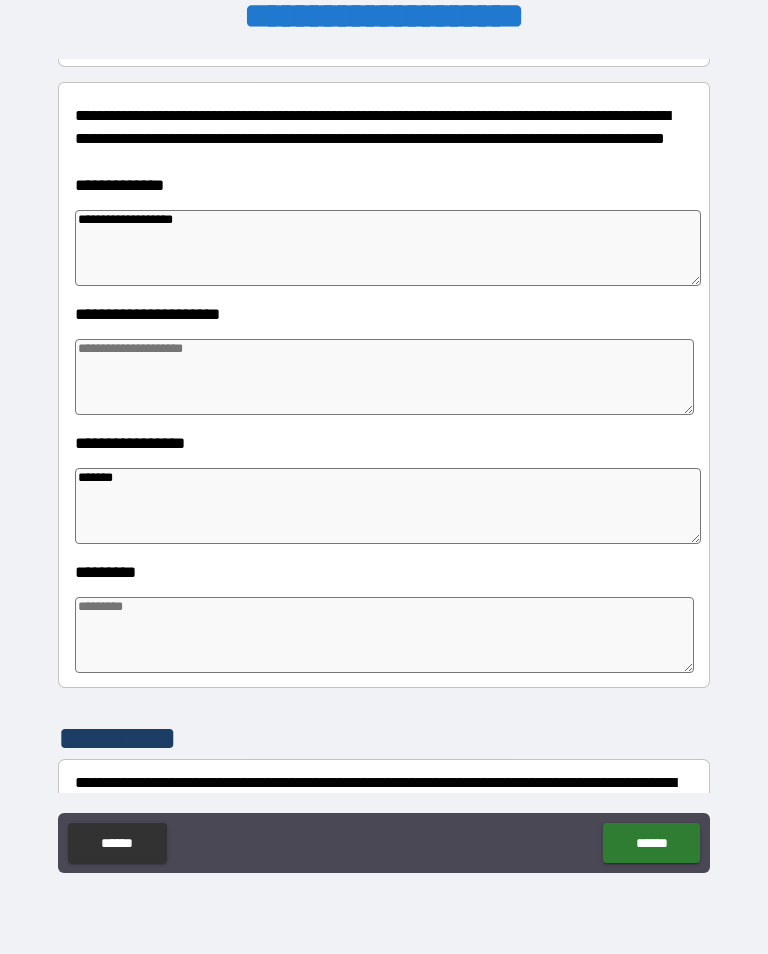 type on "*" 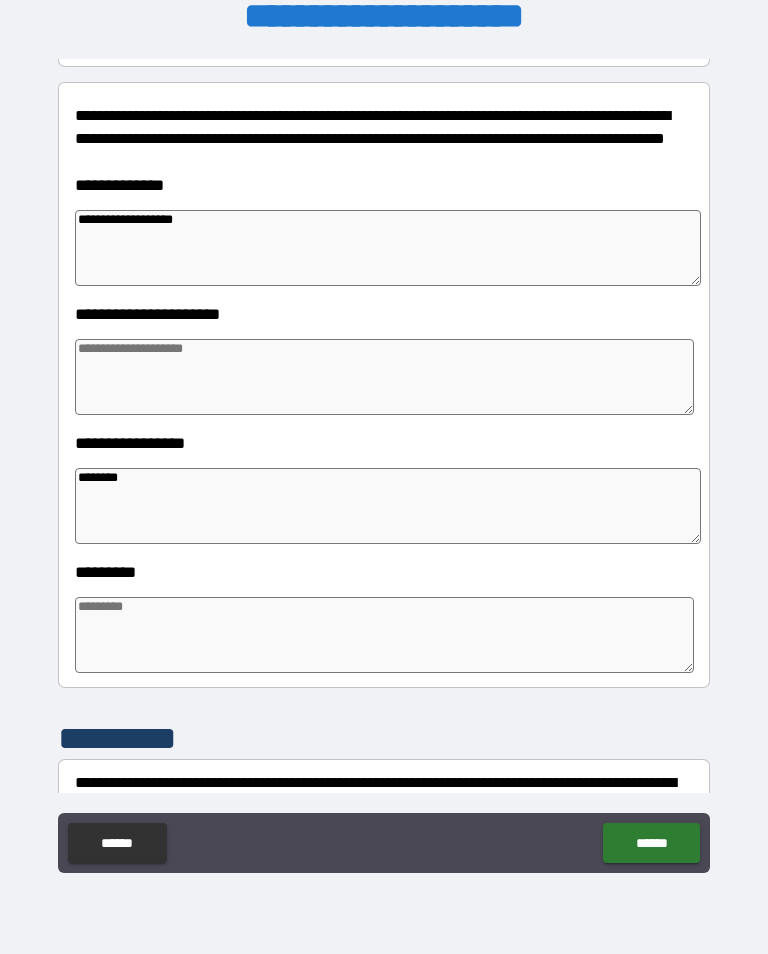 type on "*" 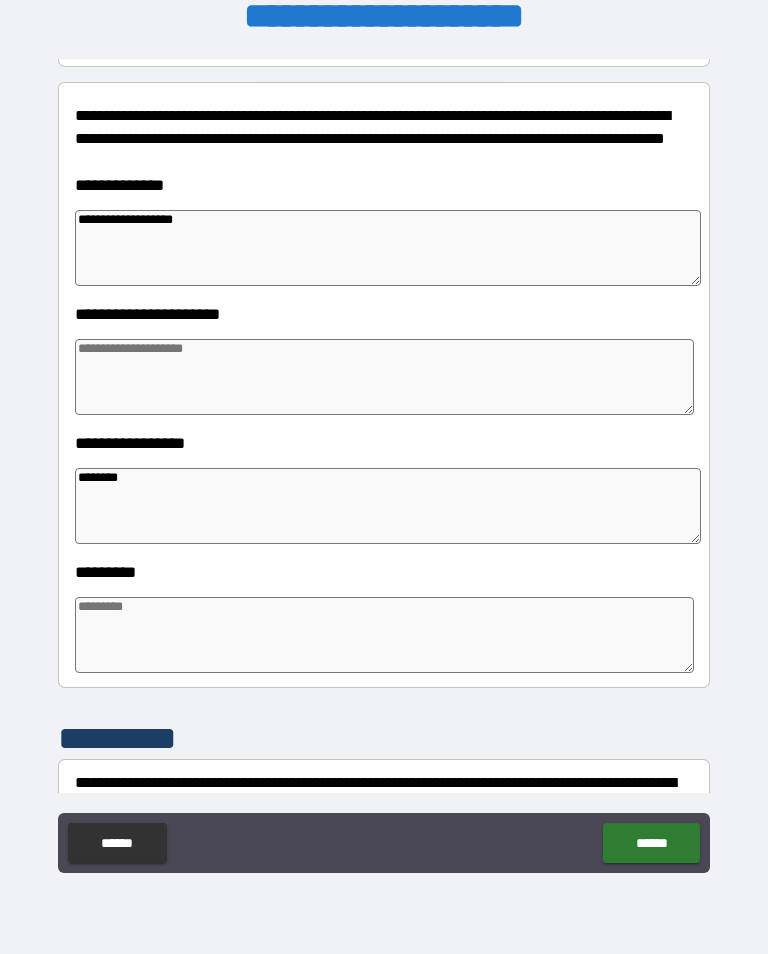 type on "*" 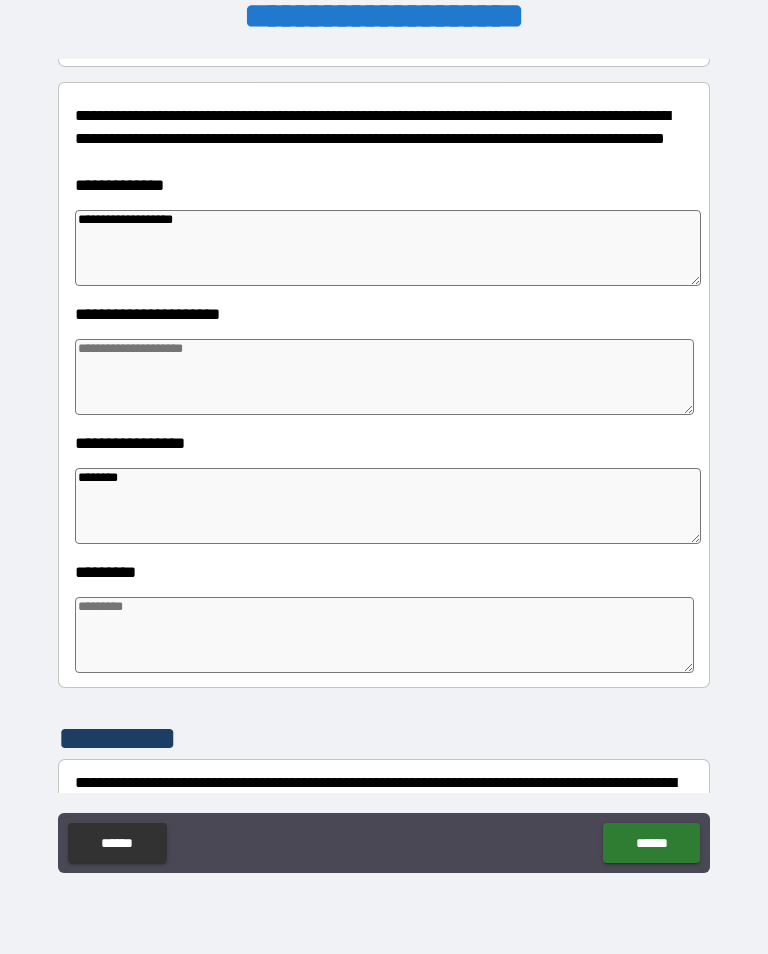 type on "*" 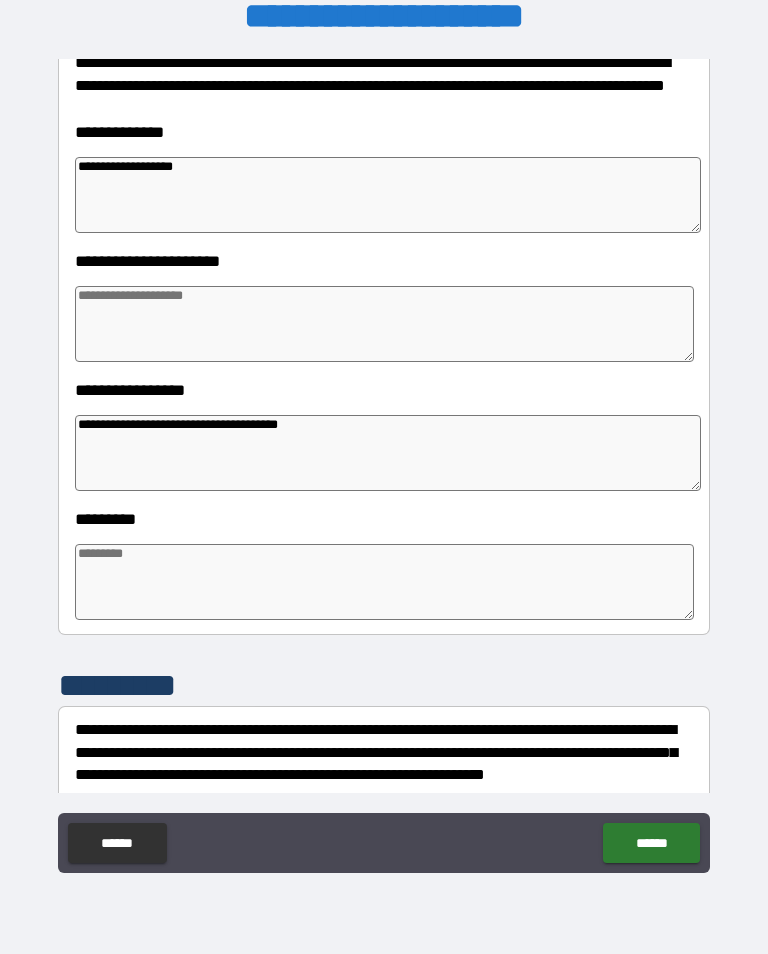 scroll, scrollTop: 288, scrollLeft: 0, axis: vertical 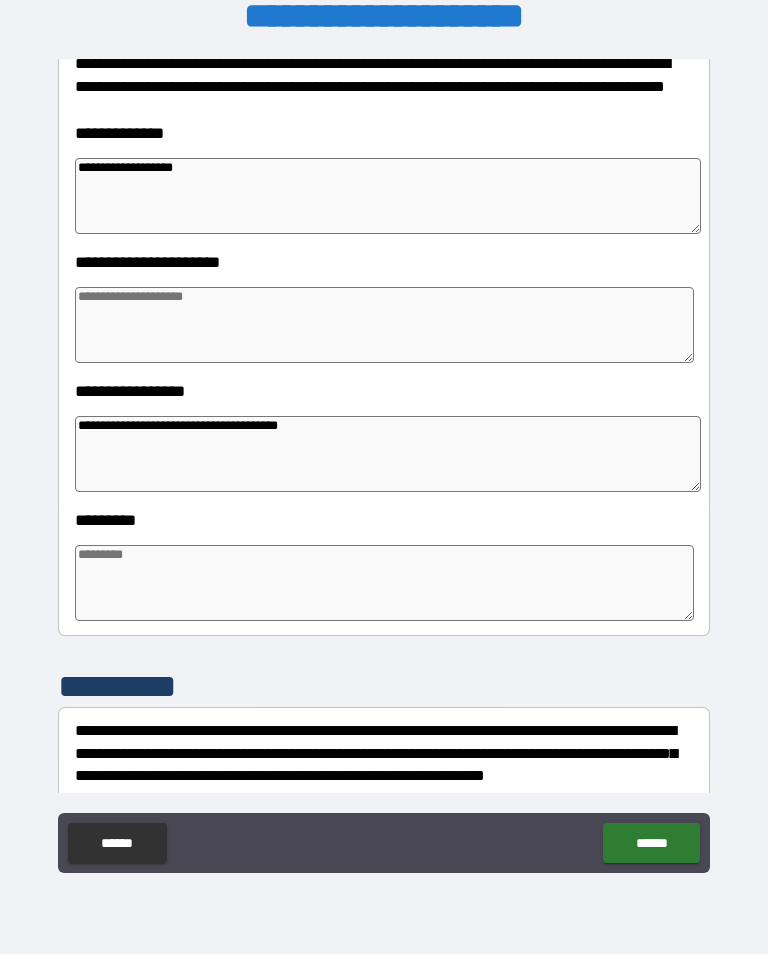 click at bounding box center (384, 325) 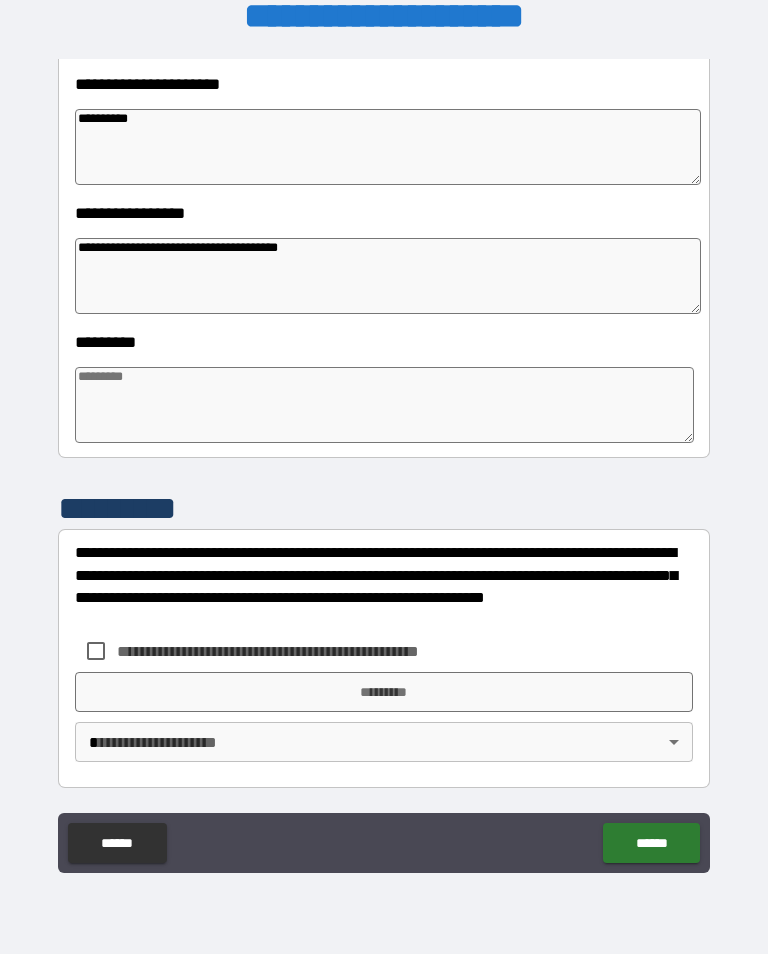 scroll, scrollTop: 466, scrollLeft: 0, axis: vertical 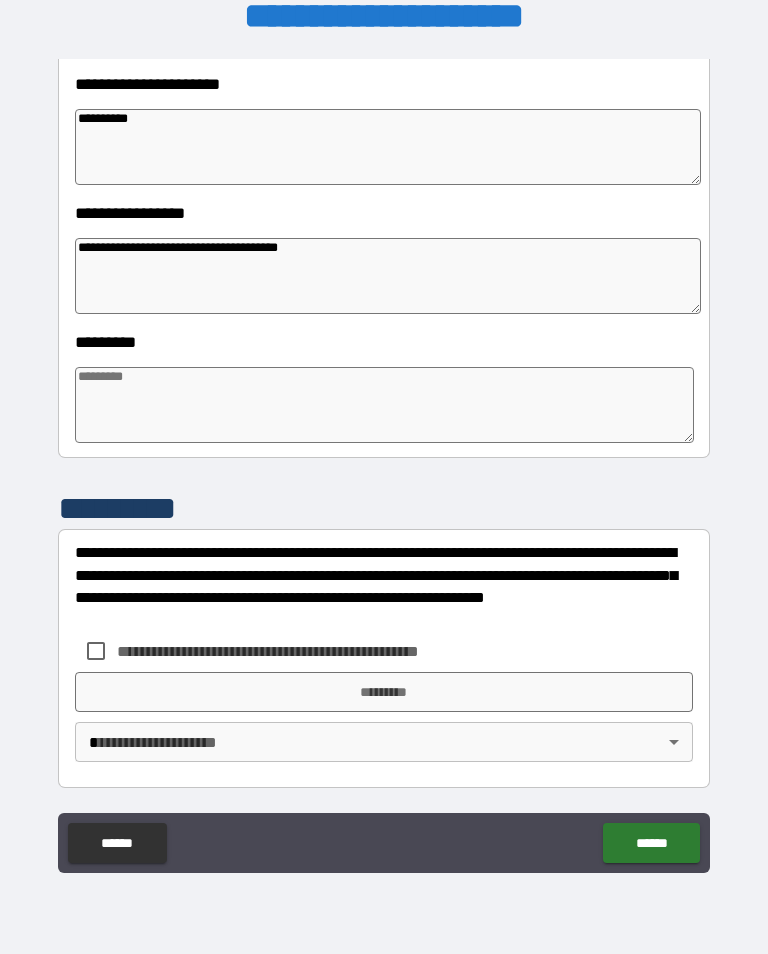 click at bounding box center [384, 405] 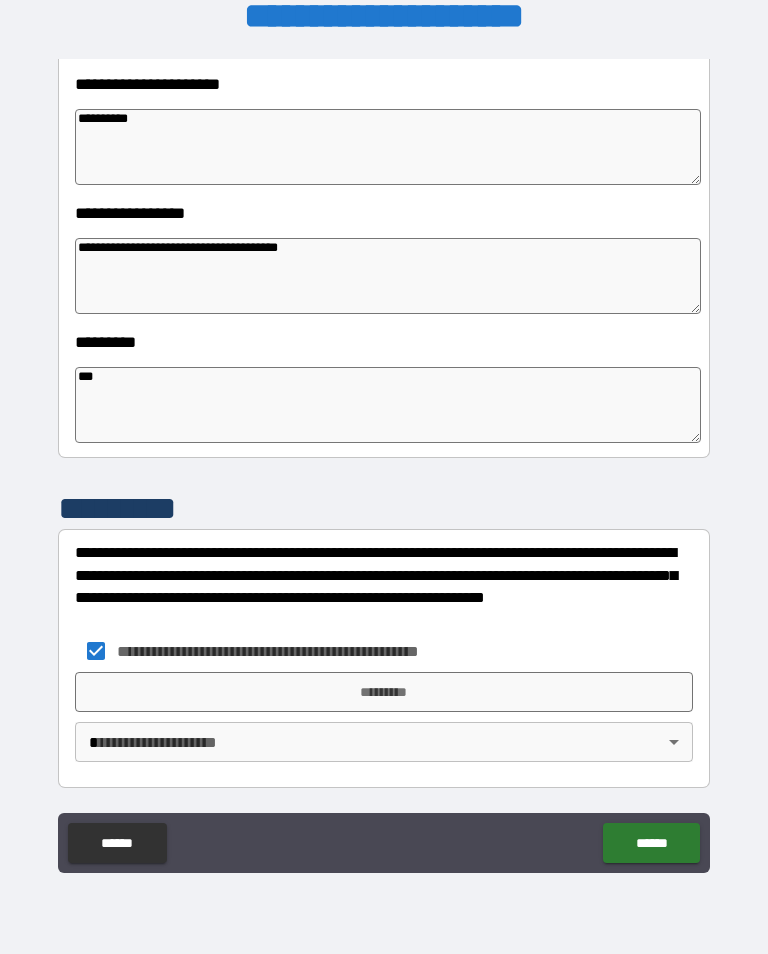 click on "*********" at bounding box center [384, 692] 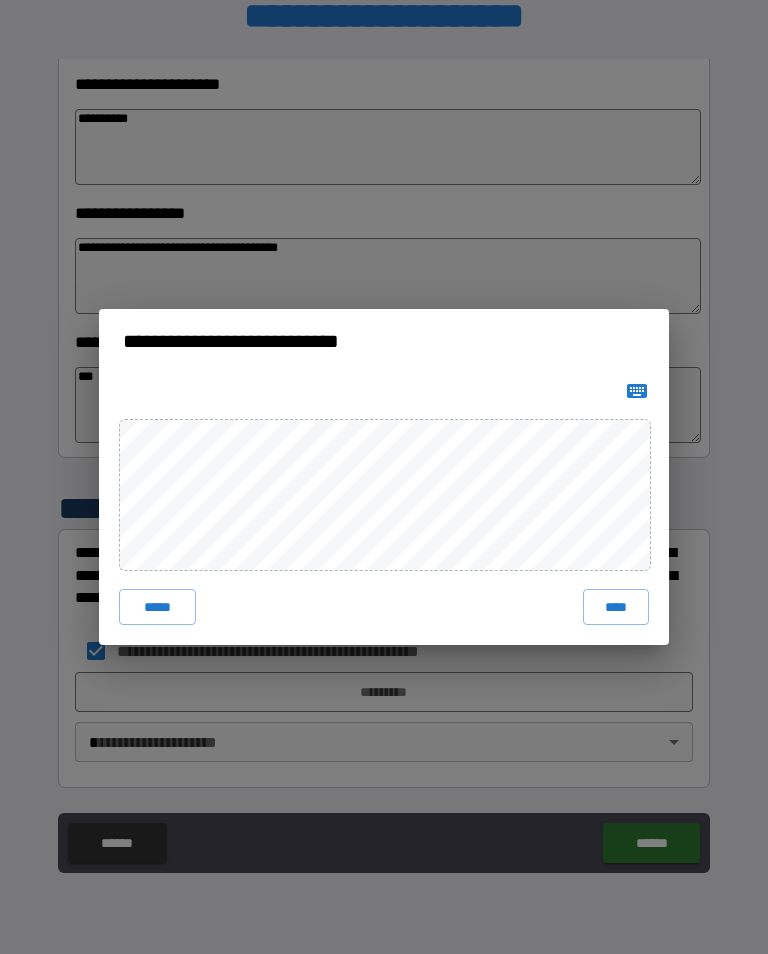 click on "*****" at bounding box center (157, 607) 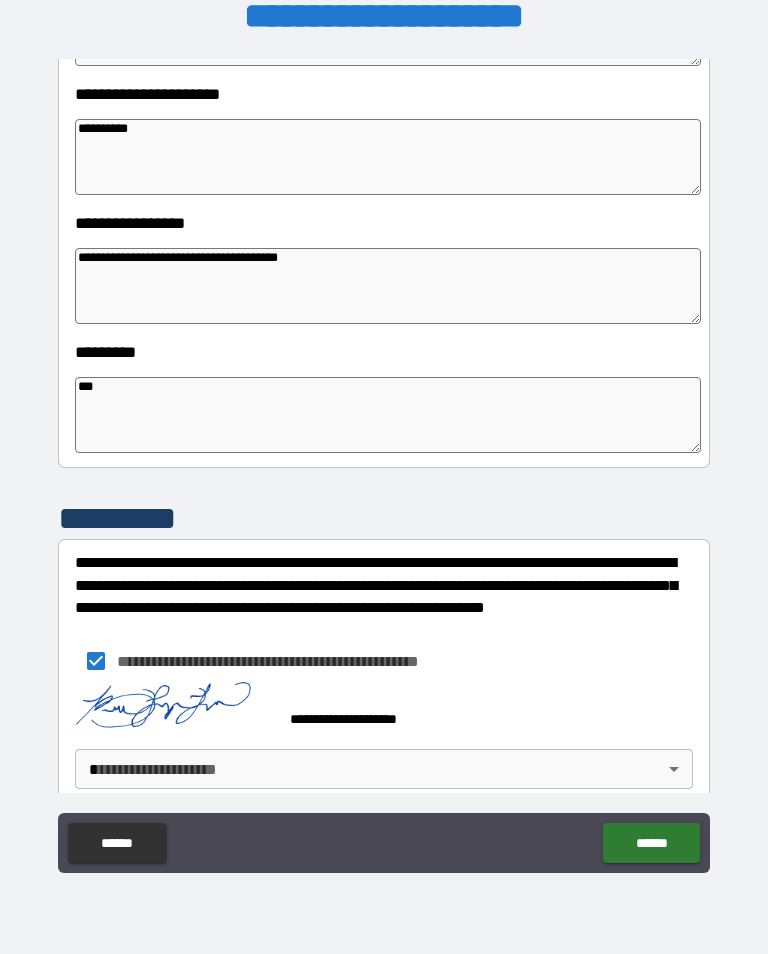 click on "**********" at bounding box center (384, 461) 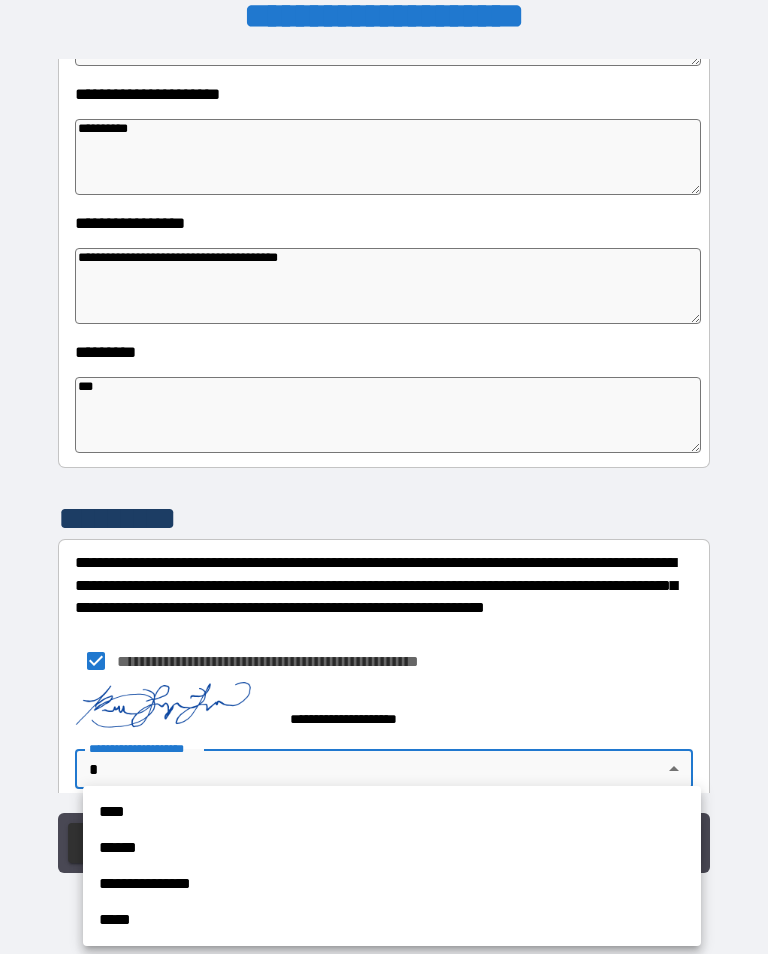 click on "****" at bounding box center (392, 812) 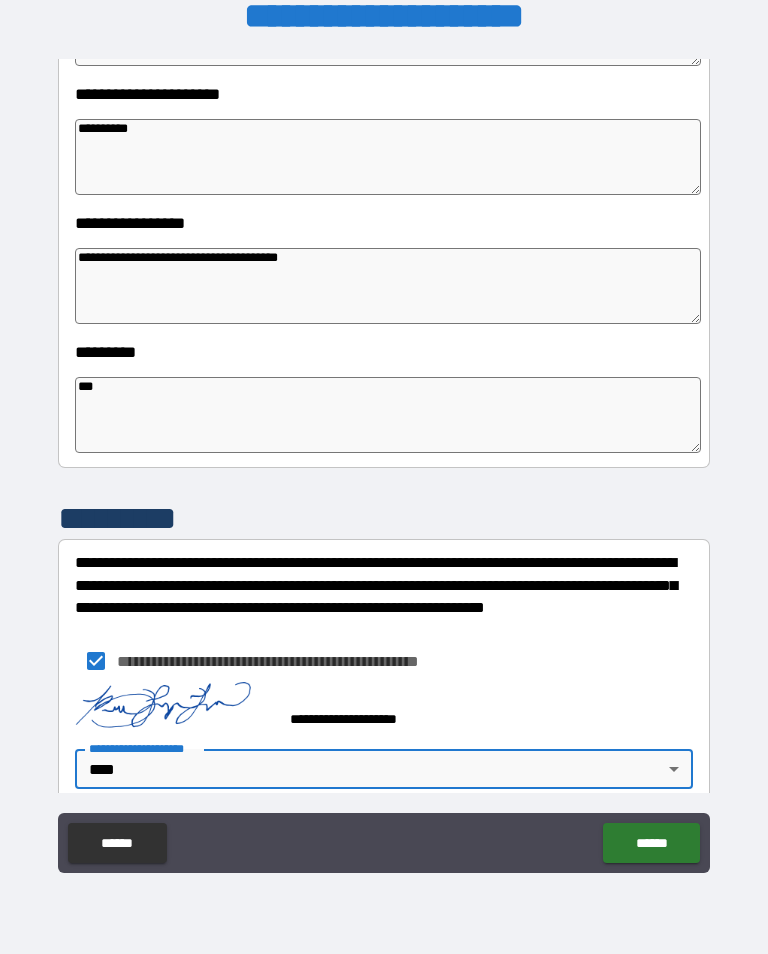 click on "******" at bounding box center [651, 843] 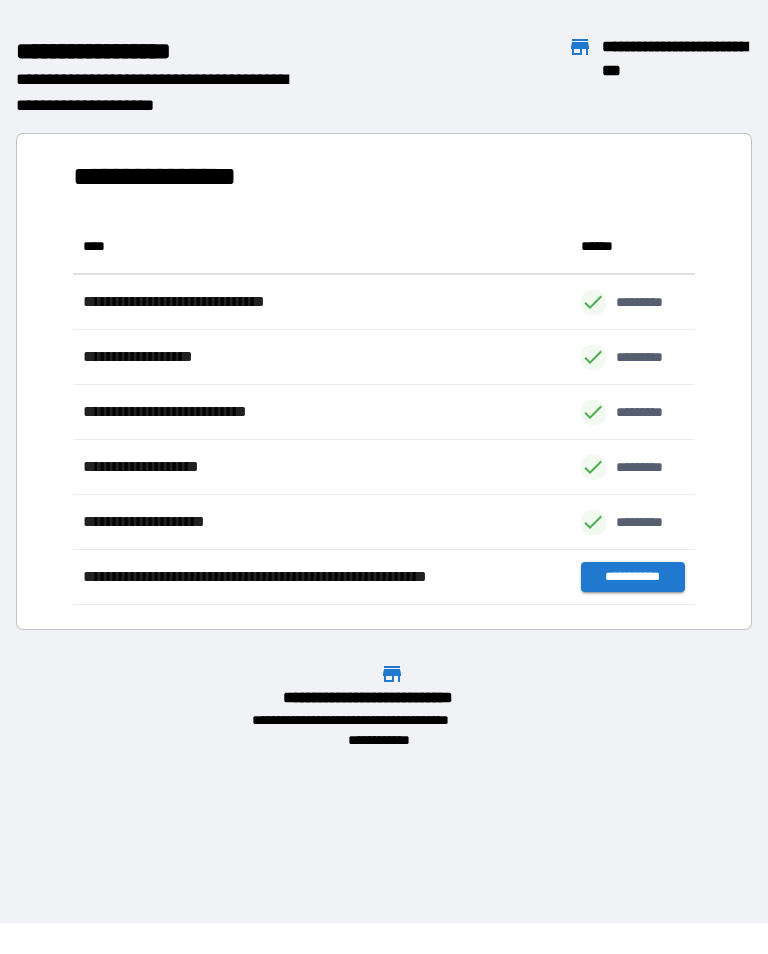 scroll, scrollTop: 1, scrollLeft: 1, axis: both 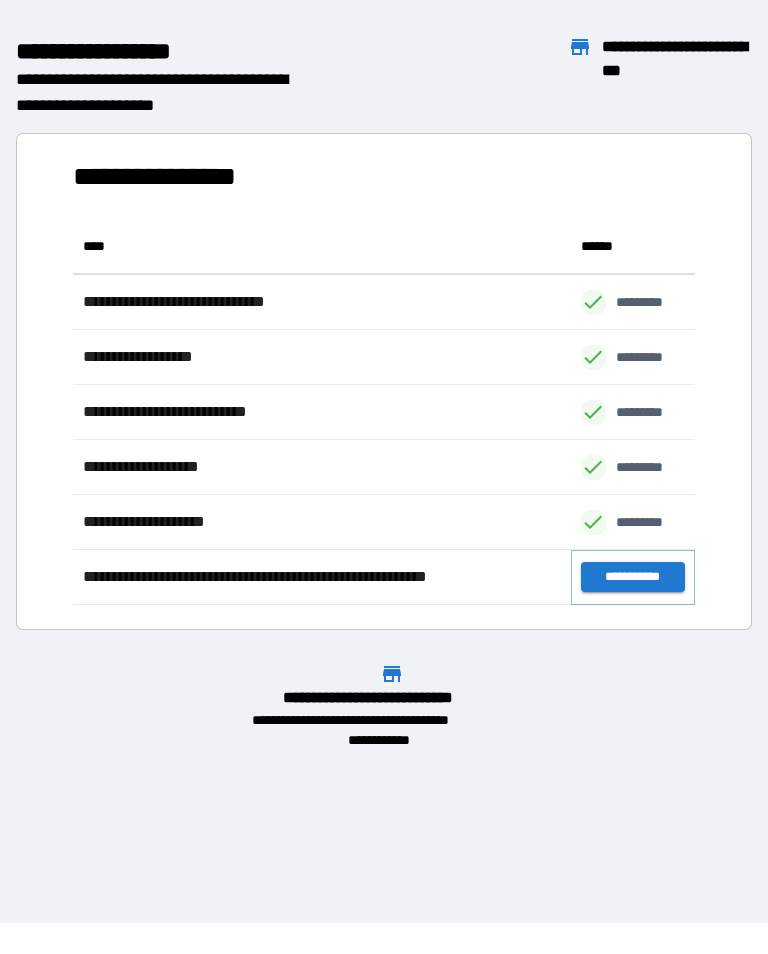 click on "**********" at bounding box center [633, 577] 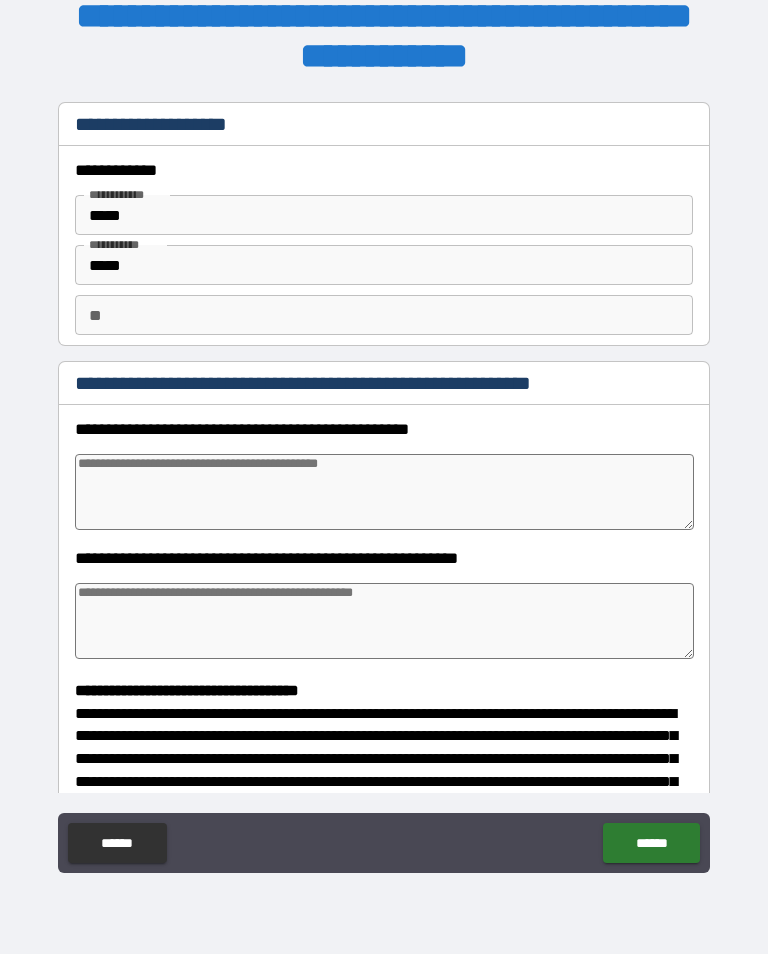 scroll, scrollTop: 74, scrollLeft: 0, axis: vertical 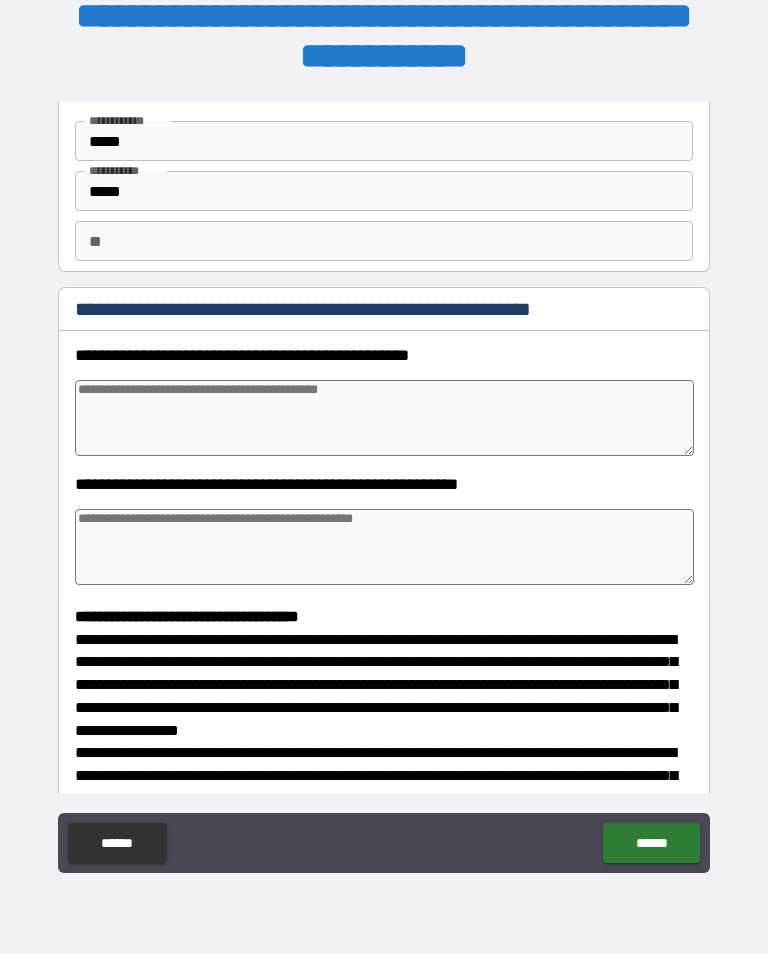 click at bounding box center (384, 418) 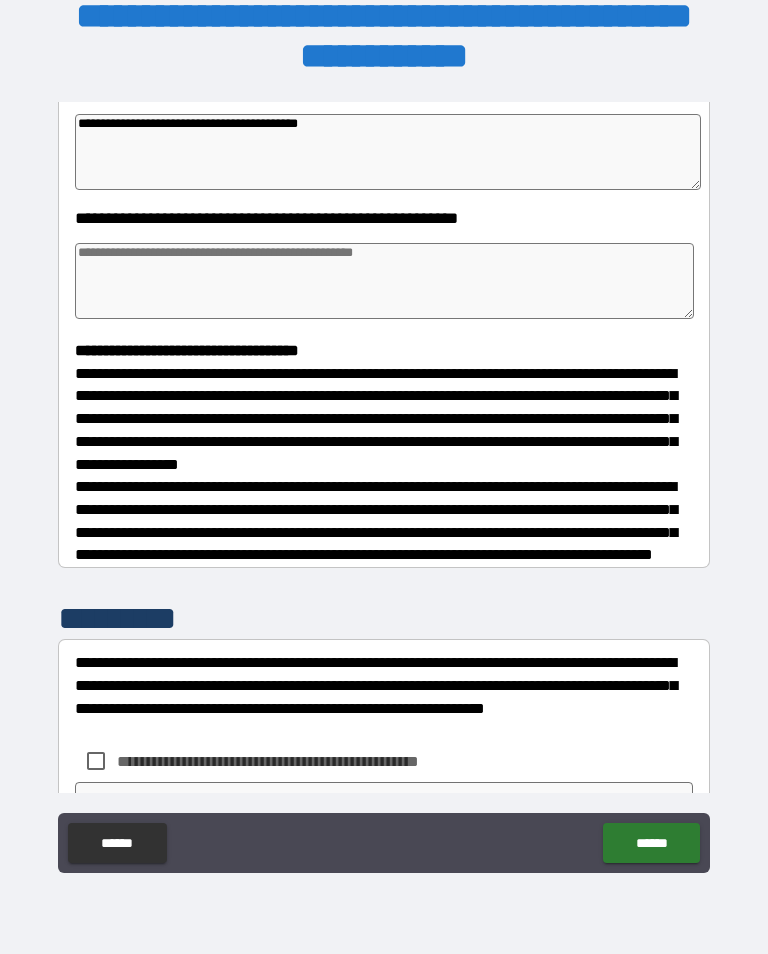 scroll, scrollTop: 344, scrollLeft: 0, axis: vertical 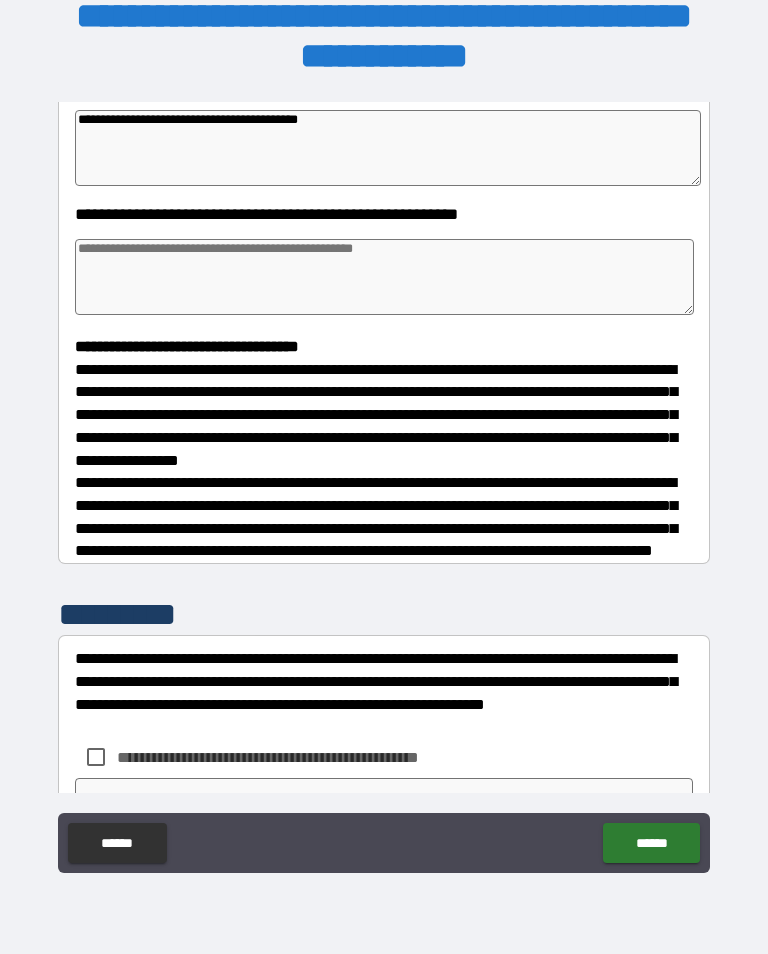click at bounding box center [384, 277] 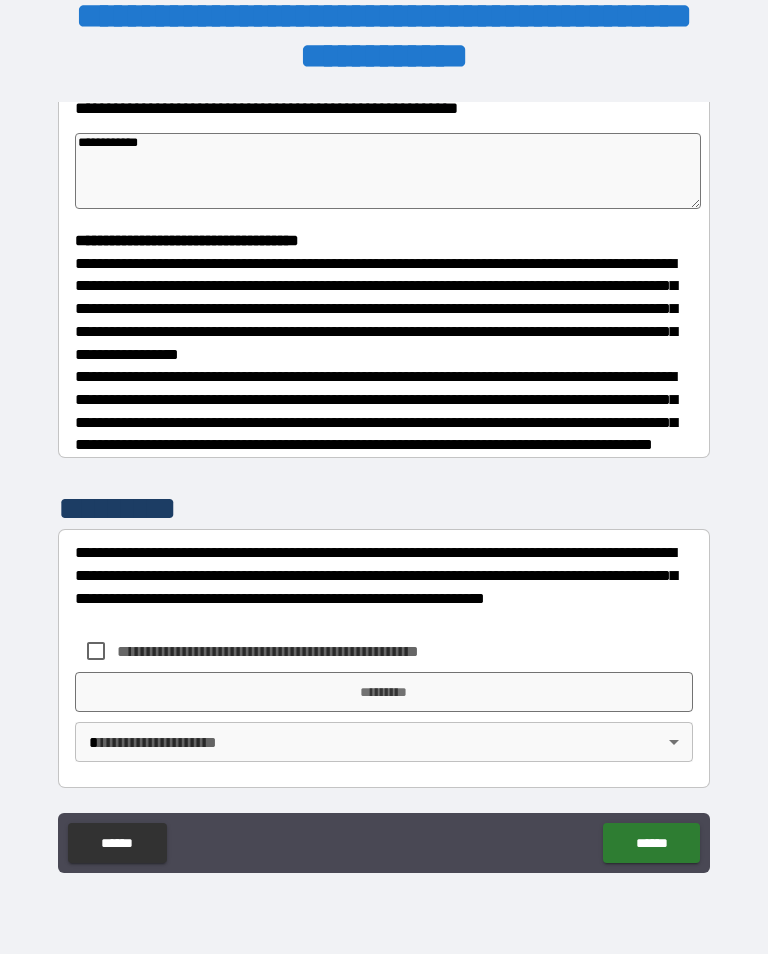 scroll, scrollTop: 465, scrollLeft: 0, axis: vertical 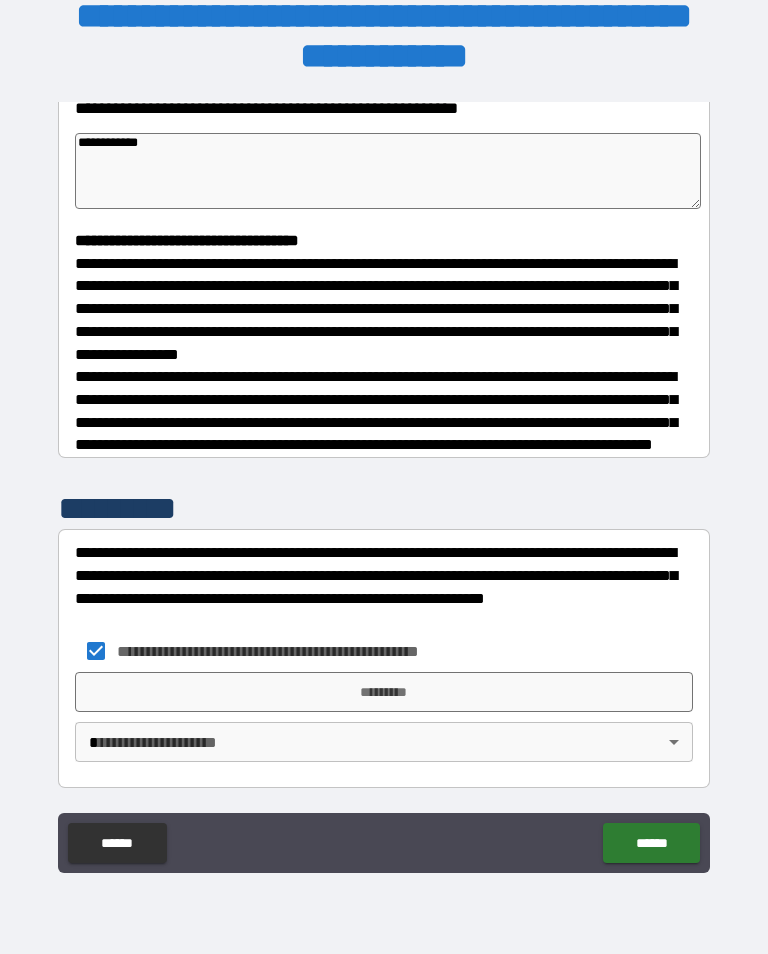 click on "*********" at bounding box center (384, 692) 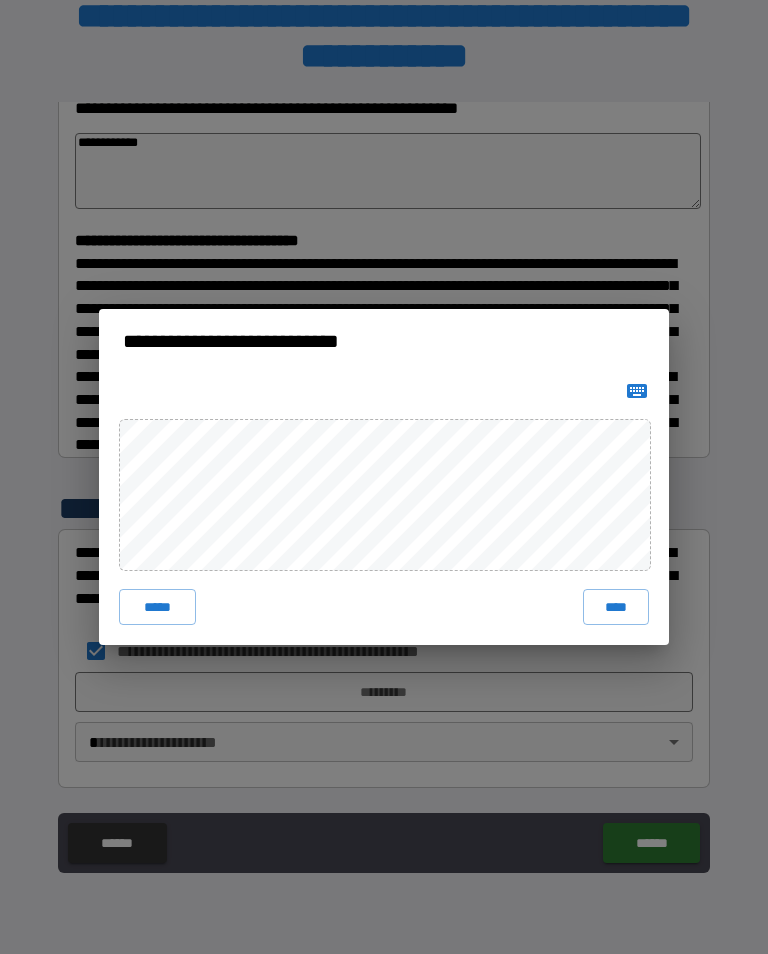 click on "****" at bounding box center [616, 607] 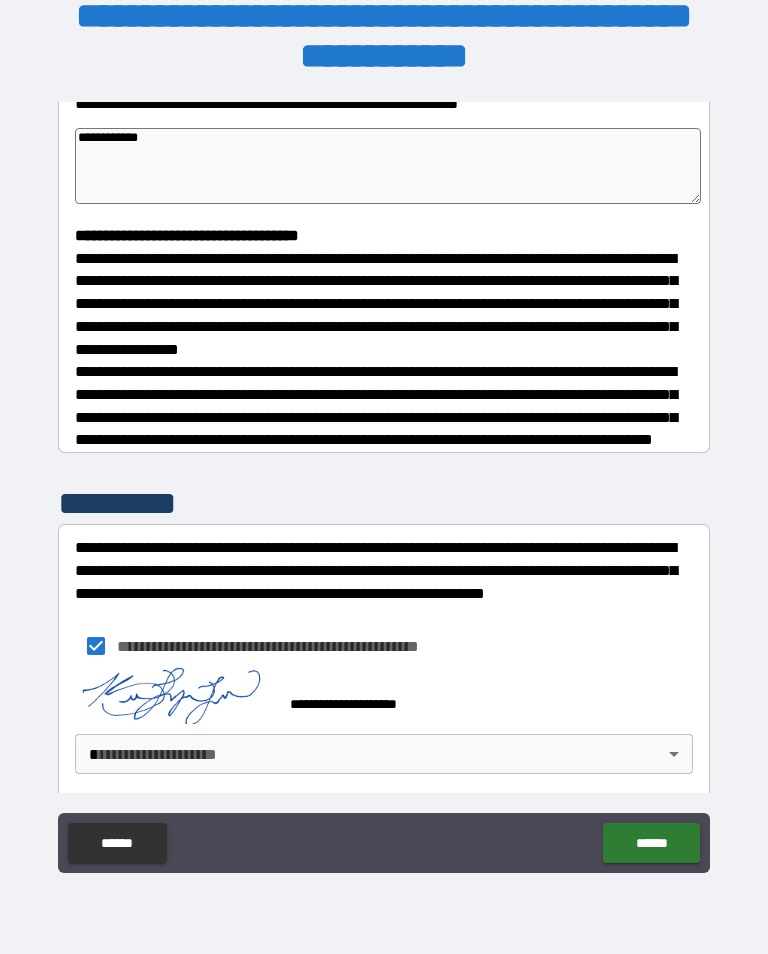 click on "**********" at bounding box center [384, 461] 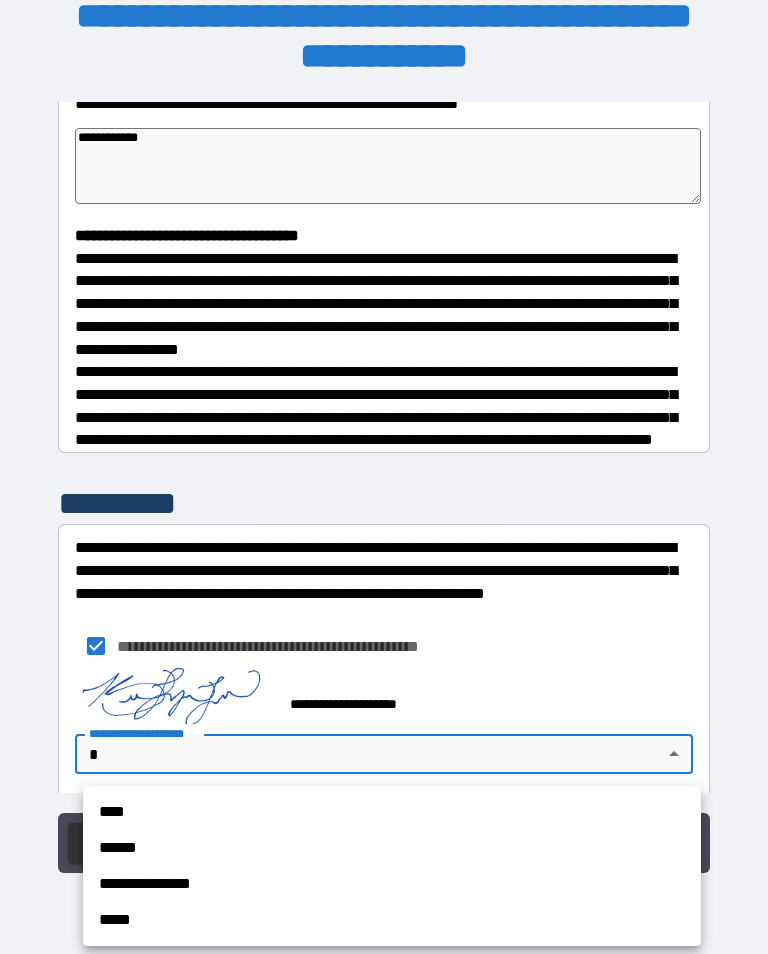 click on "****" at bounding box center (392, 812) 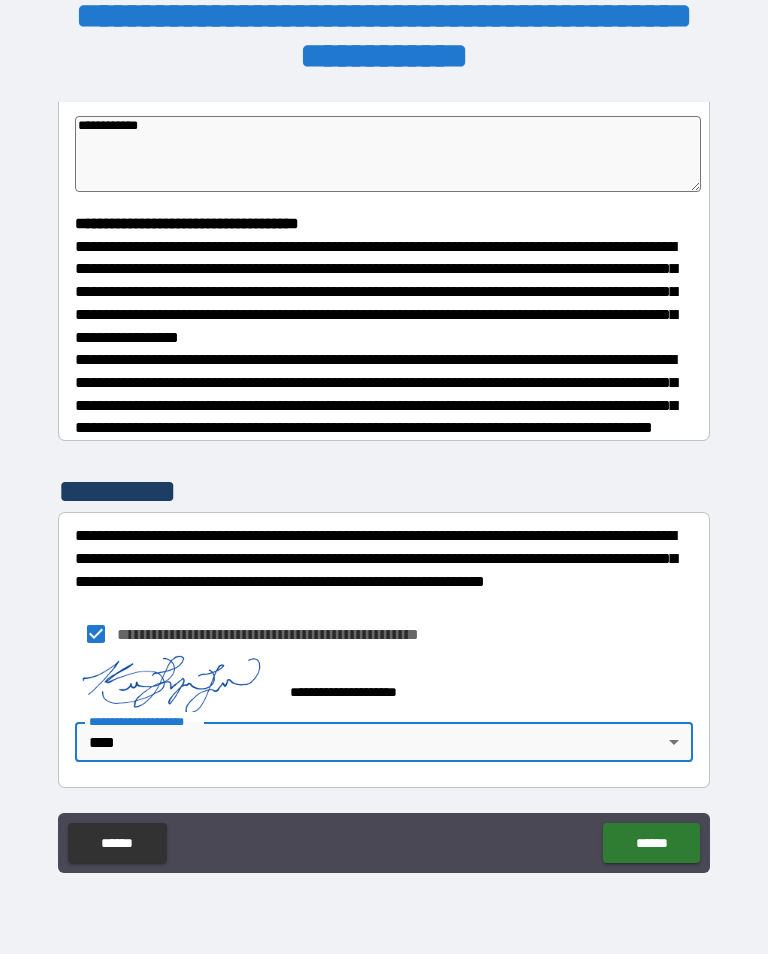 scroll, scrollTop: 483, scrollLeft: 0, axis: vertical 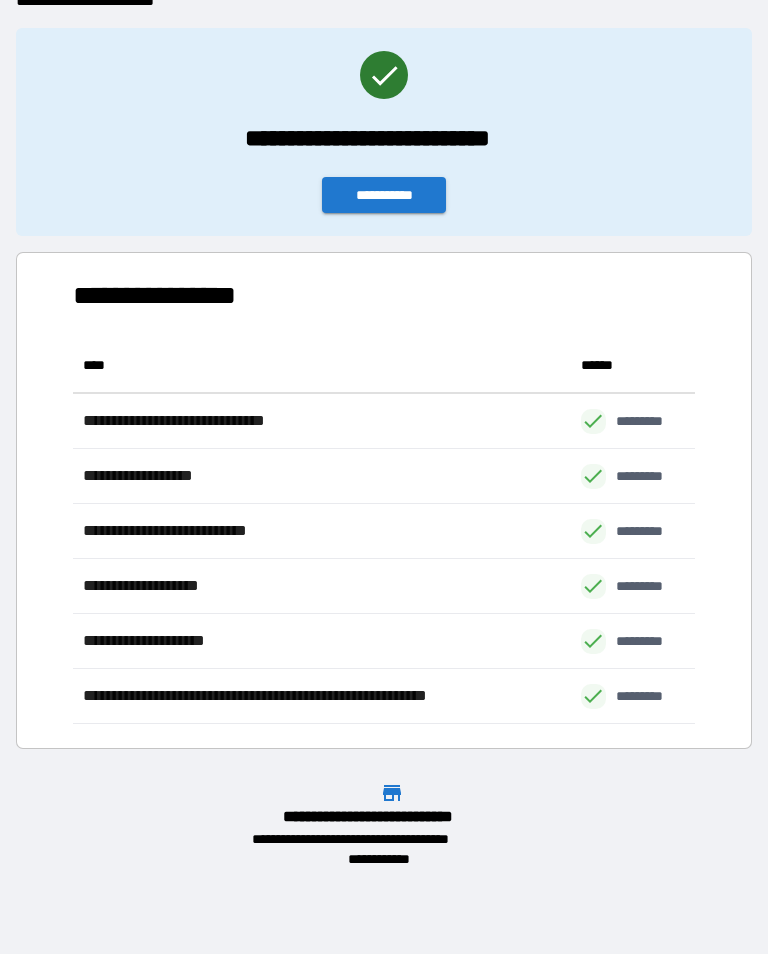 click on "**********" at bounding box center [384, 195] 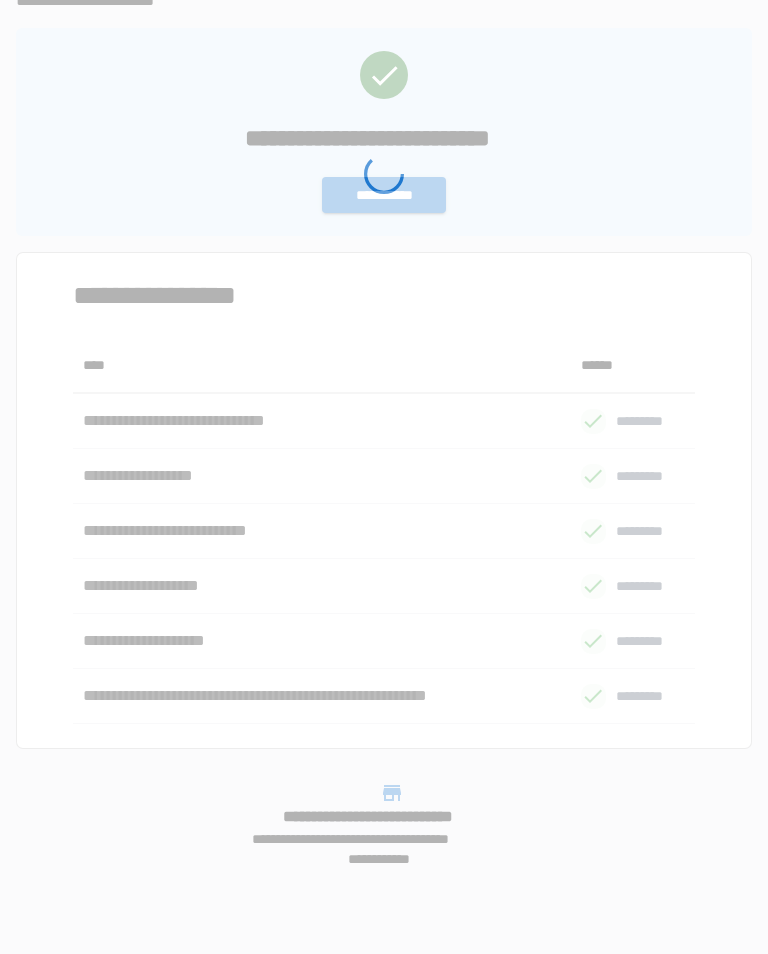 scroll, scrollTop: 0, scrollLeft: 0, axis: both 